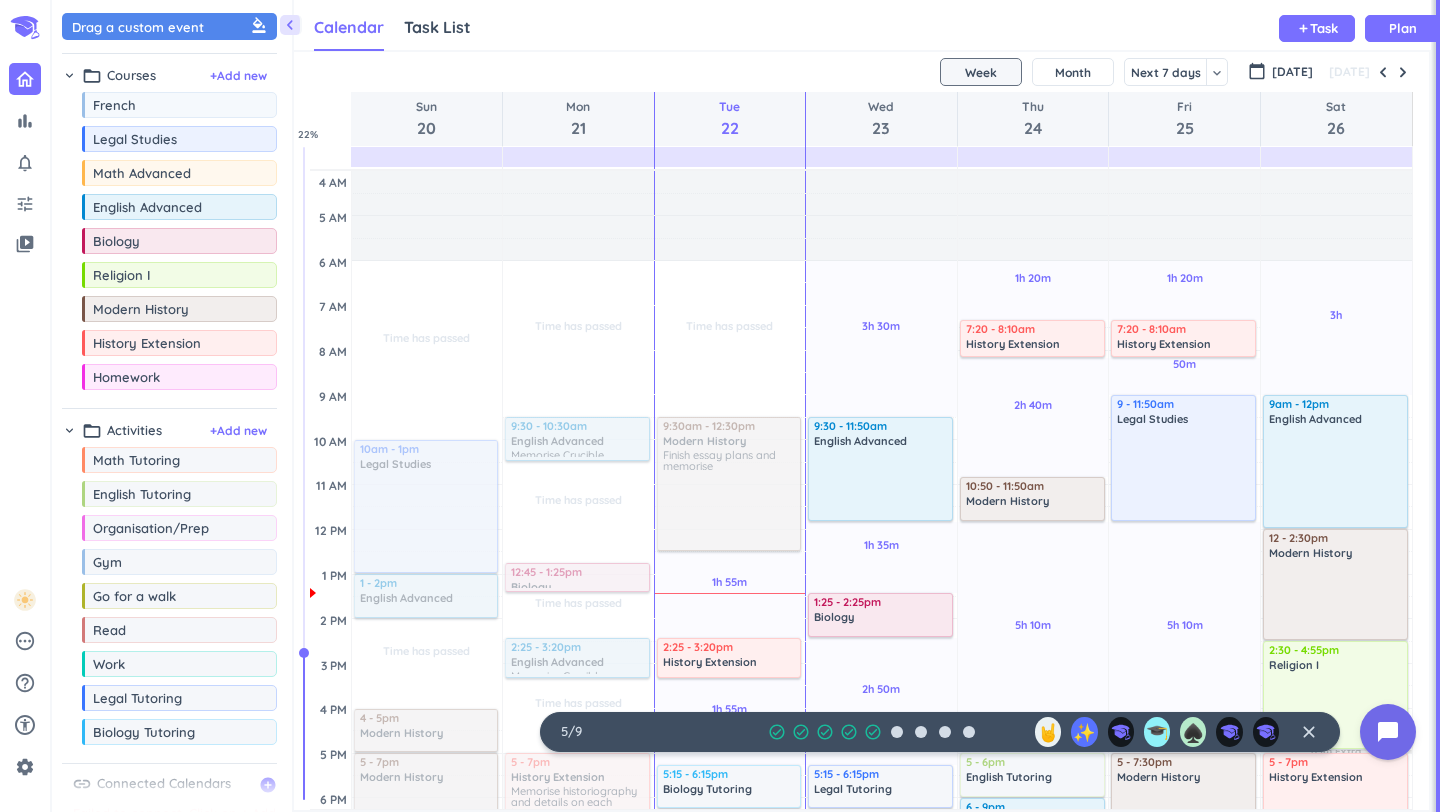 scroll, scrollTop: 0, scrollLeft: 0, axis: both 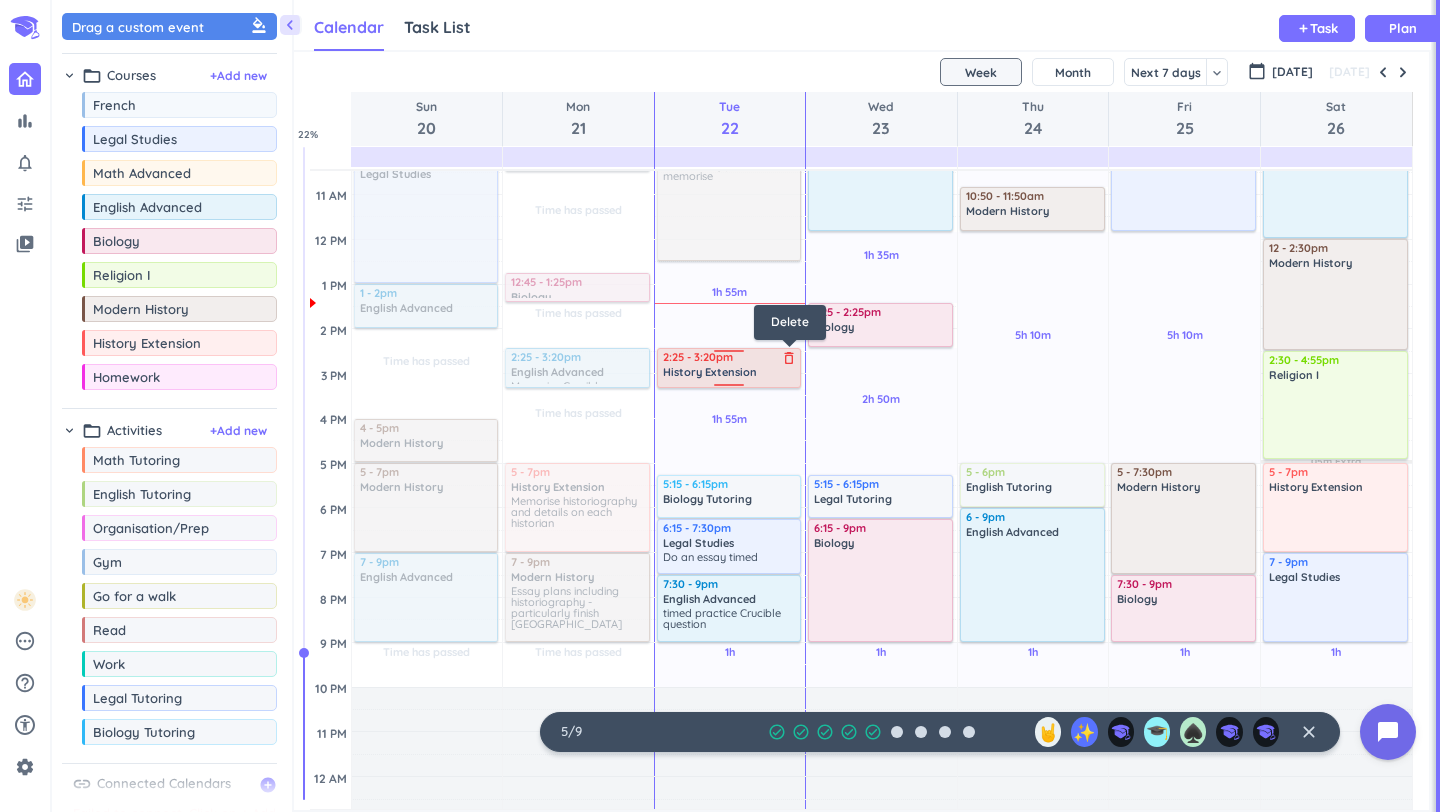 click on "delete_outline" at bounding box center [789, 358] 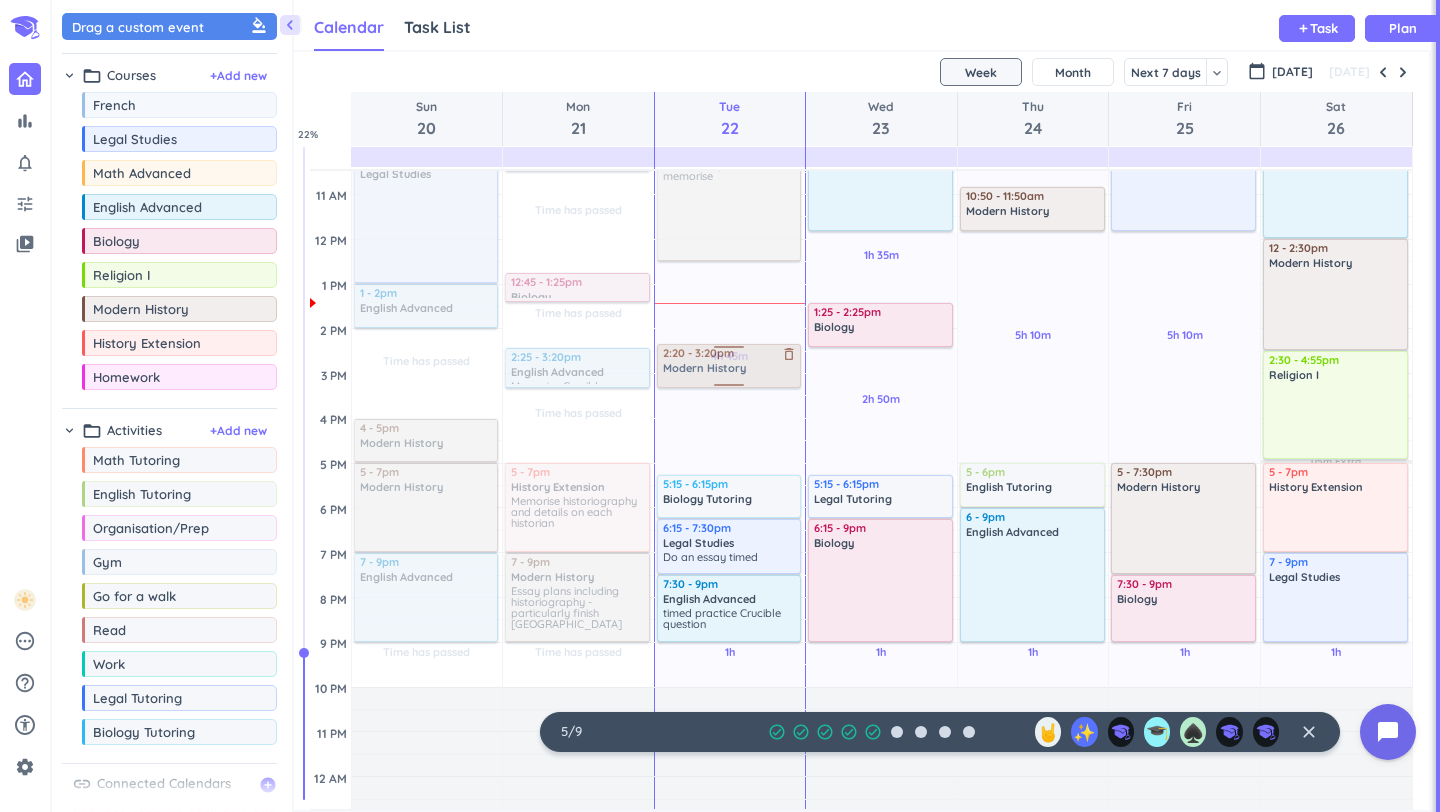 drag, startPoint x: 160, startPoint y: 320, endPoint x: 697, endPoint y: 346, distance: 537.629 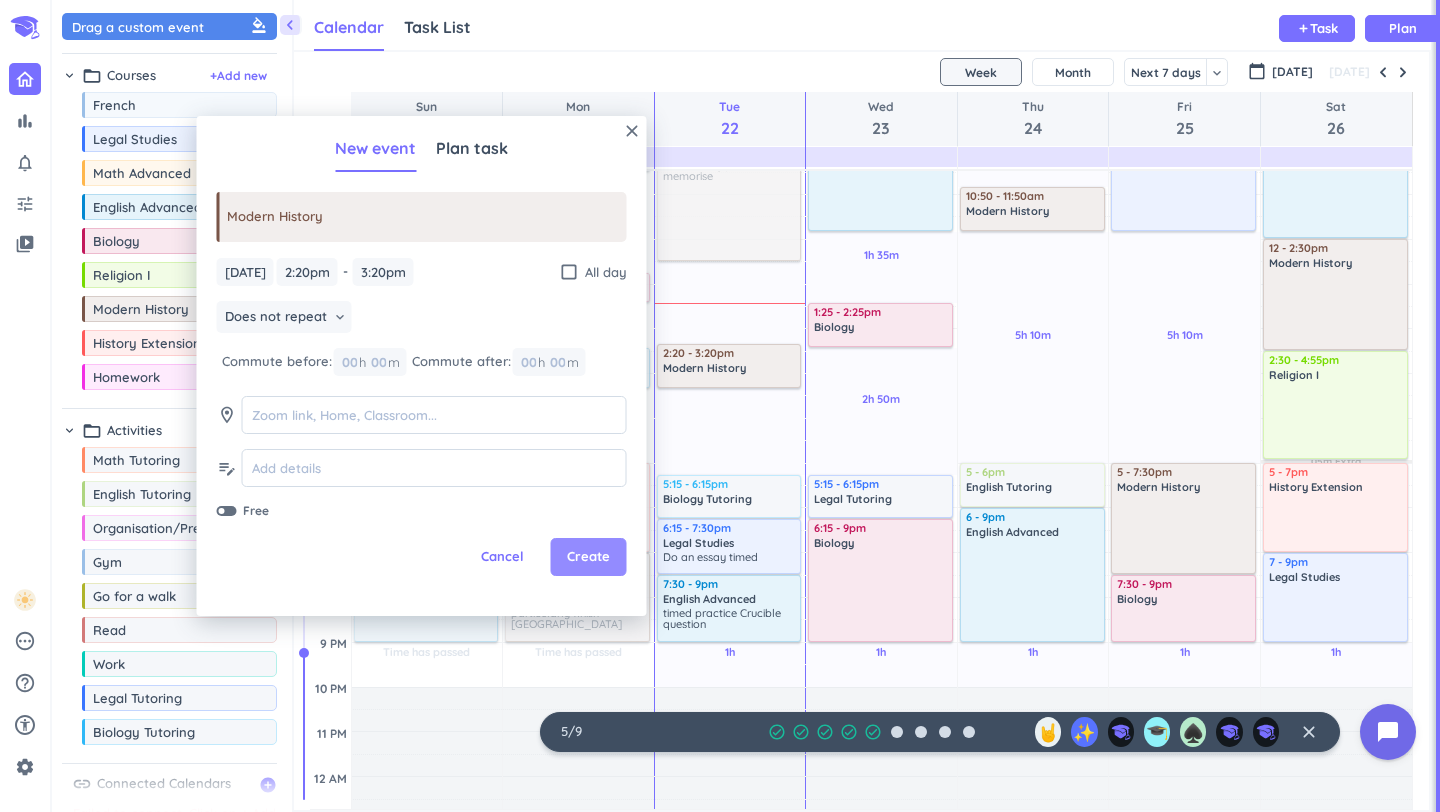 click on "Create" at bounding box center (588, 557) 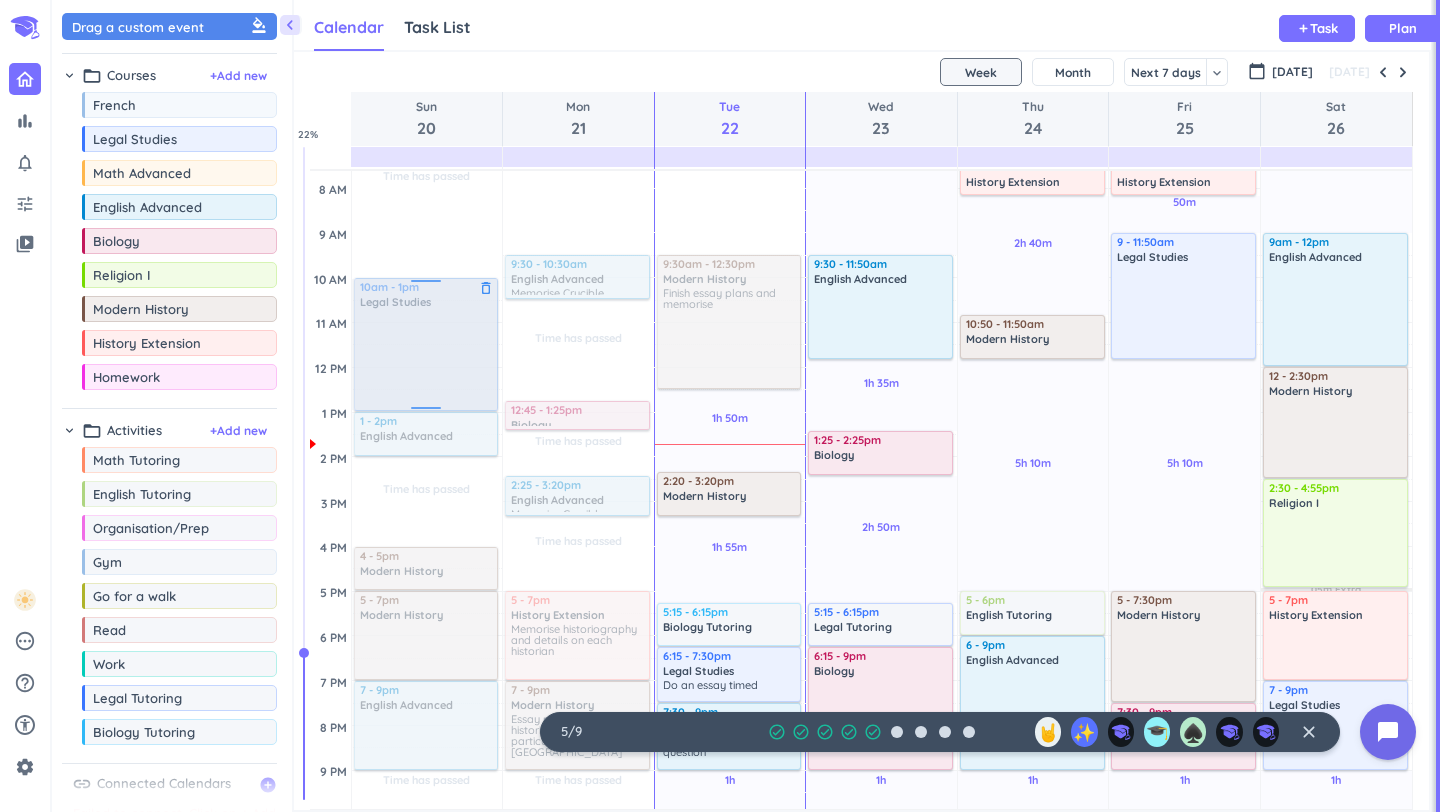 scroll, scrollTop: 163, scrollLeft: 0, axis: vertical 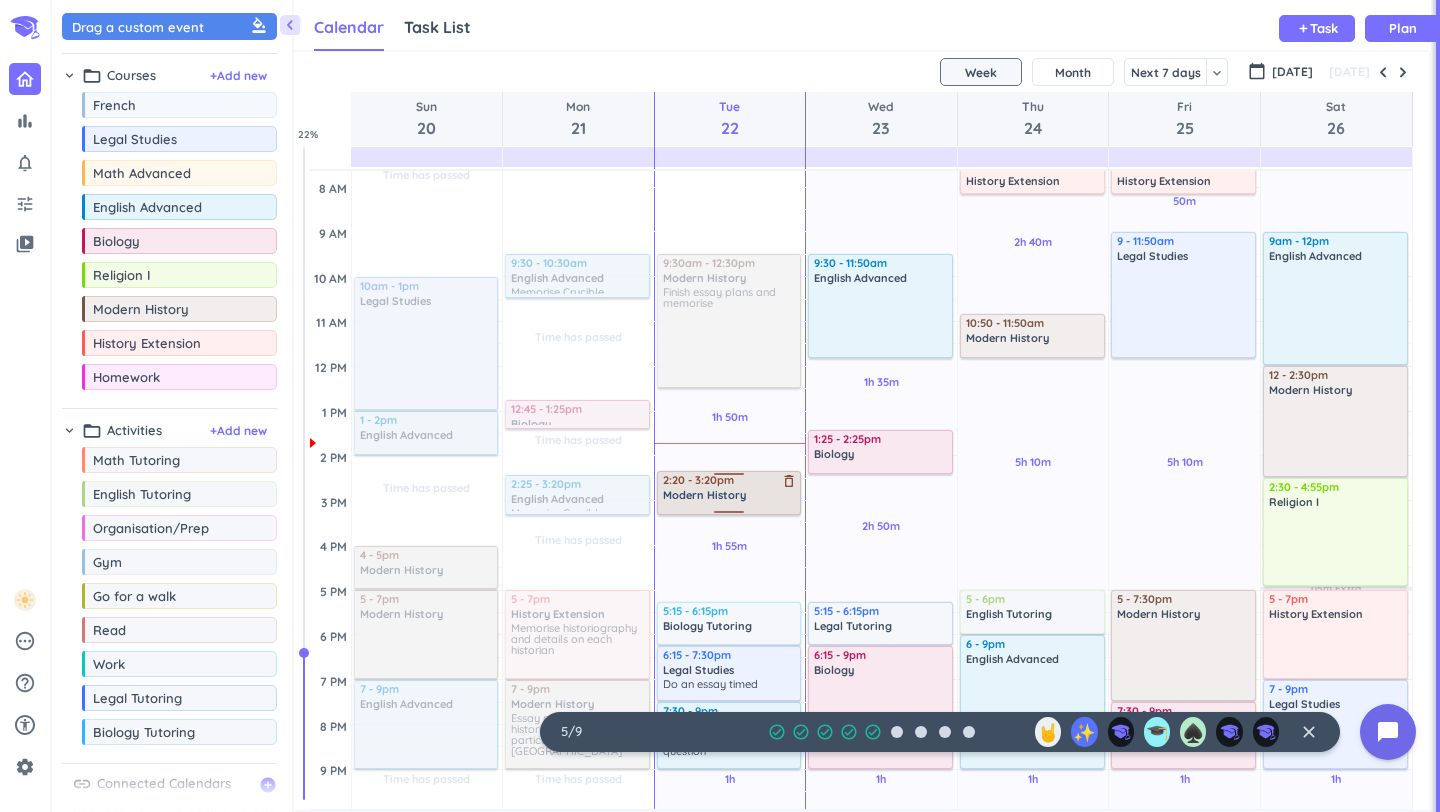 click on "2:20 - 3:20pm" at bounding box center [730, 480] 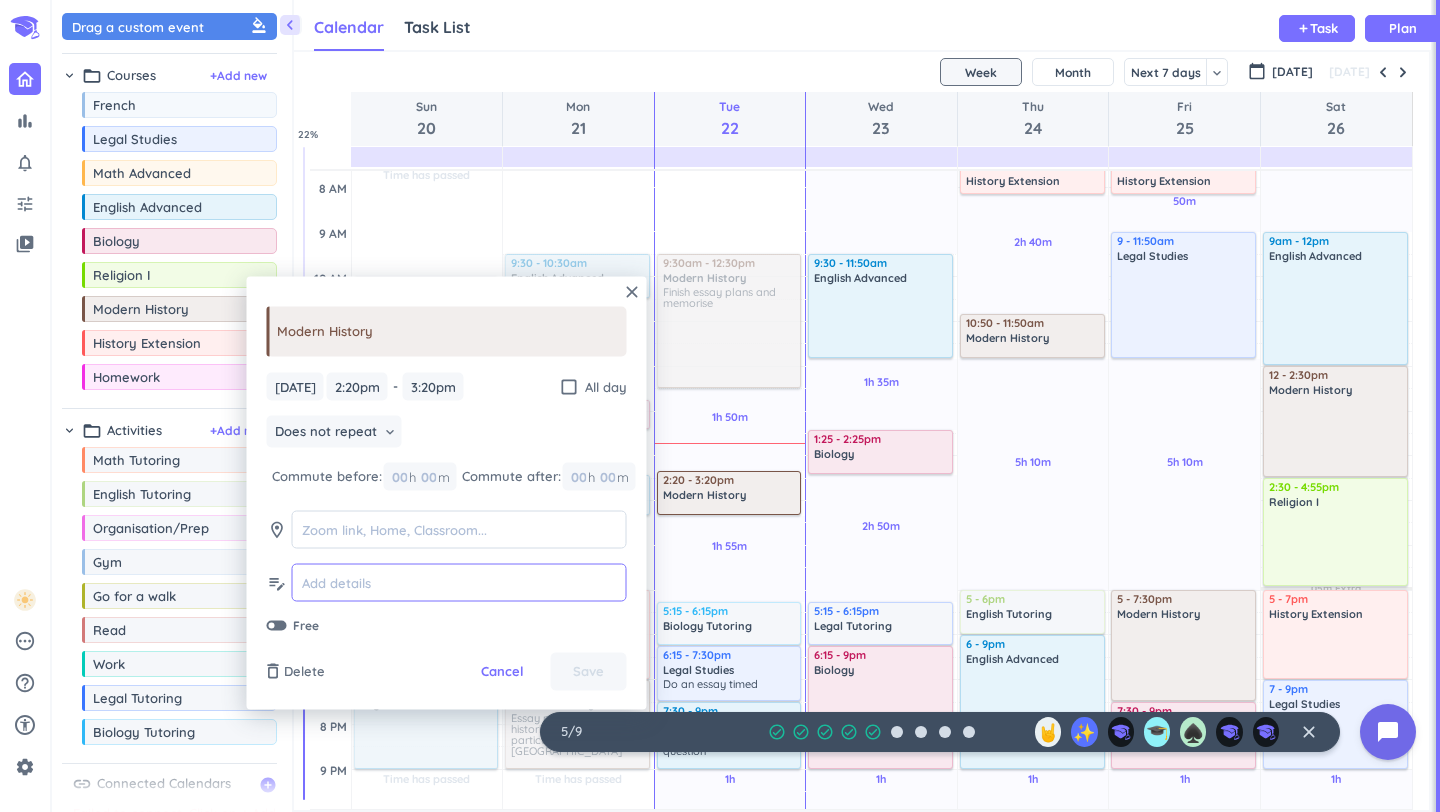 click at bounding box center [459, 582] 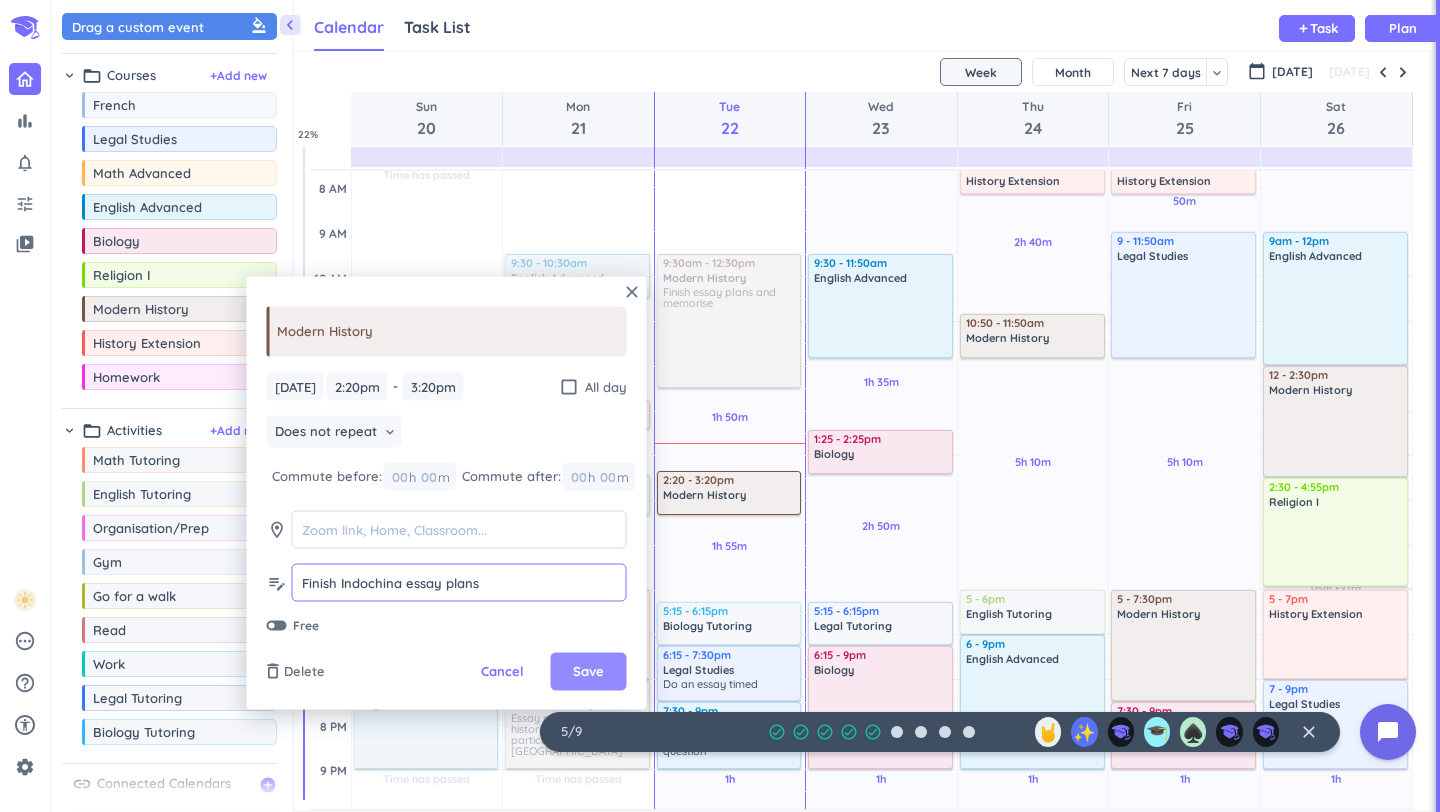 type on "Finish Indochina essay plans" 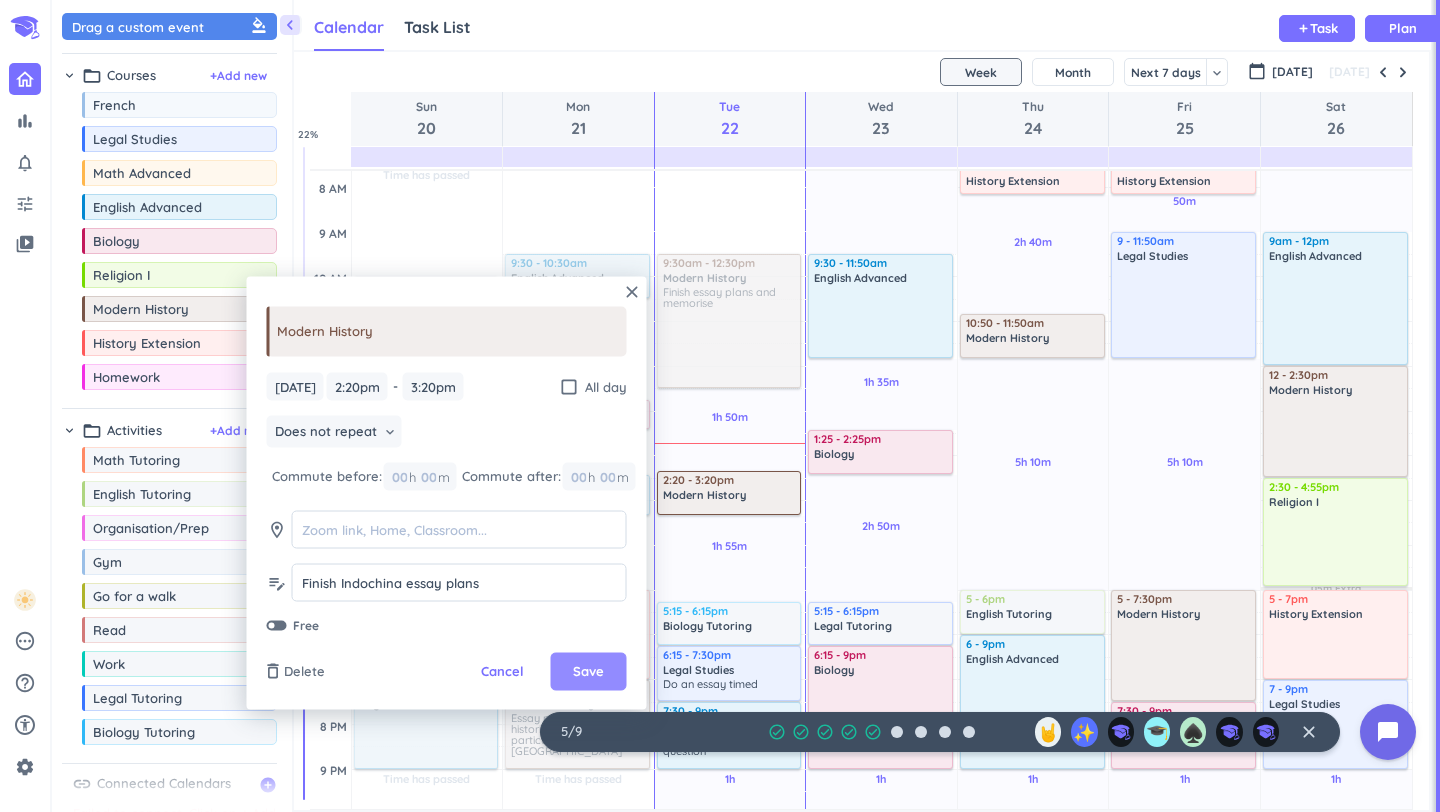 click on "Save" at bounding box center [588, 672] 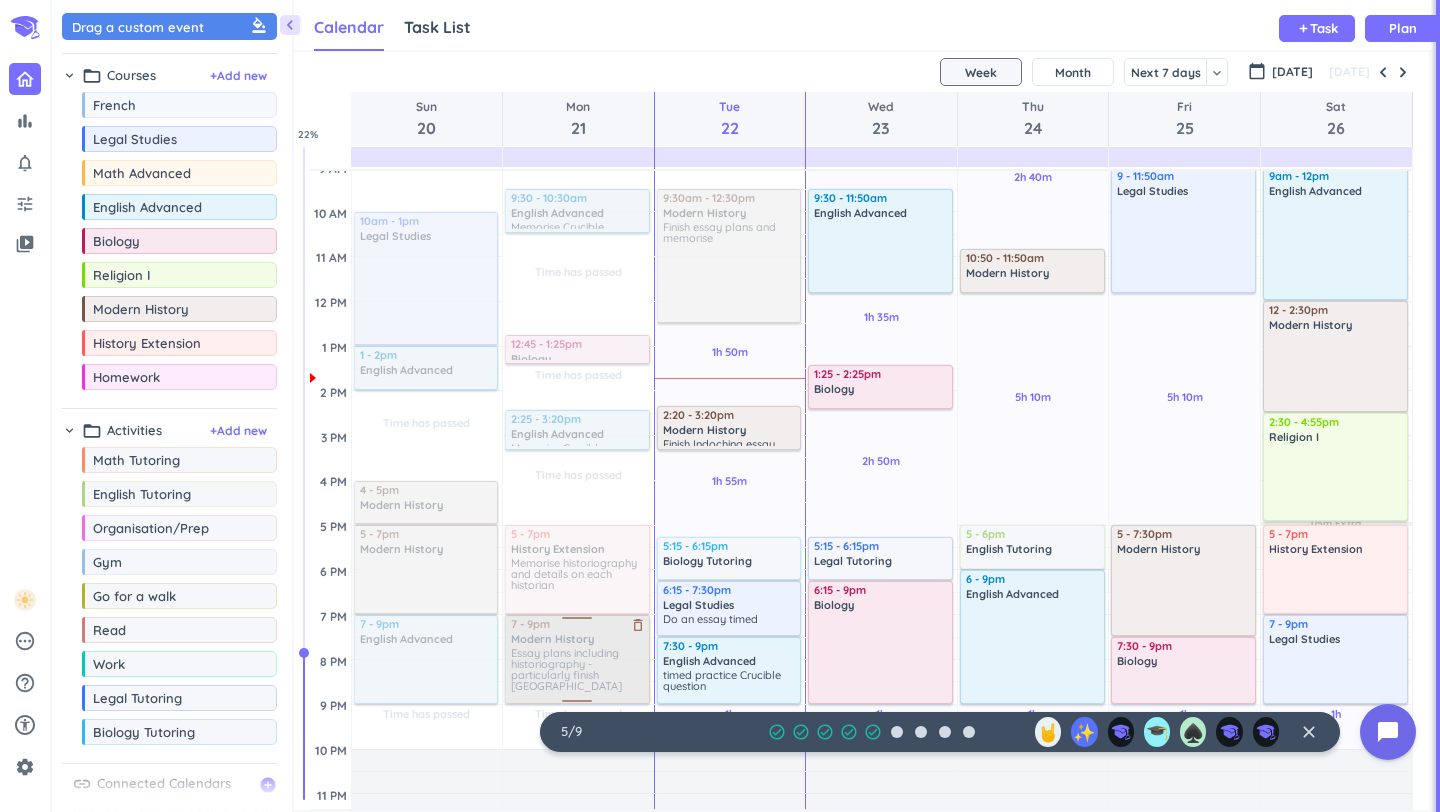 scroll, scrollTop: 233, scrollLeft: 0, axis: vertical 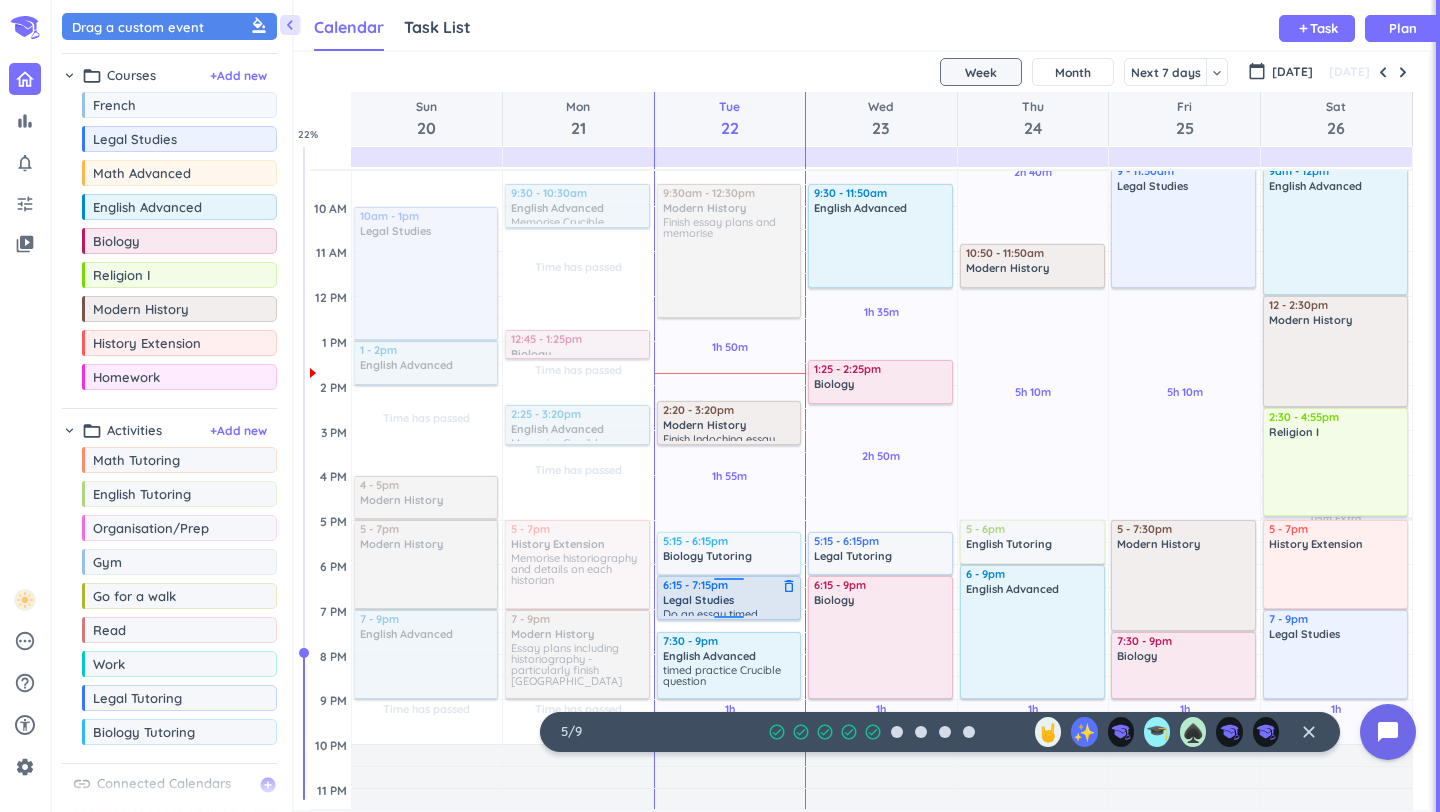 drag, startPoint x: 729, startPoint y: 628, endPoint x: 729, endPoint y: 615, distance: 13 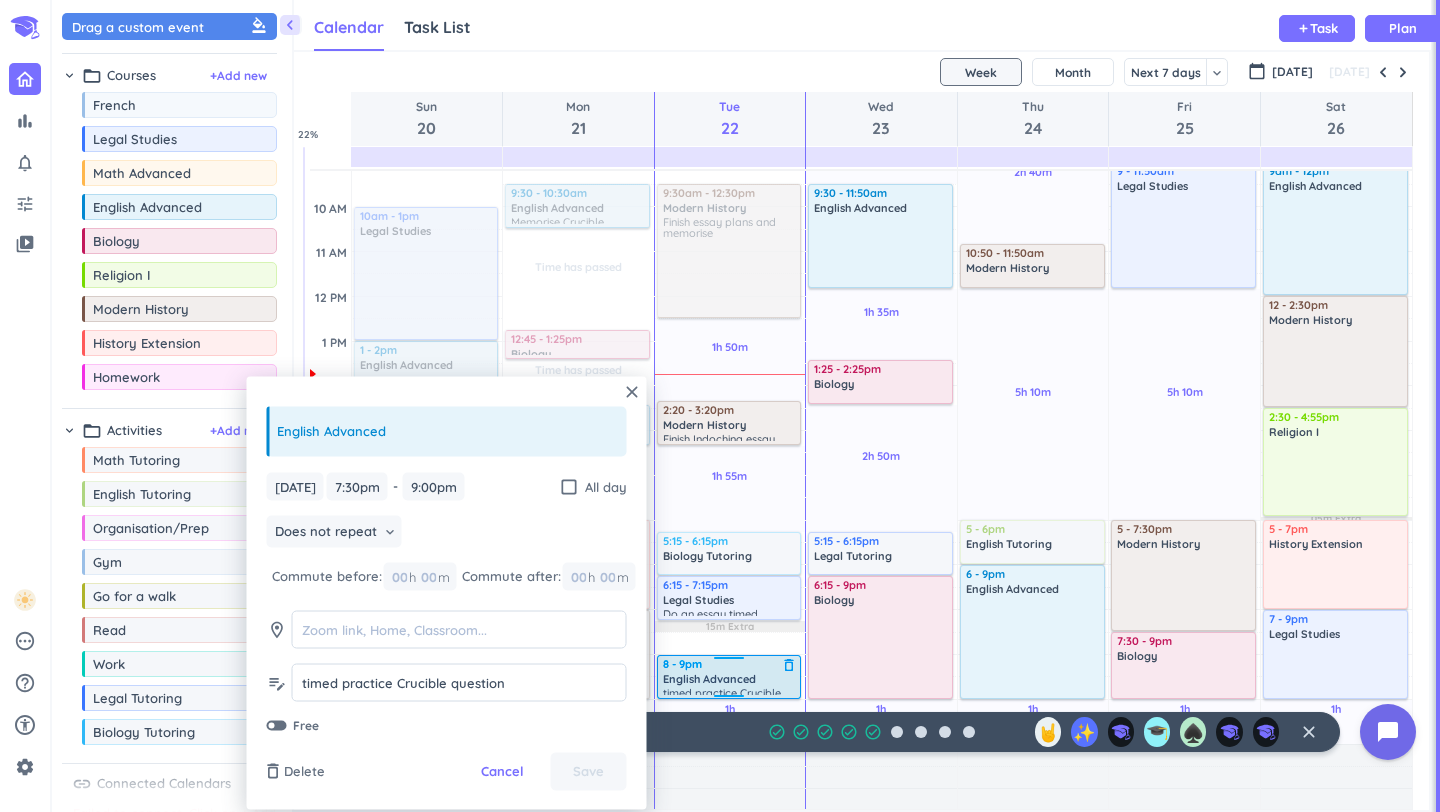 drag, startPoint x: 726, startPoint y: 638, endPoint x: 729, endPoint y: 662, distance: 24.186773 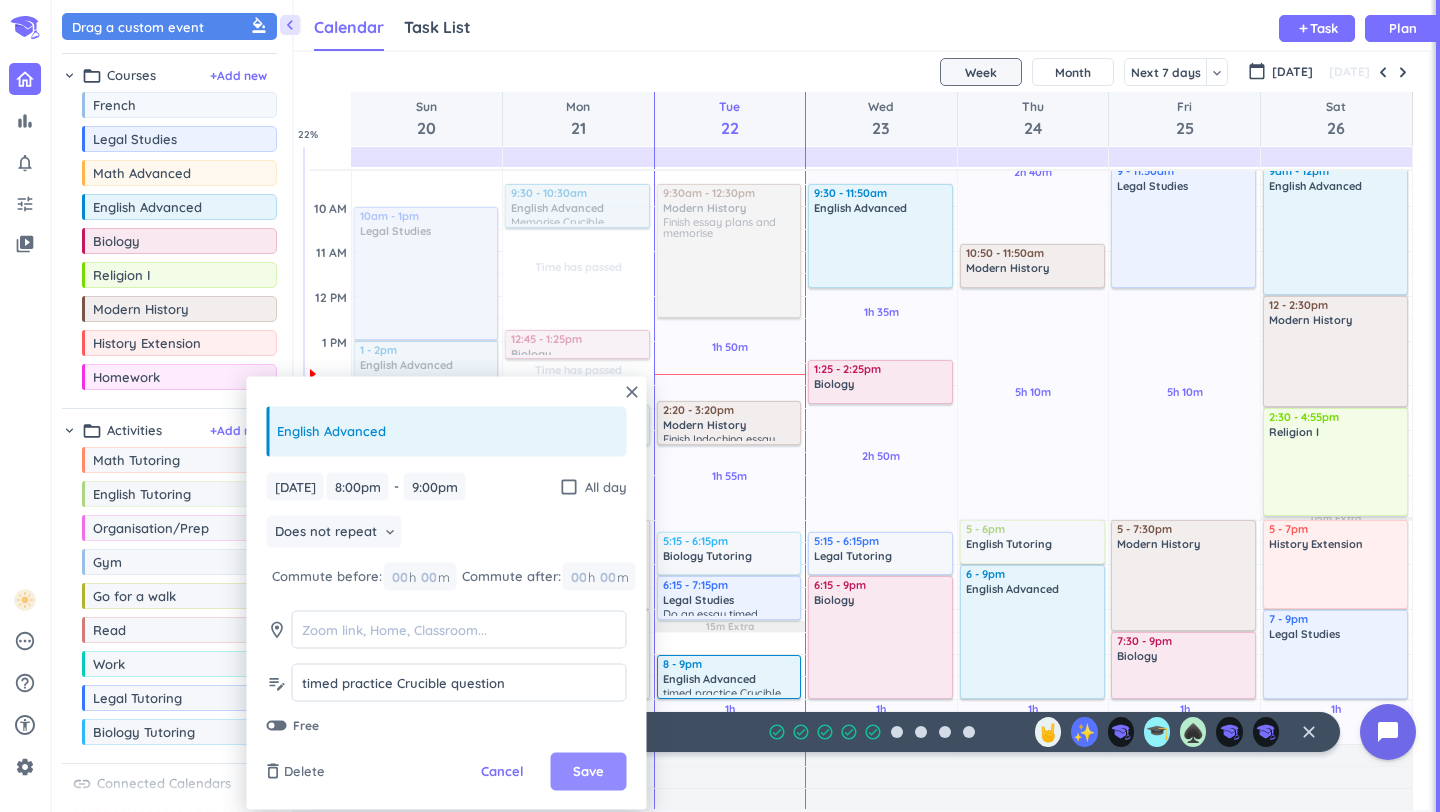 click on "Save" at bounding box center [588, 772] 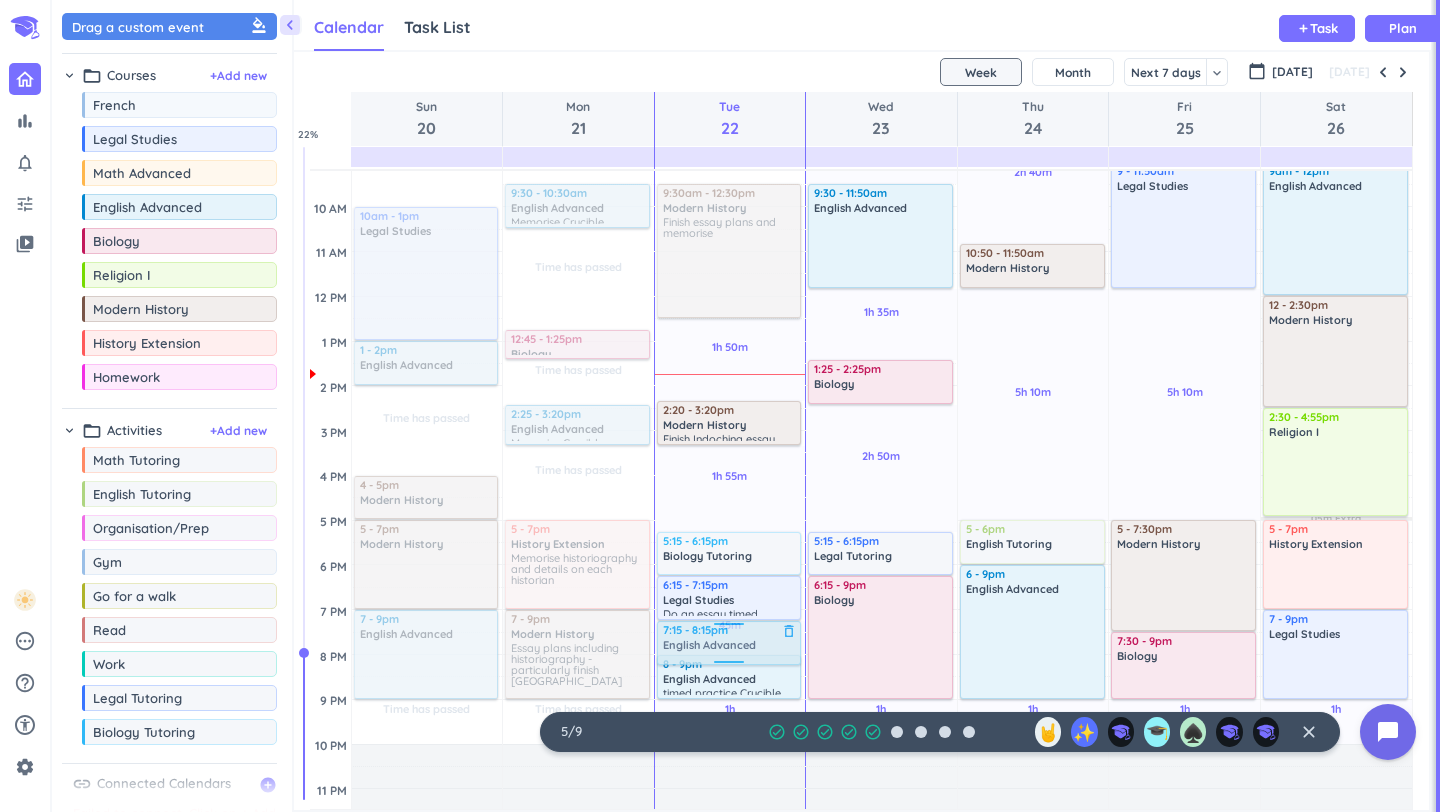 drag, startPoint x: 147, startPoint y: 340, endPoint x: 721, endPoint y: 624, distance: 640.41547 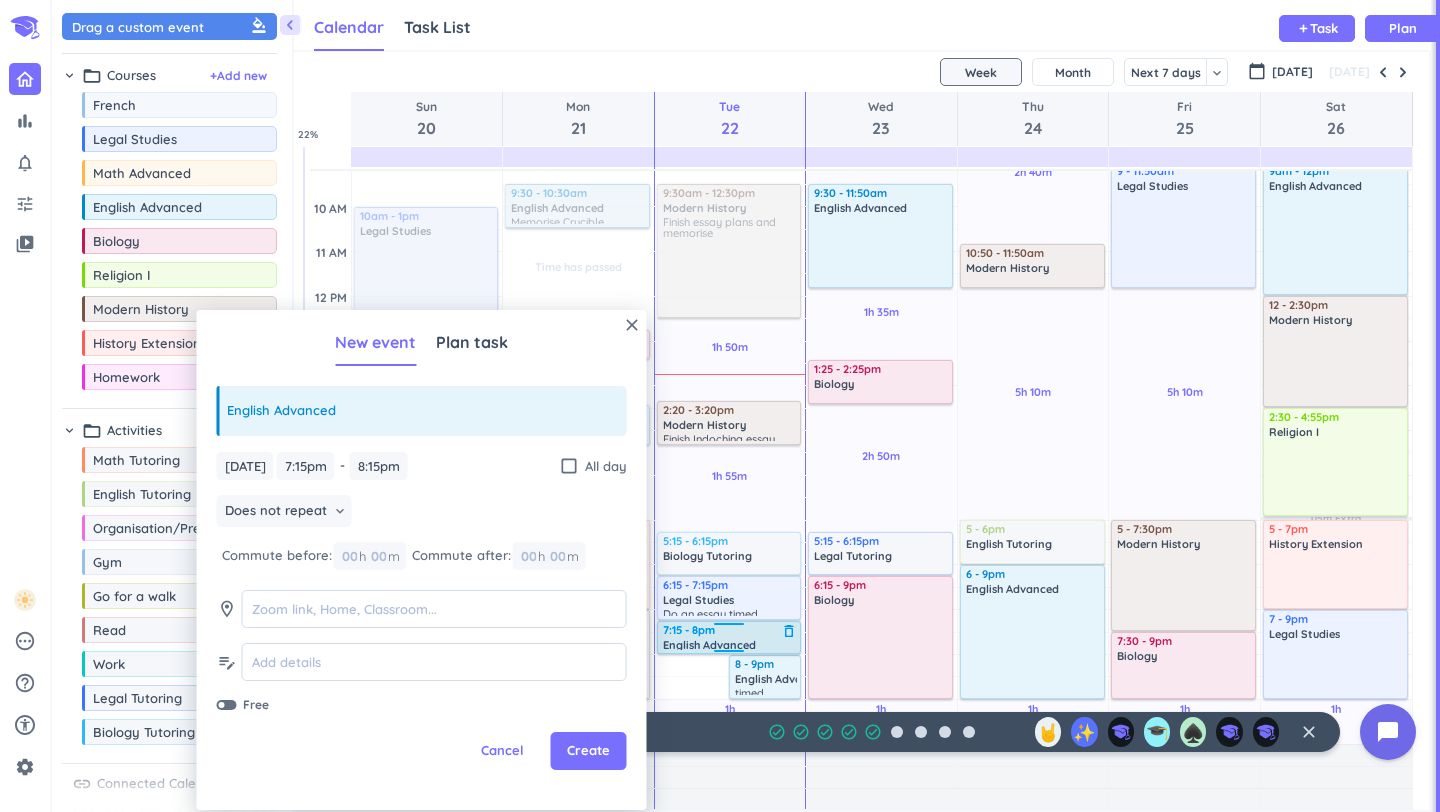 drag, startPoint x: 716, startPoint y: 664, endPoint x: 720, endPoint y: 652, distance: 12.649111 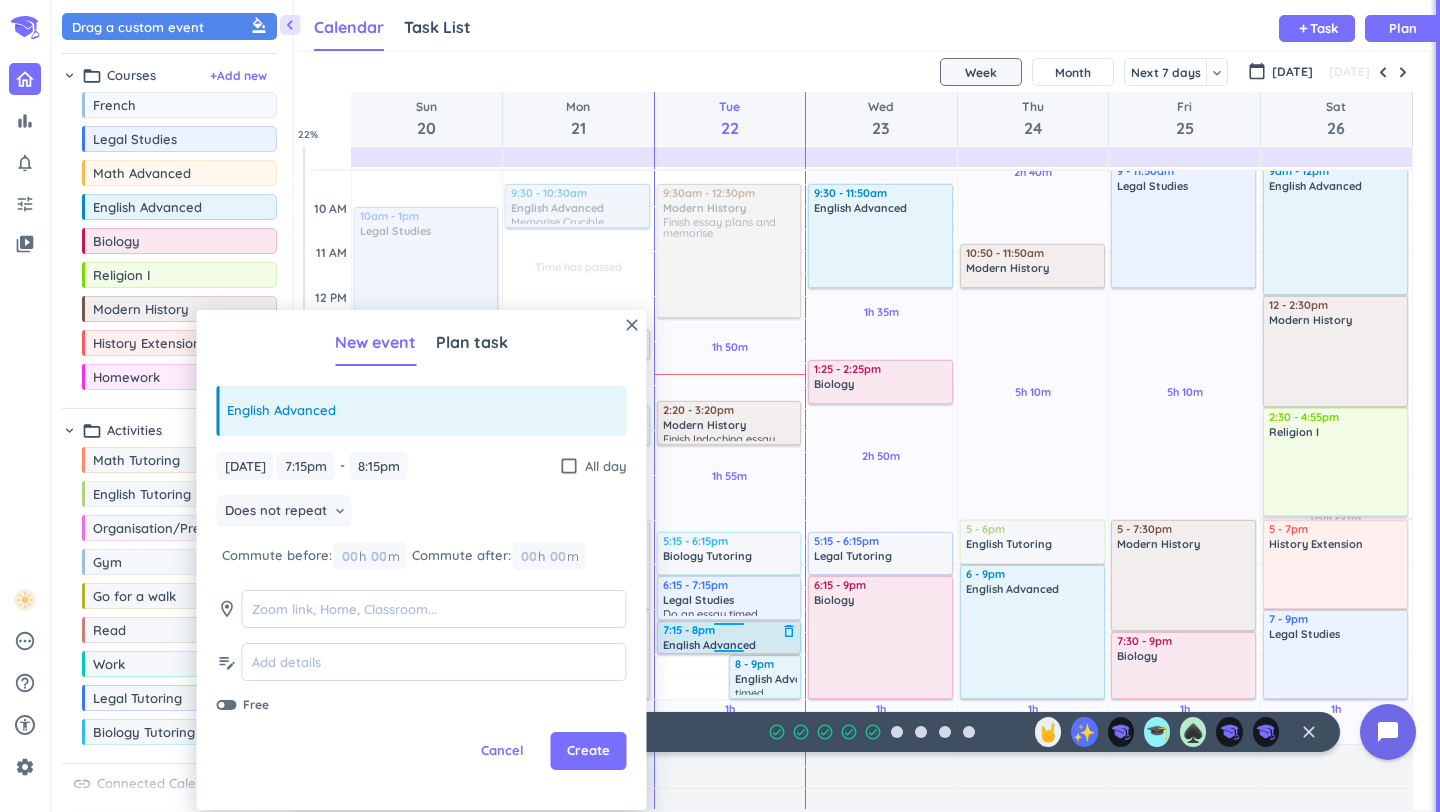 click on "Time has passed Past due Plan 1h 50m Past due Plan 1h 55m Past due Plan 45m Past due Plan 1h  Past due Plan Adjust Awake Time Adjust Awake Time 7:15 - 8:15pm English Advanced  delete_outline 8 - 9pm English Advanced  delete_outline timed practice Crucible question 9:30am - 12:30pm Modern History delete_outline Finish essay plans and memorise  2:20 - 3:20pm Modern History delete_outline Finish Indochina essay plans 5:15 - 6:15pm Biology Tutoring delete_outline 6:15 - 7:15pm Legal Studies  delete_outline Do an essay timed 7:15 - 8pm English Advanced  delete_outline" at bounding box center (730, 475) 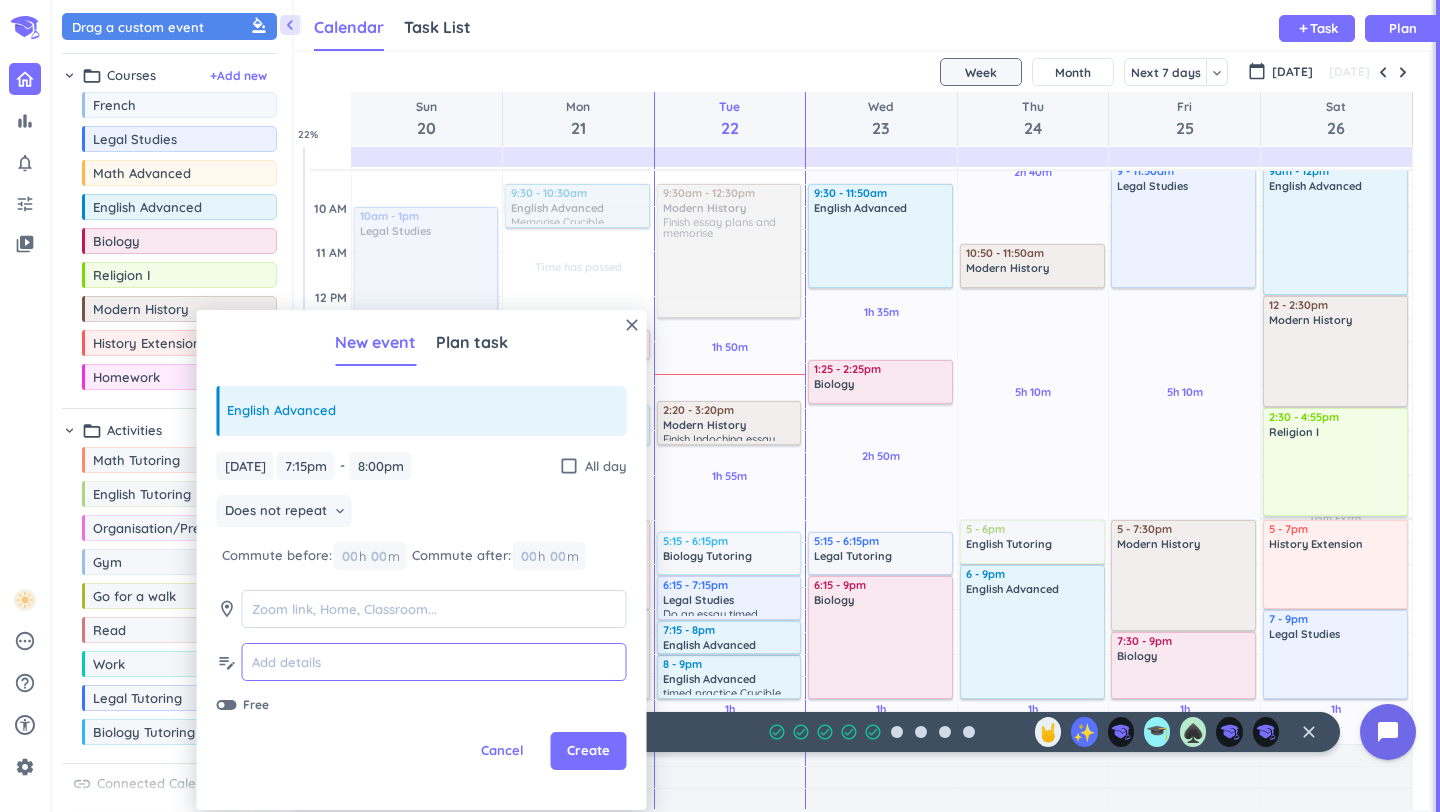 click at bounding box center (434, 662) 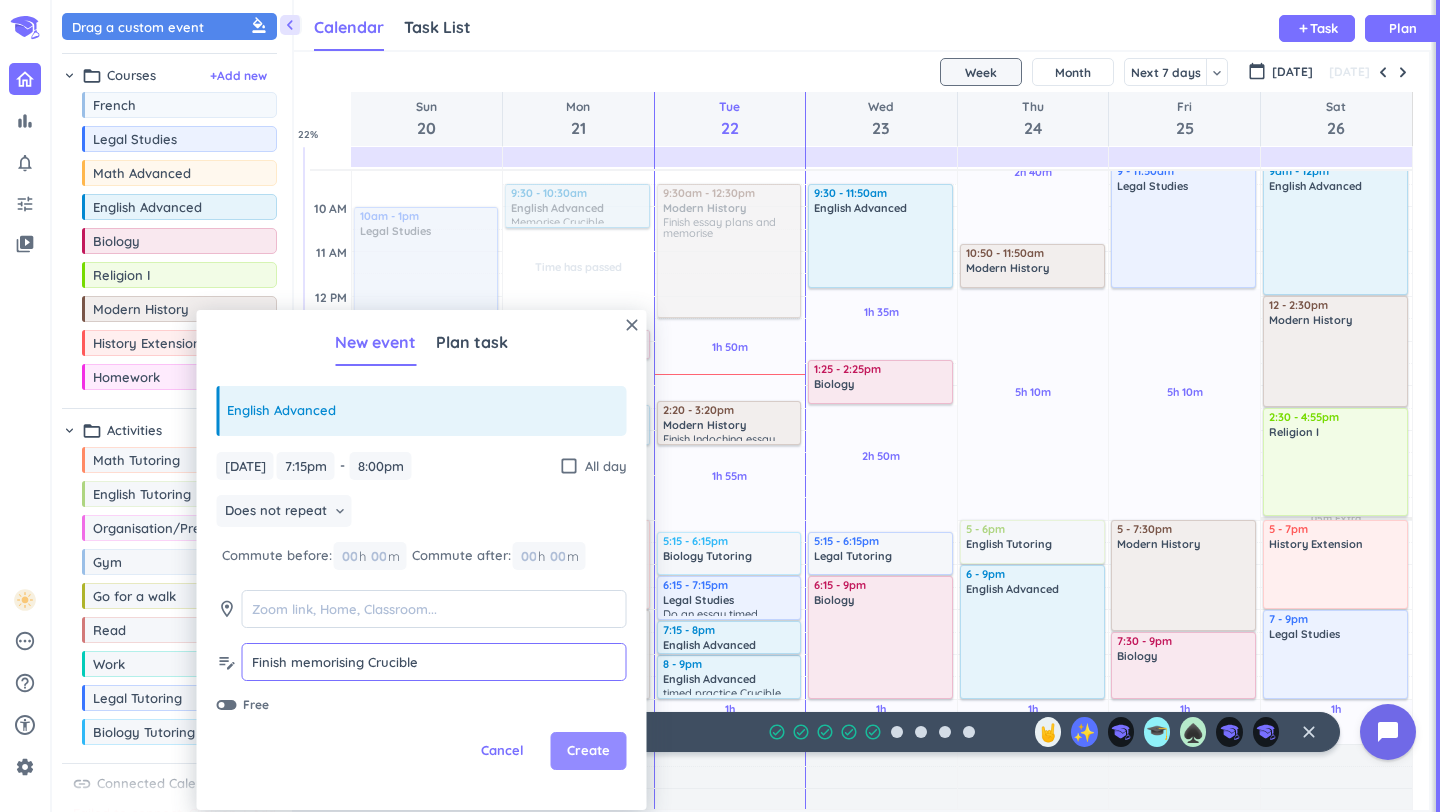 type on "Finish memorising Crucible" 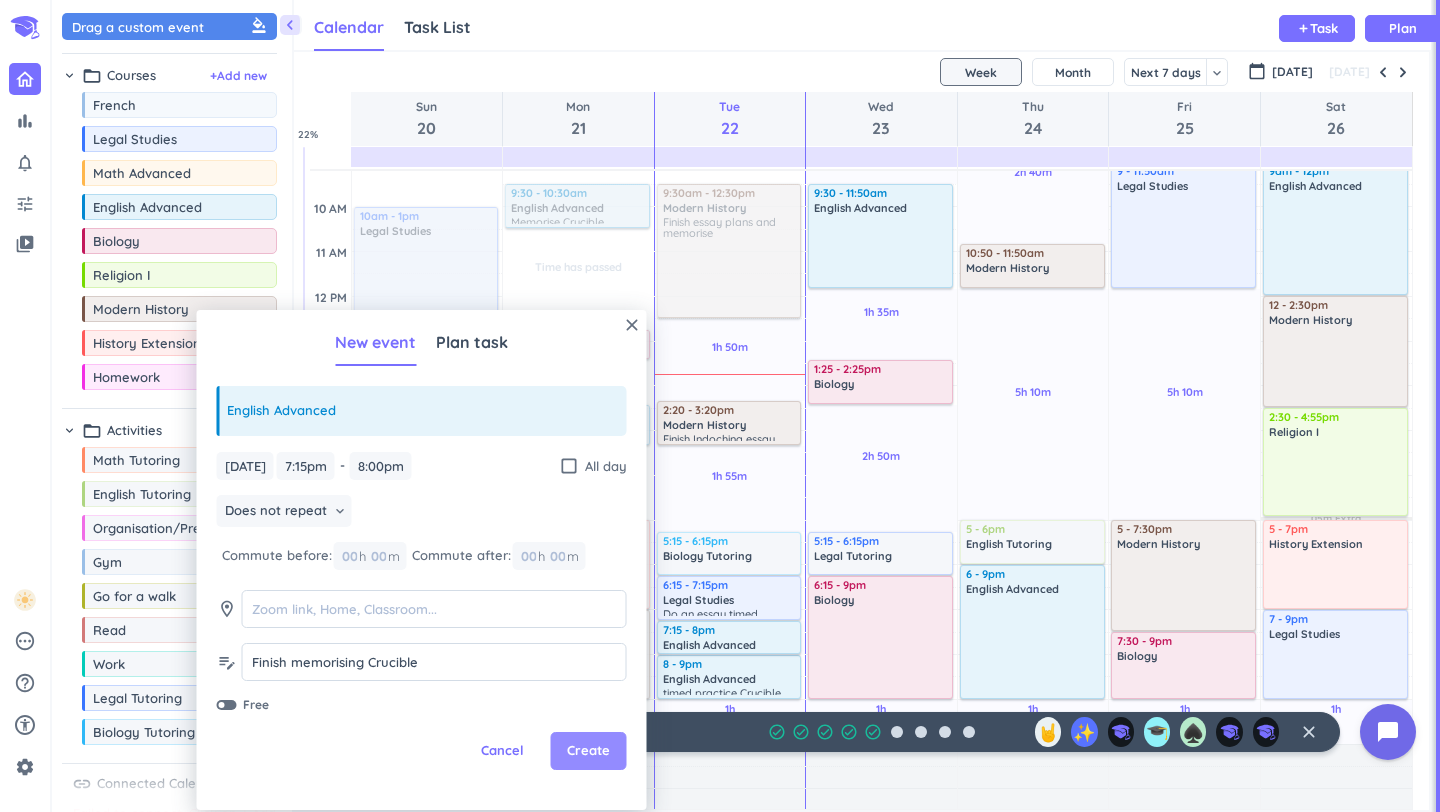 click on "Create" at bounding box center [588, 751] 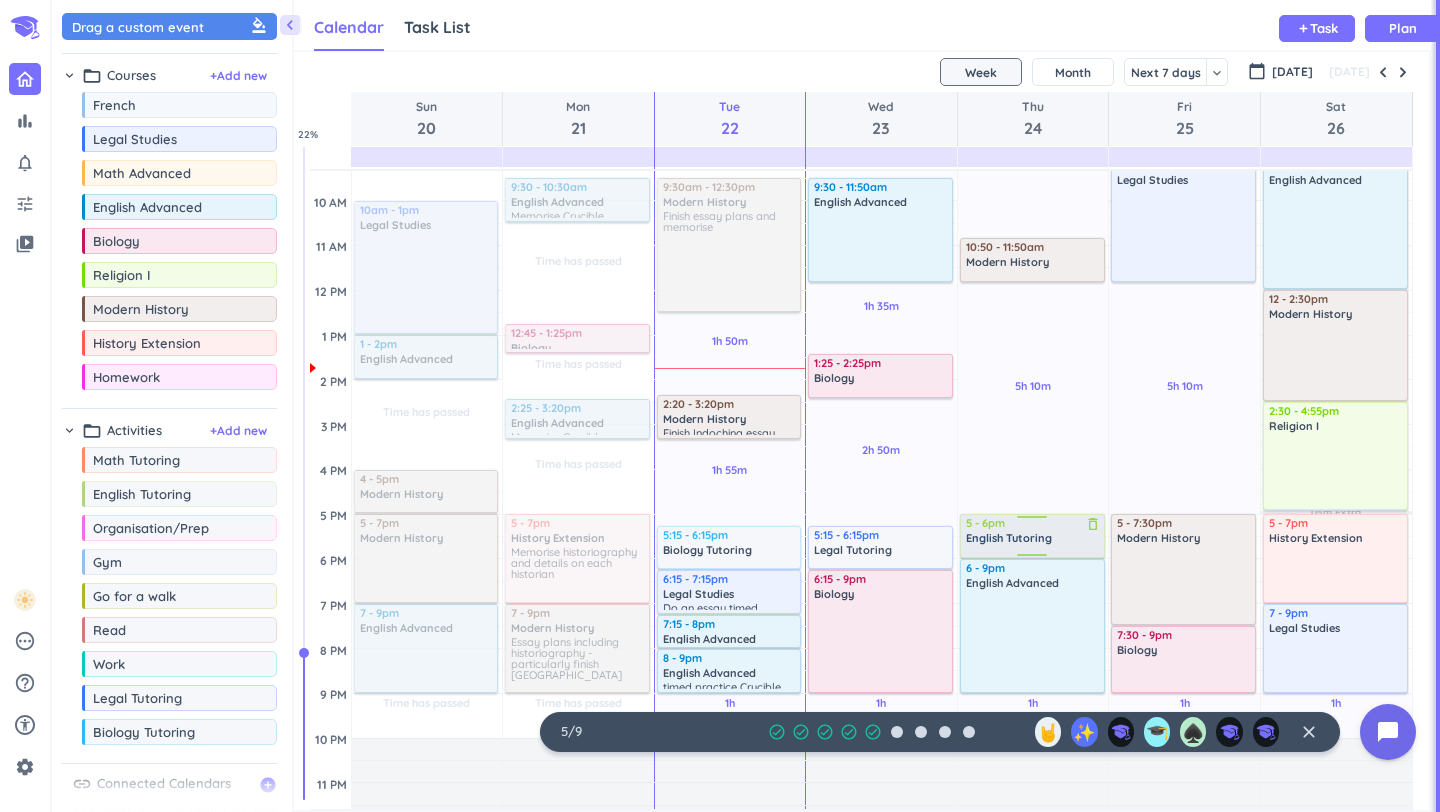 scroll, scrollTop: 260, scrollLeft: 0, axis: vertical 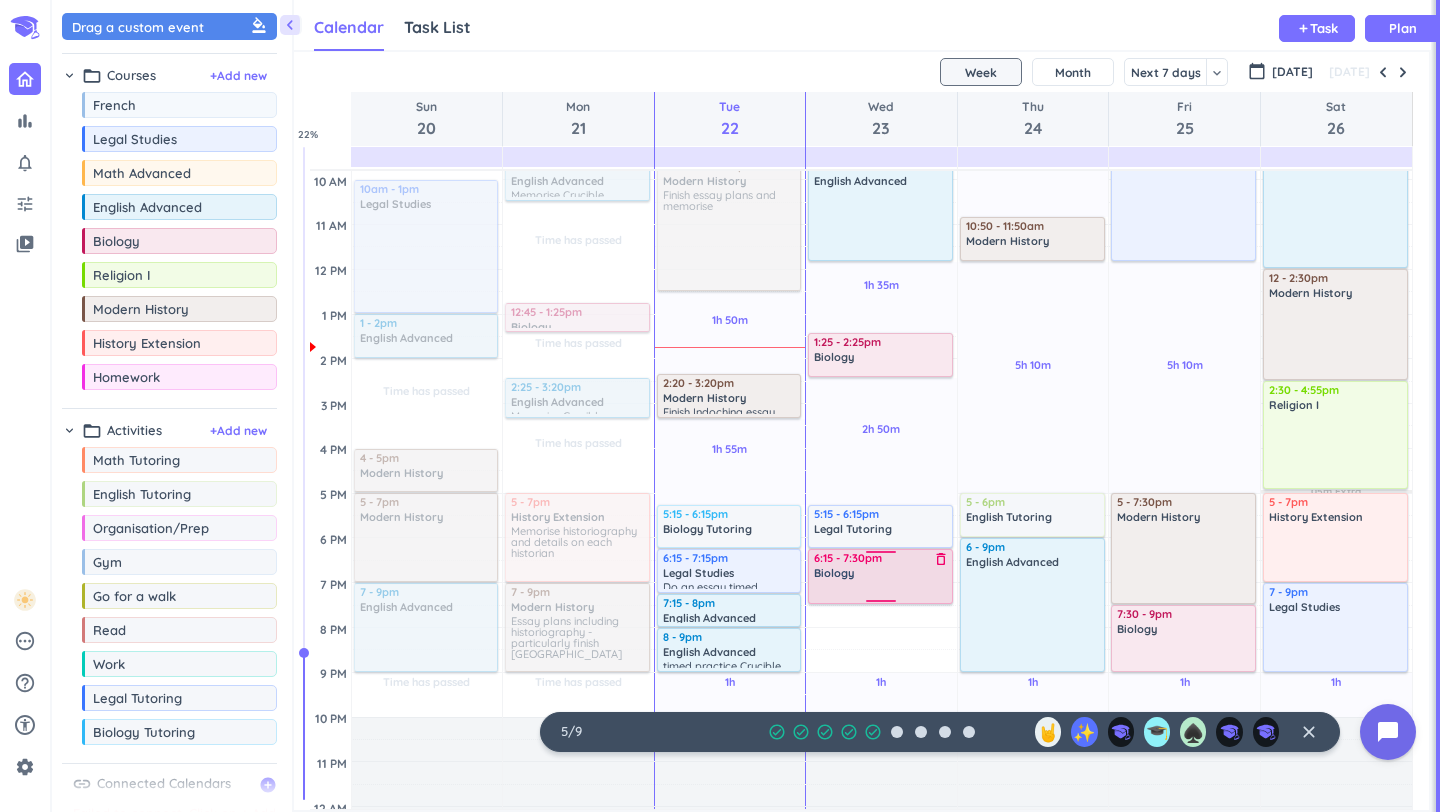 drag, startPoint x: 874, startPoint y: 670, endPoint x: 891, endPoint y: 602, distance: 70.0928 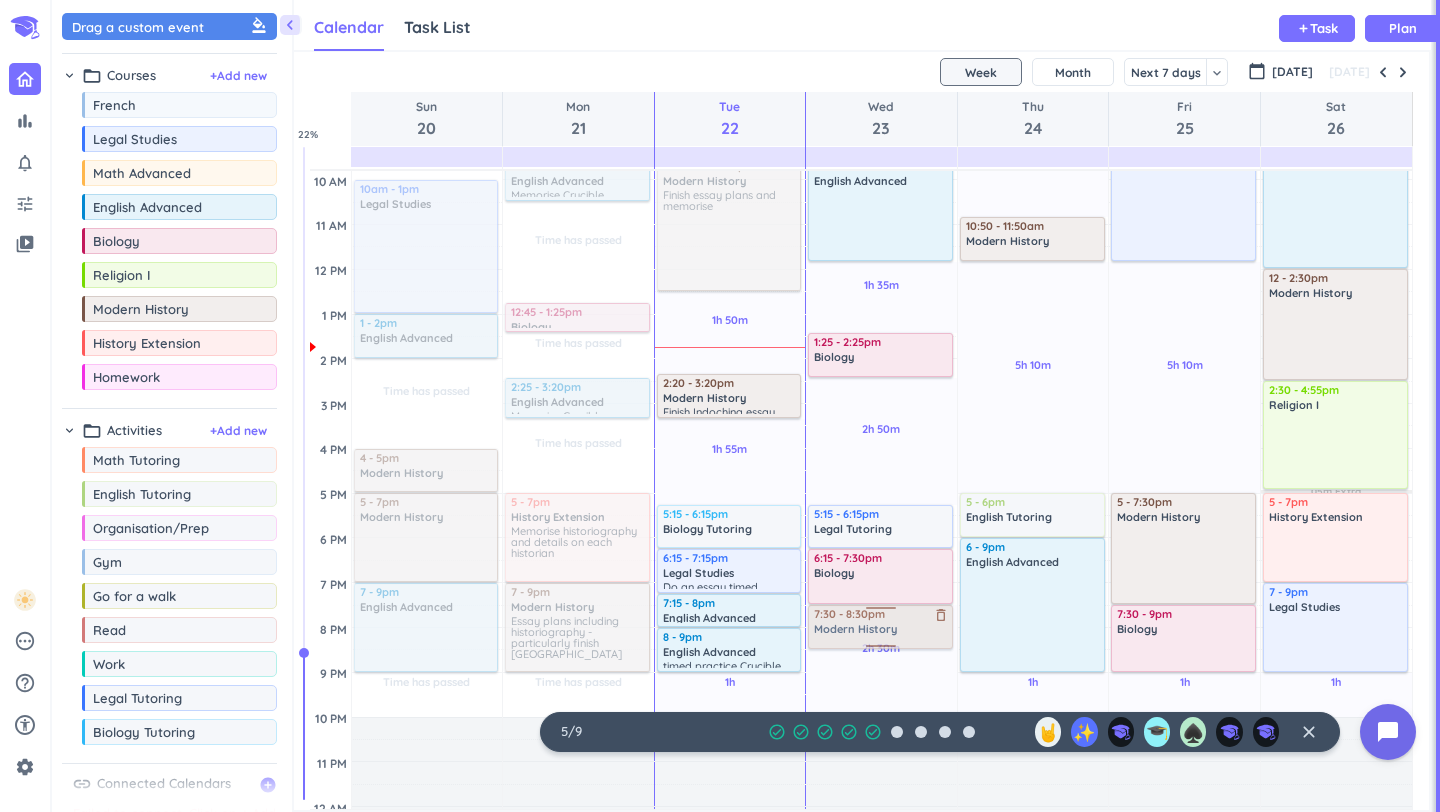drag, startPoint x: 155, startPoint y: 325, endPoint x: 933, endPoint y: 606, distance: 827.19104 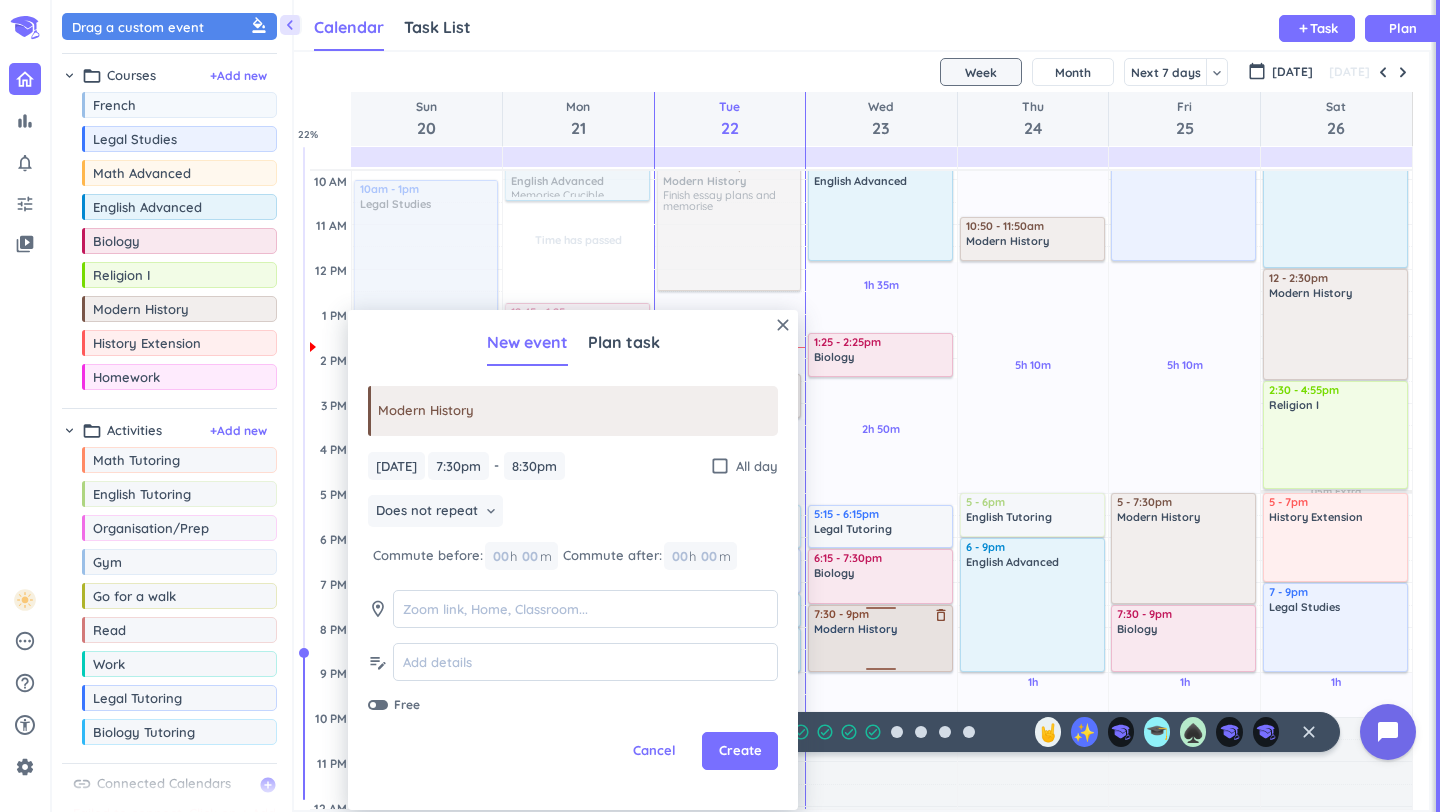 drag, startPoint x: 880, startPoint y: 649, endPoint x: 884, endPoint y: 670, distance: 21.377558 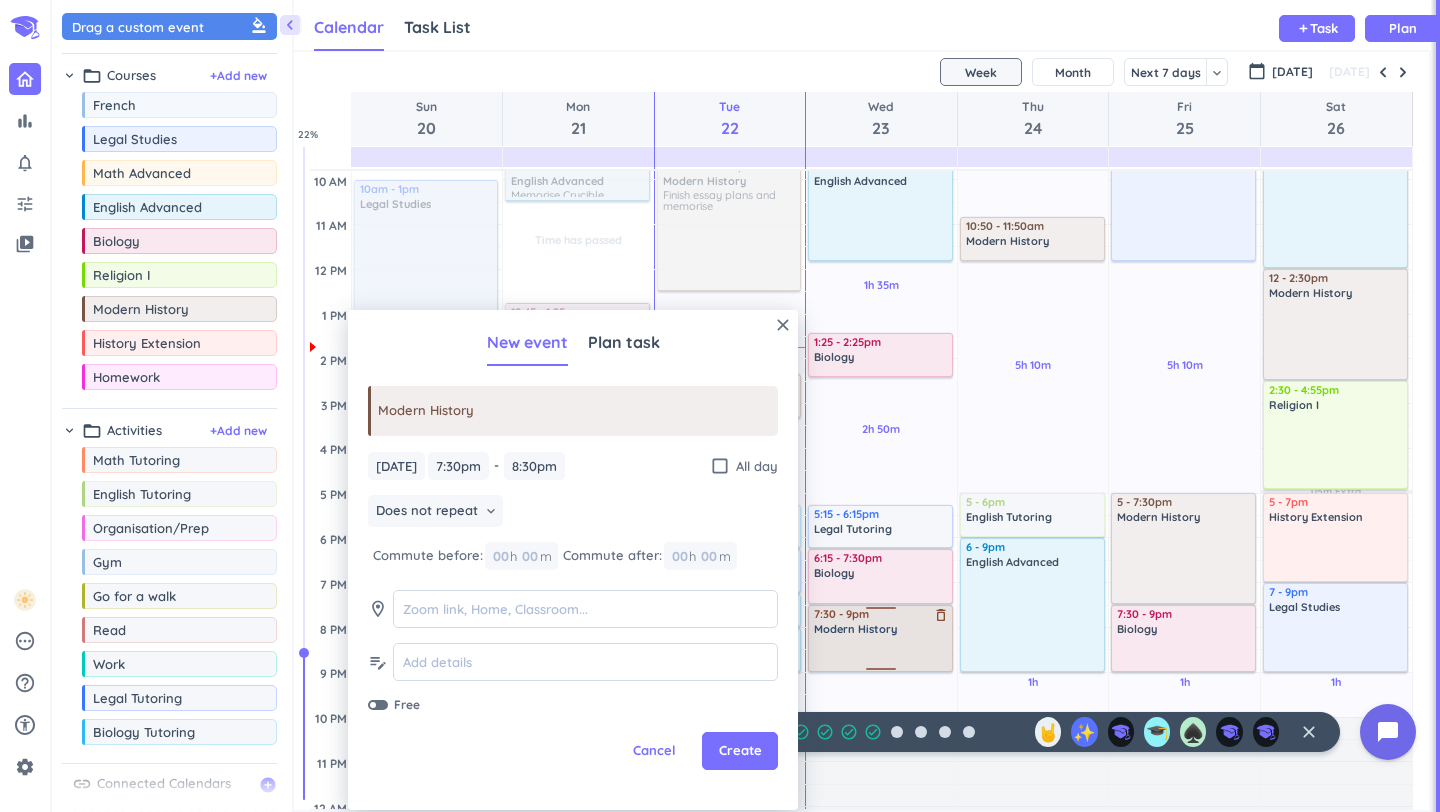 click on "3h 30m Past due Plan 1h 35m Past due Plan 2h 50m Past due Plan 2h 30m Past due Plan Adjust Awake Time Adjust Awake Time 9:30 - 11:50am English Advanced  delete_outline 1:25 - 2:25pm Biology delete_outline 5:15 - 6:15pm Legal Tutoring delete_outline 6:15 - 7:30pm Biology delete_outline 7:30 - 8:30pm Modern History delete_outline 7:30 - 9pm Modern History delete_outline" at bounding box center (881, 448) 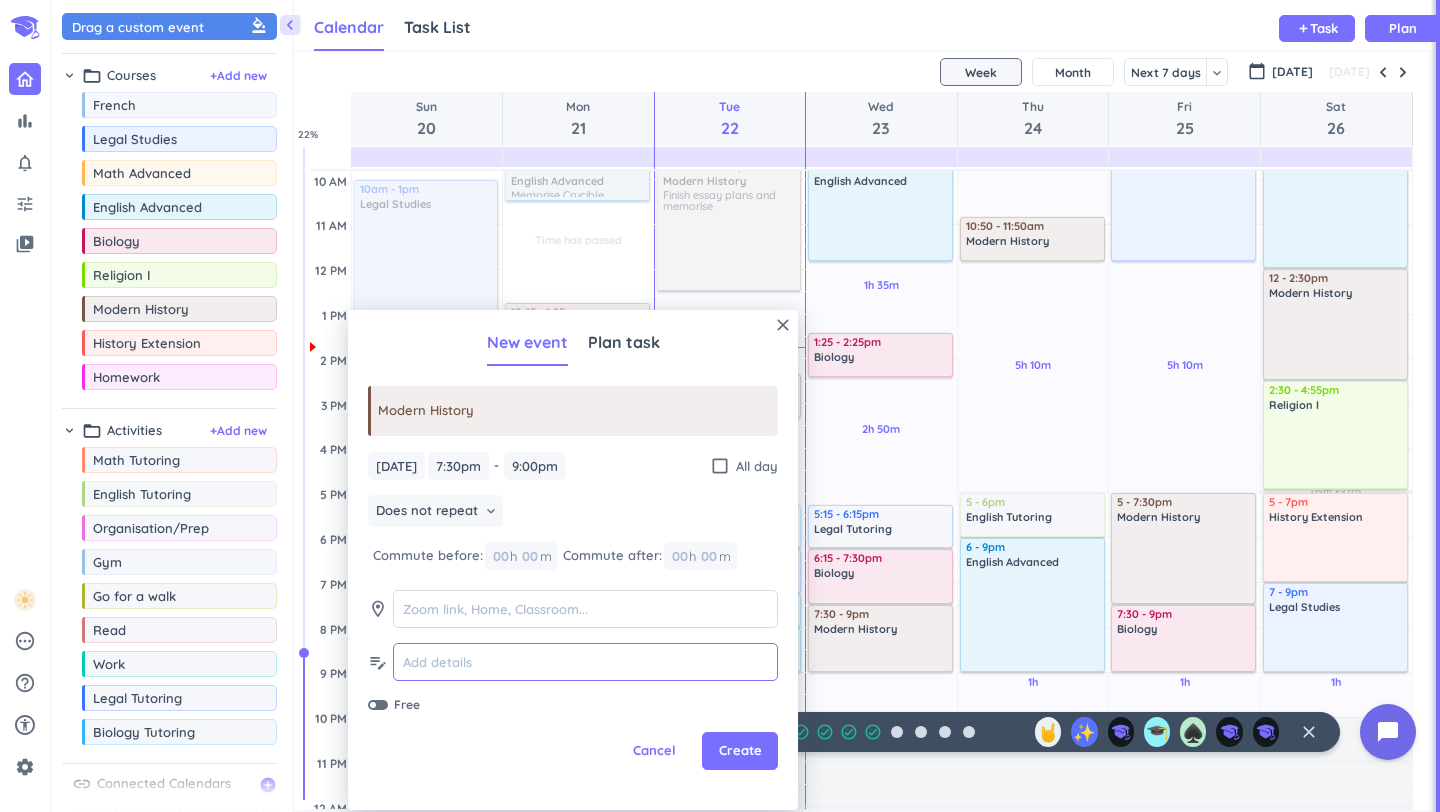 click at bounding box center [585, 662] 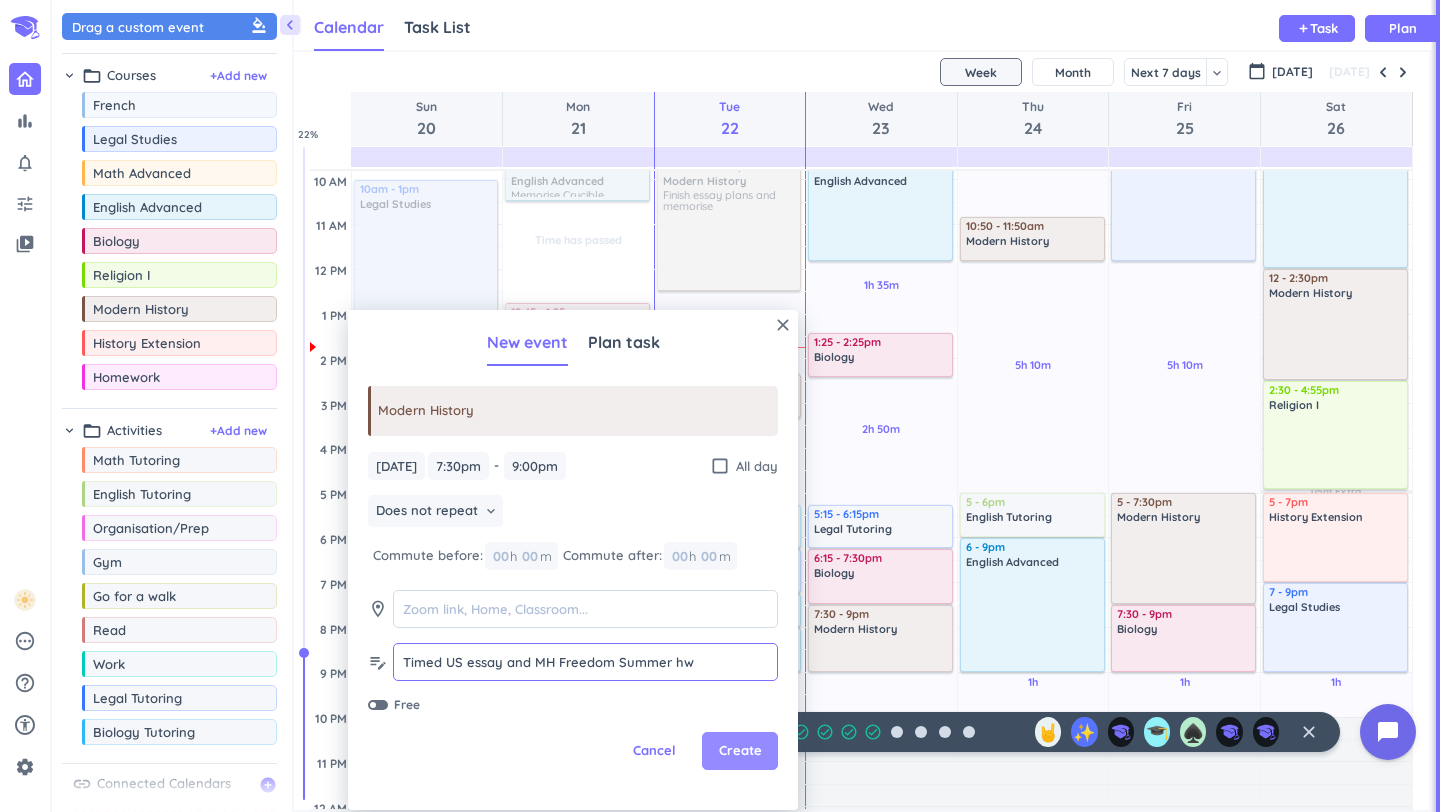 type on "Timed US essay and MH Freedom Summer hw" 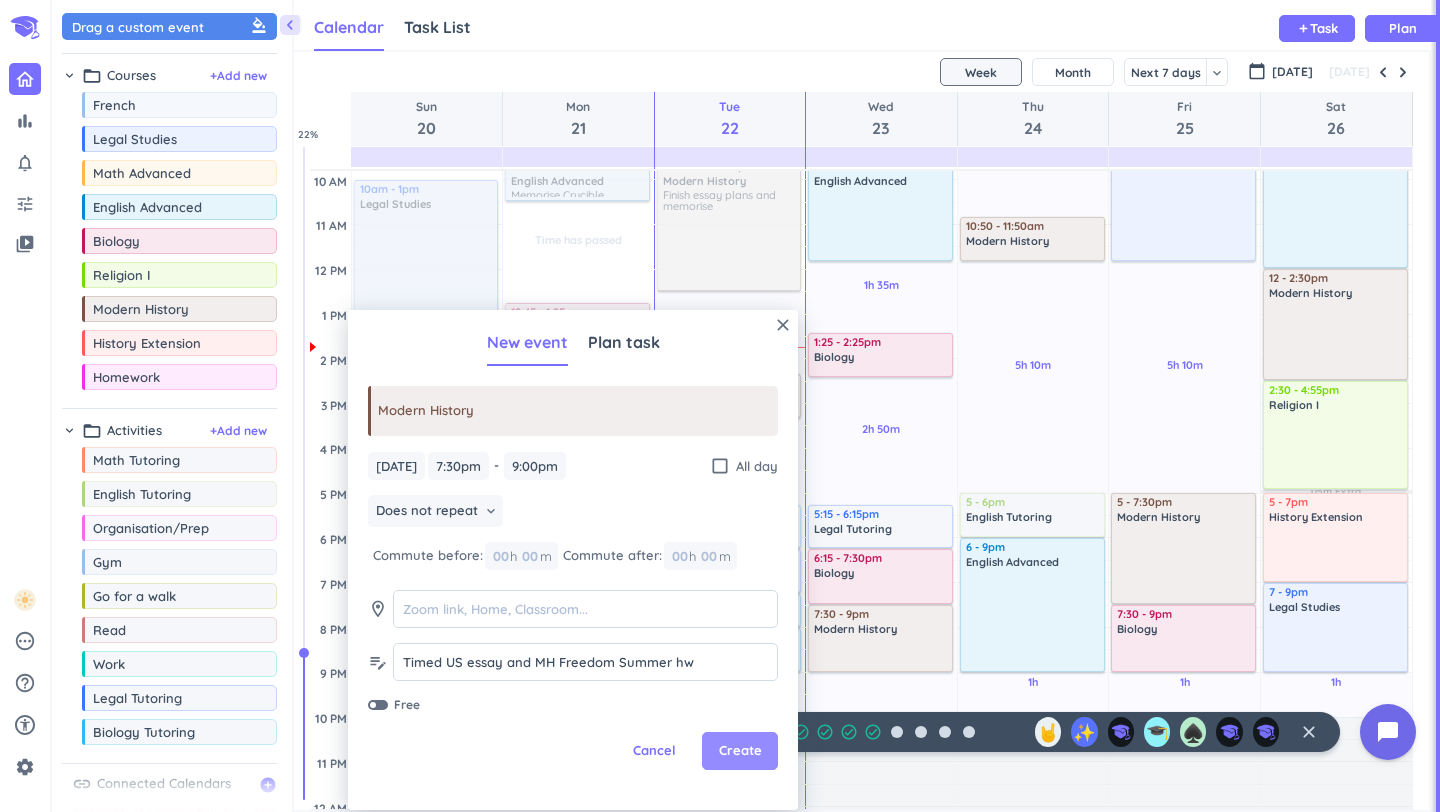 click on "Create" at bounding box center [740, 751] 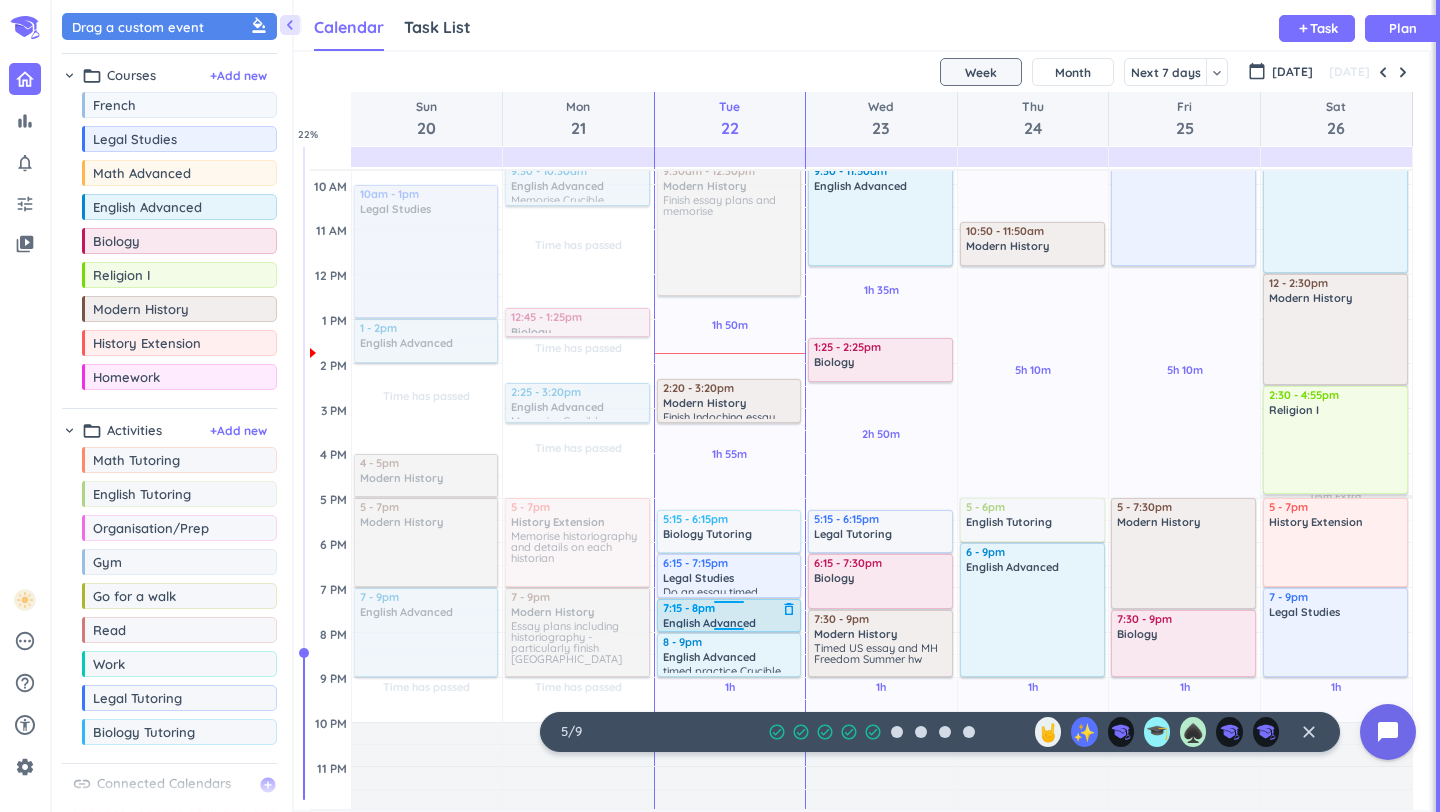scroll, scrollTop: 256, scrollLeft: 0, axis: vertical 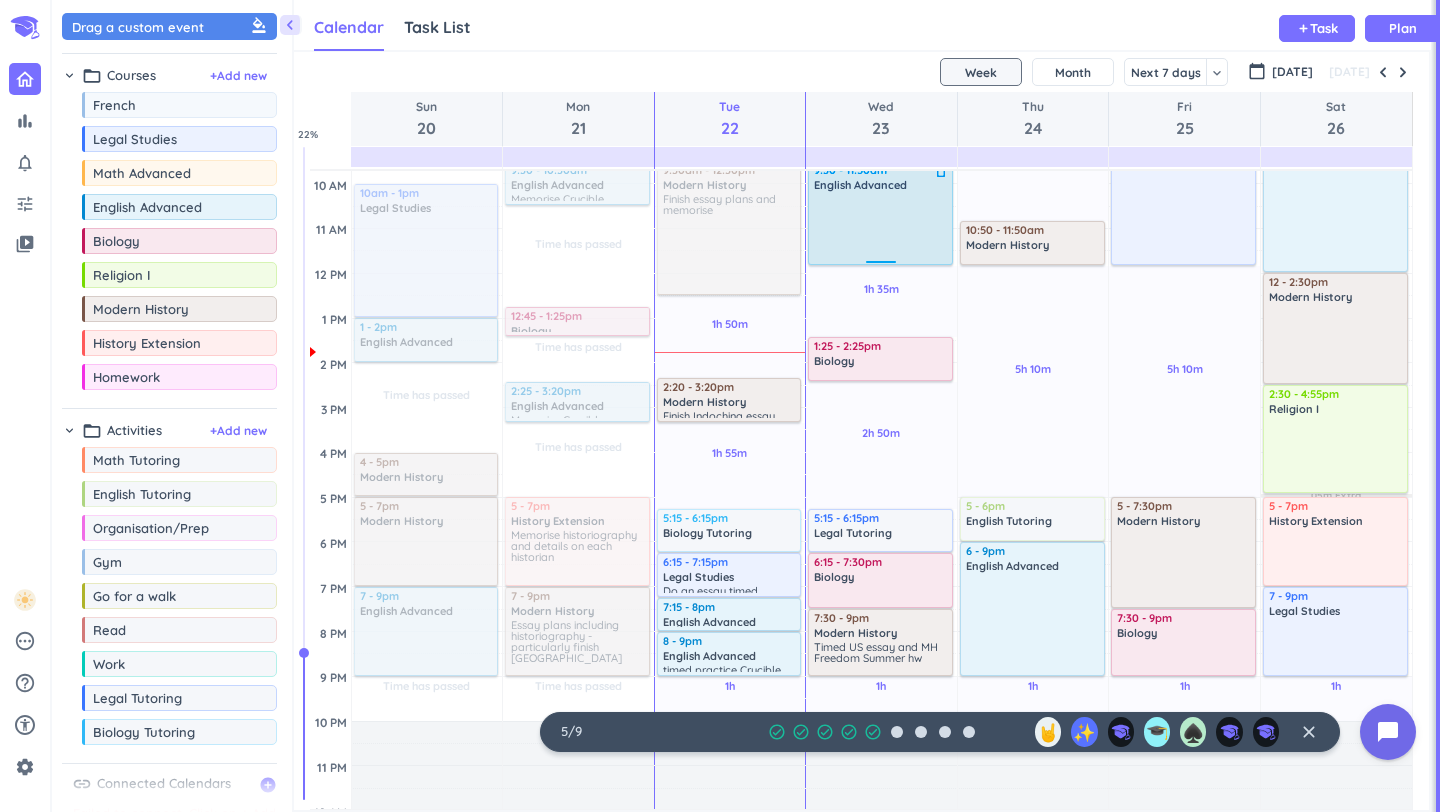 click at bounding box center (881, 227) 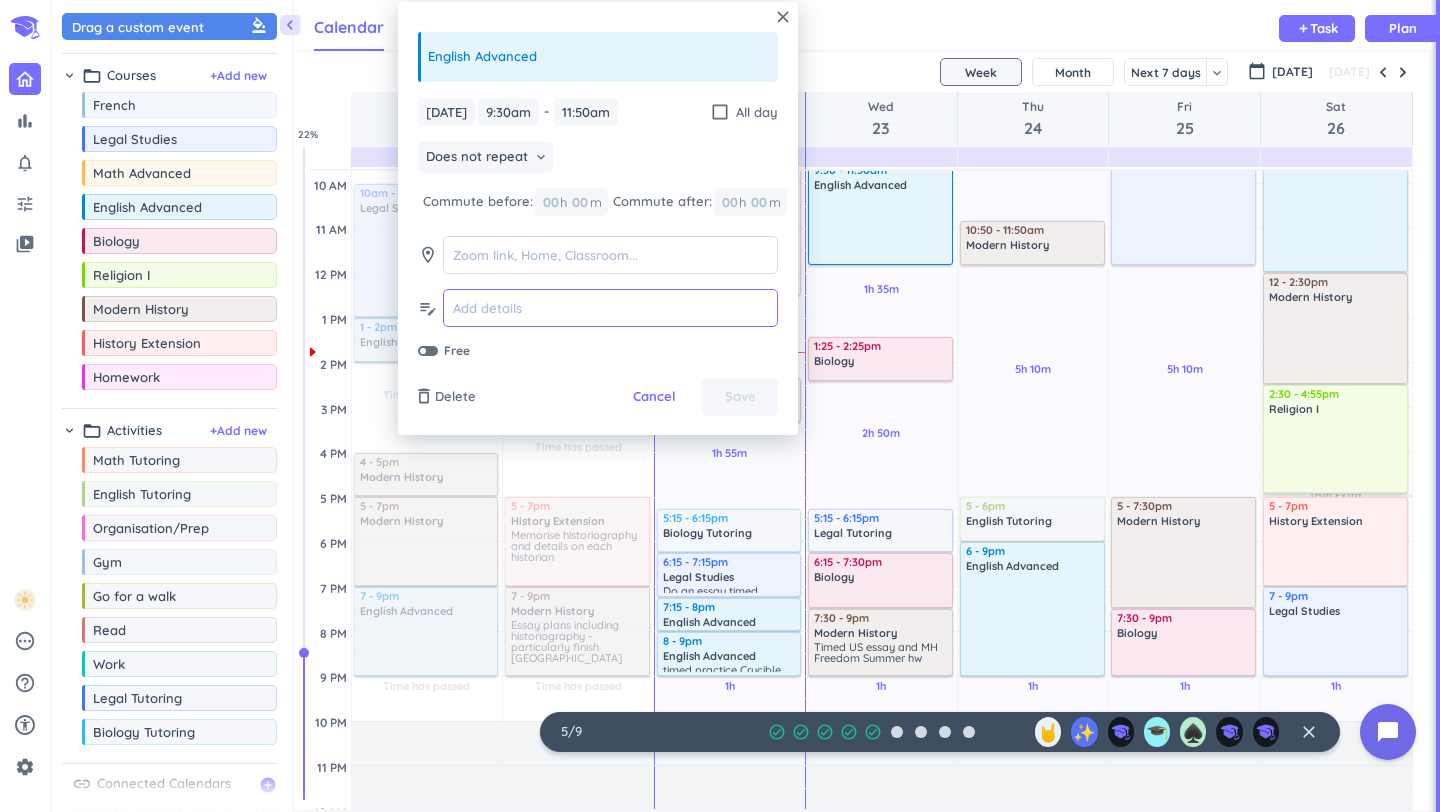 click at bounding box center [610, 308] 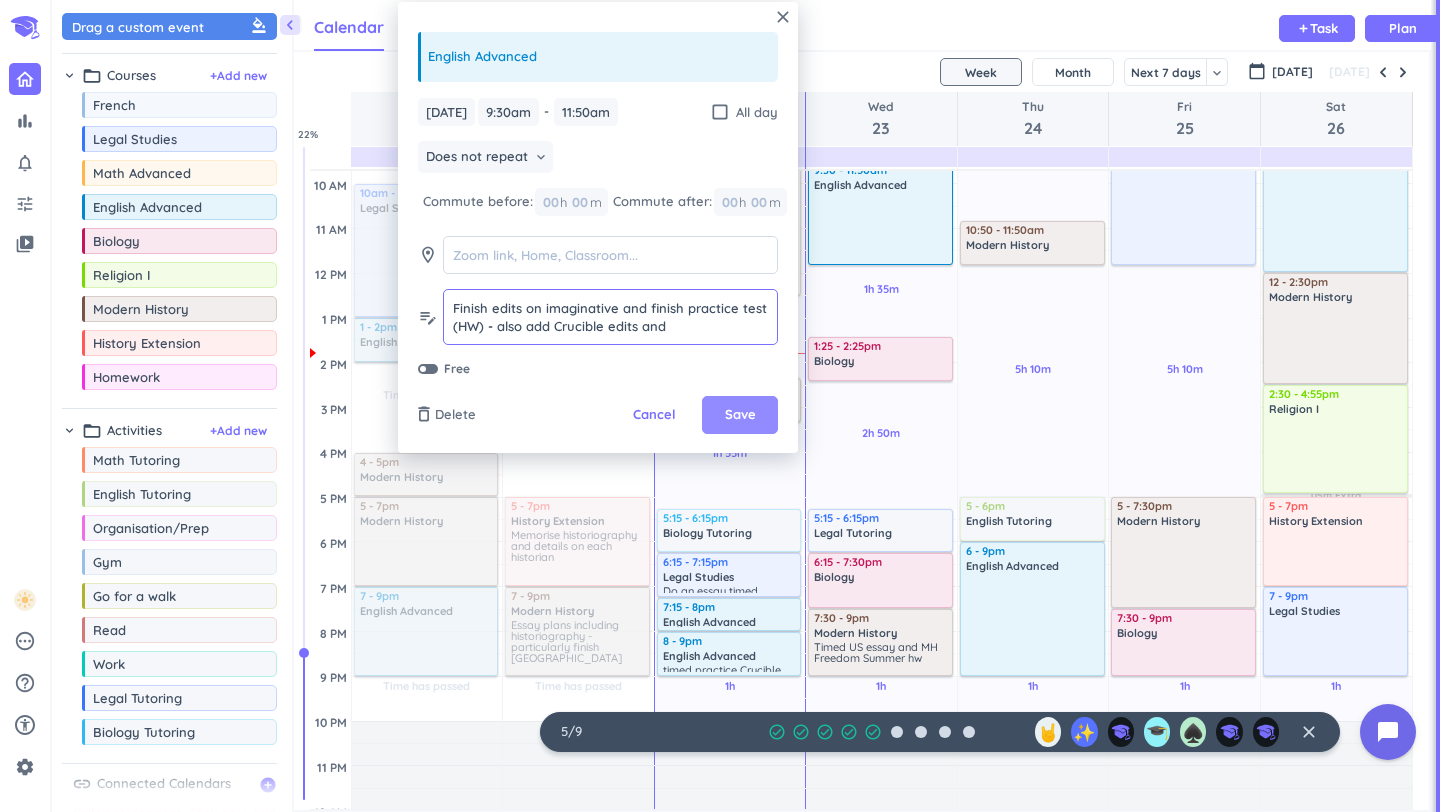 type on "Finish edits on imaginative and finish practice test (HW) - also add Crucible edits and [PERSON_NAME] edits" 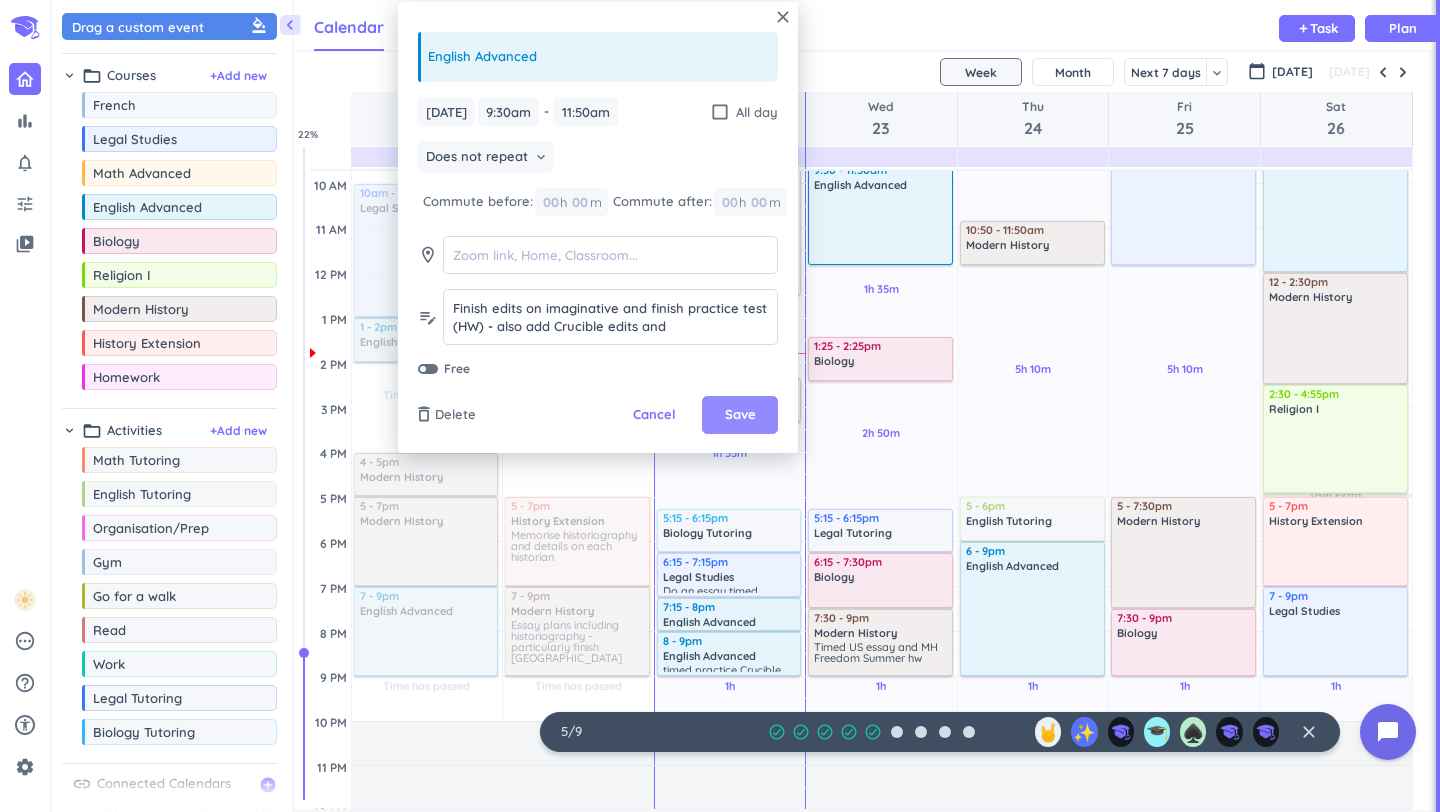 click on "Save" at bounding box center (740, 415) 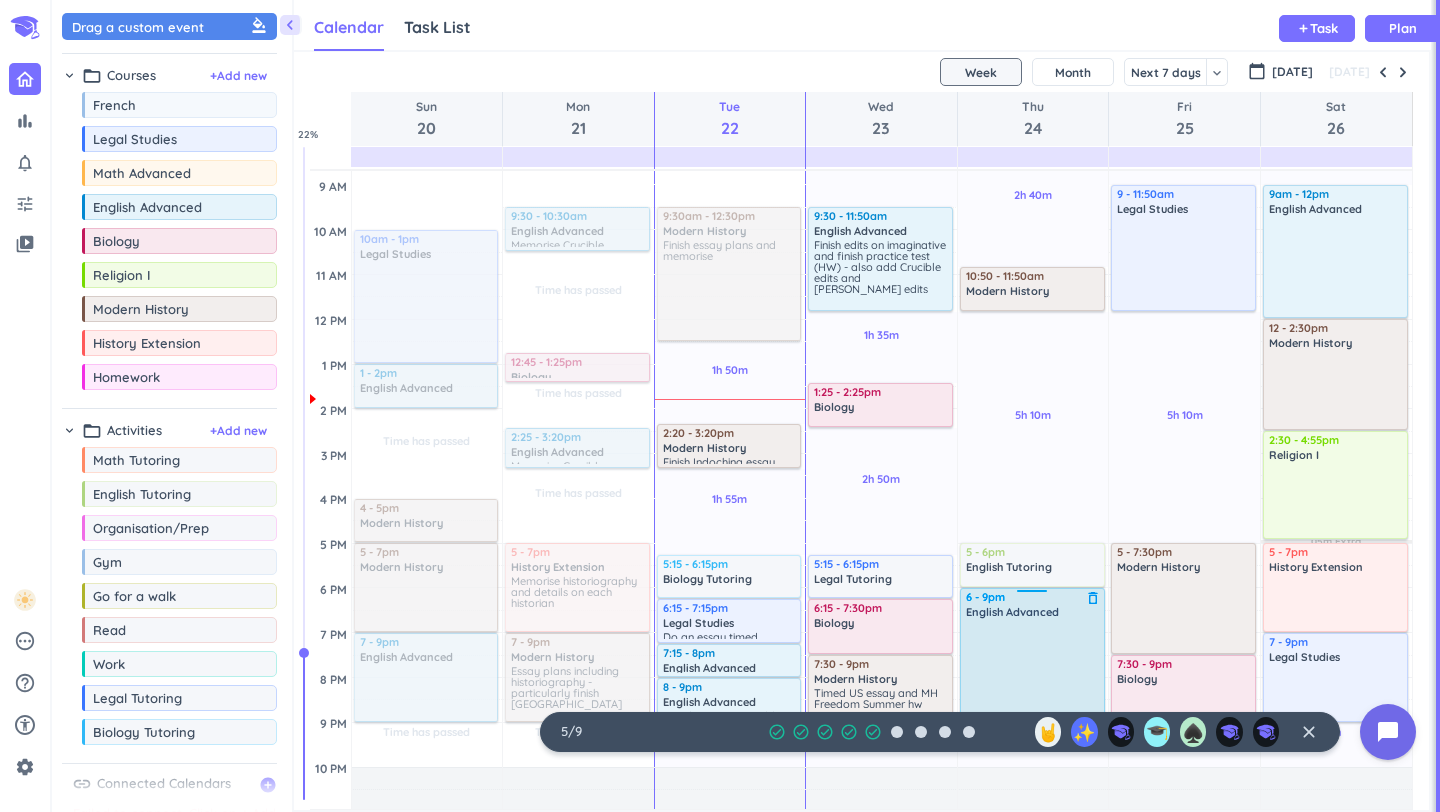 scroll, scrollTop: 211, scrollLeft: 0, axis: vertical 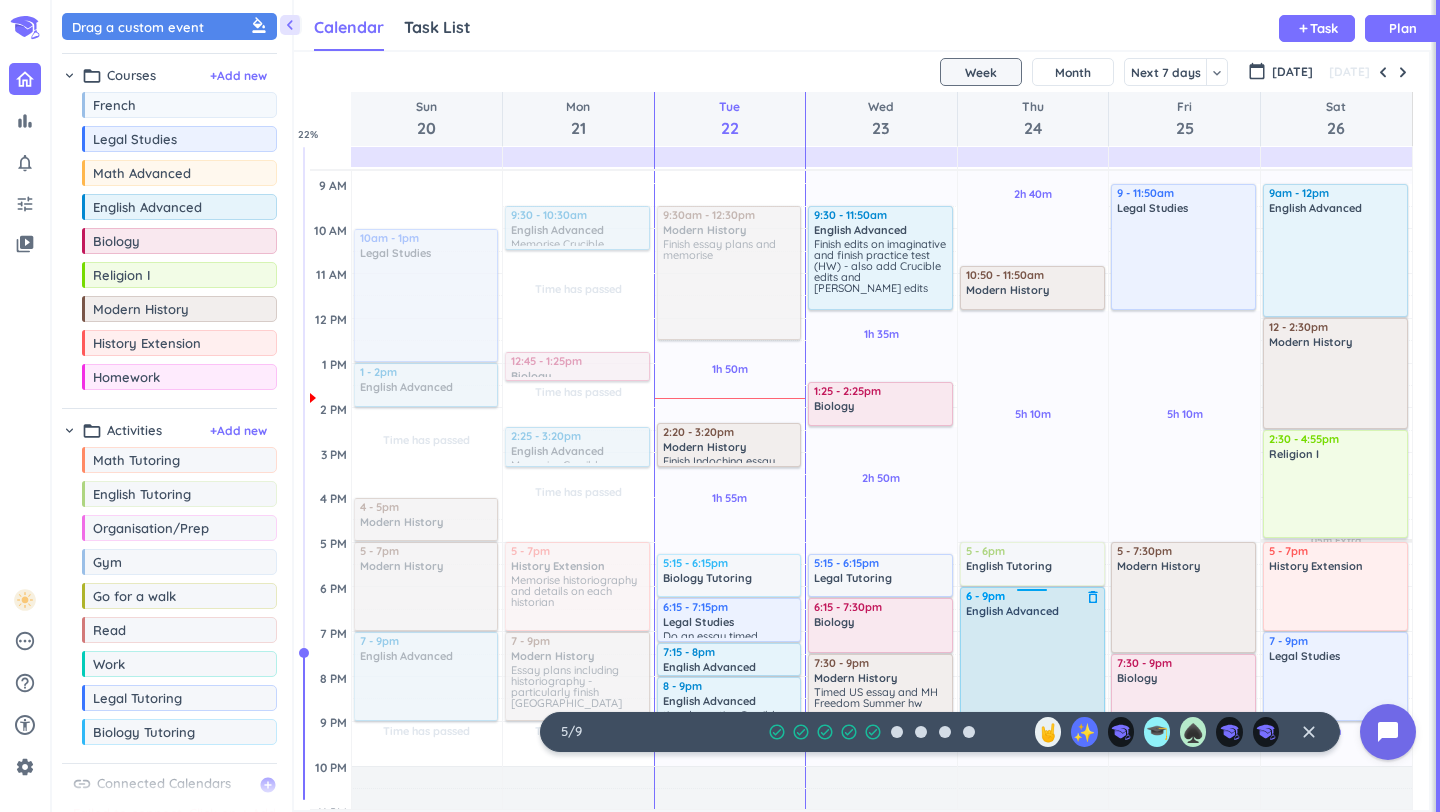 click at bounding box center (1033, 668) 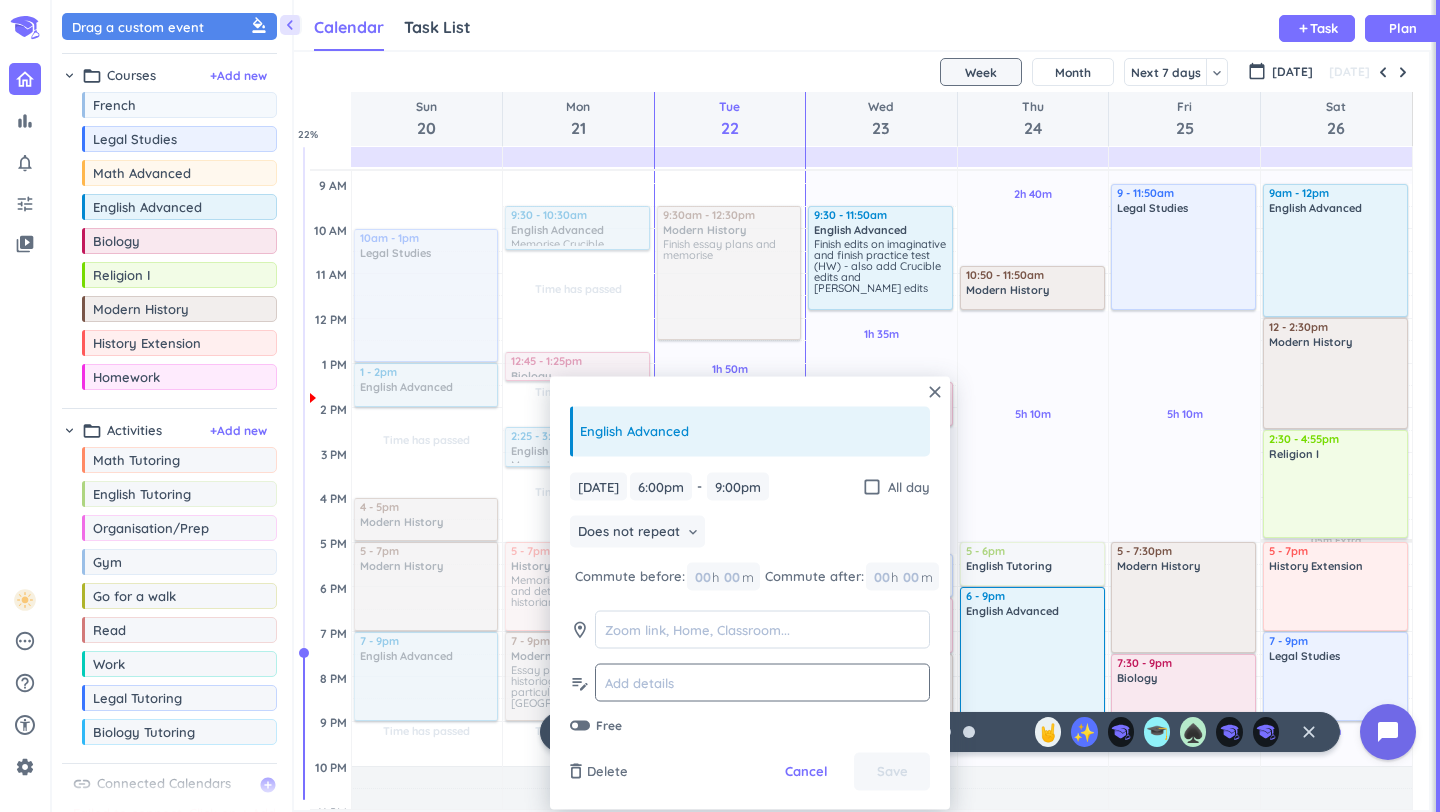 click 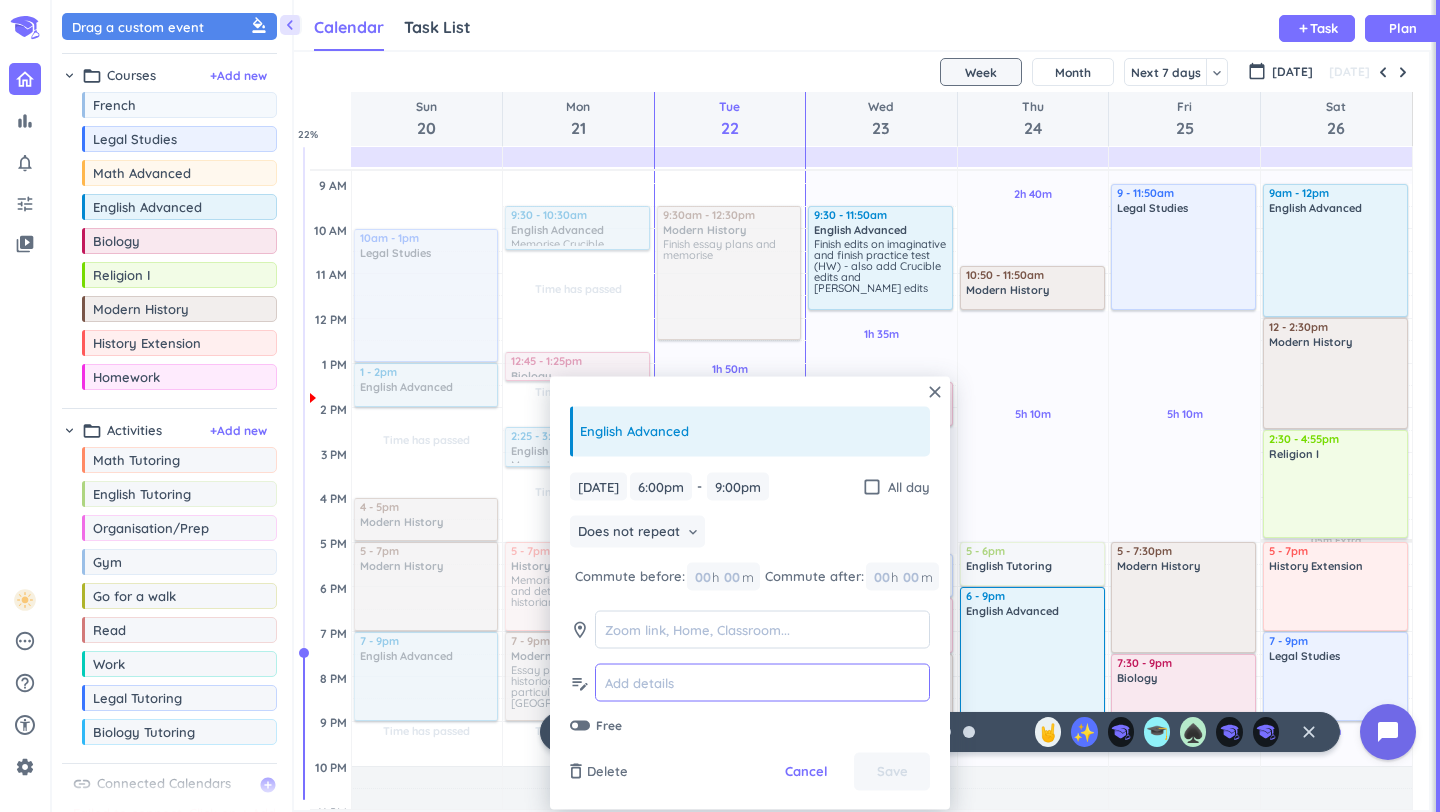 click at bounding box center (762, 682) 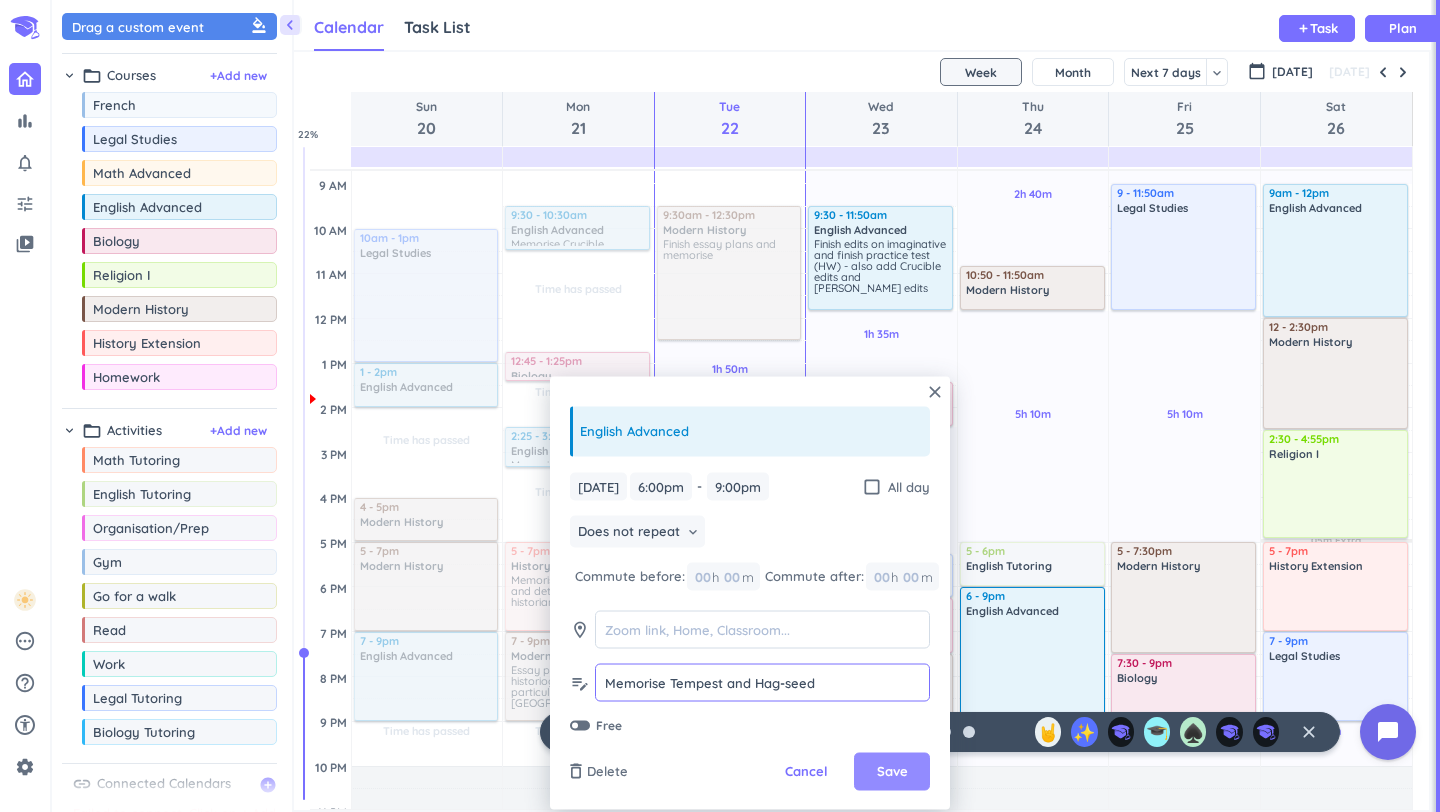 type on "Memorise Tempest and Hag-seed" 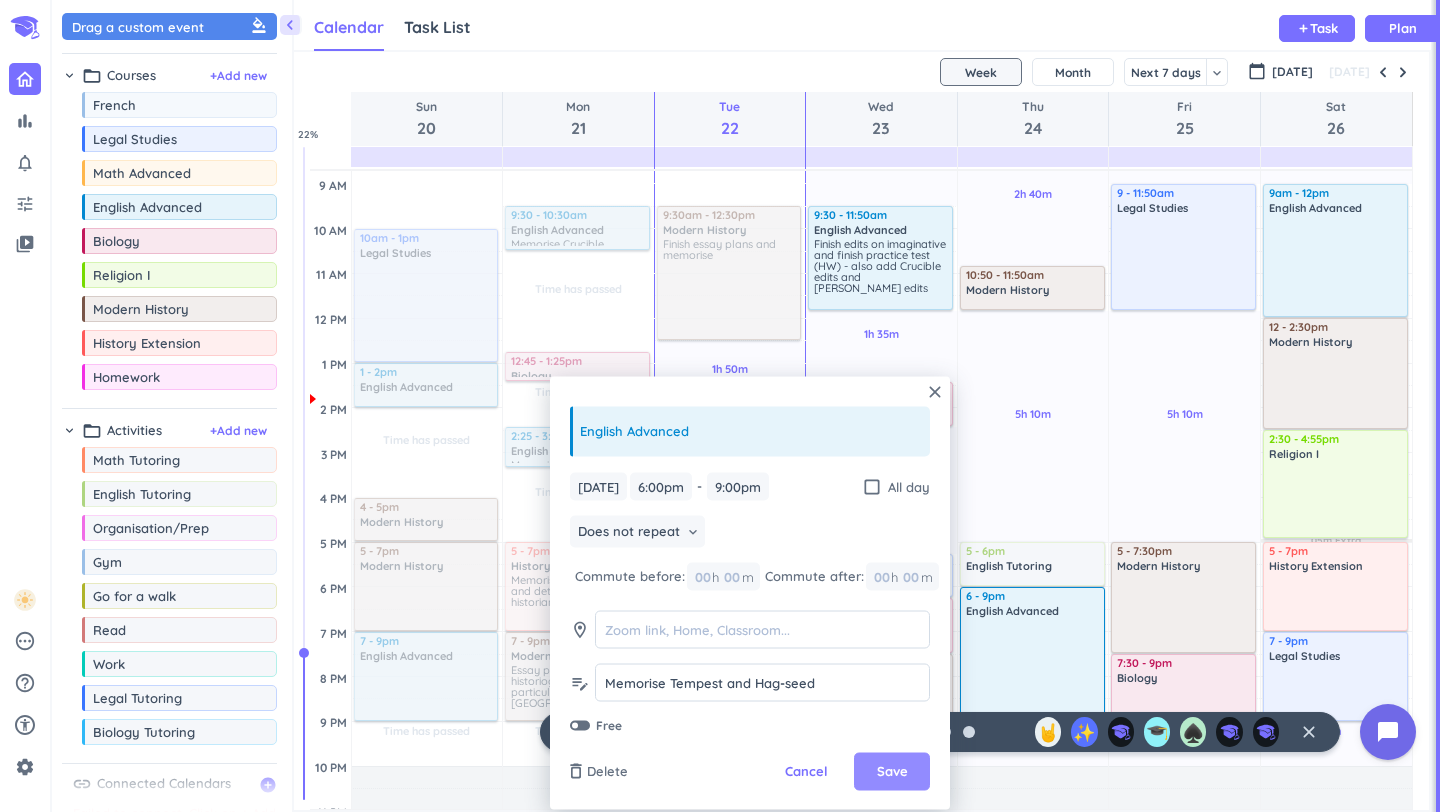 click on "Save" at bounding box center (892, 772) 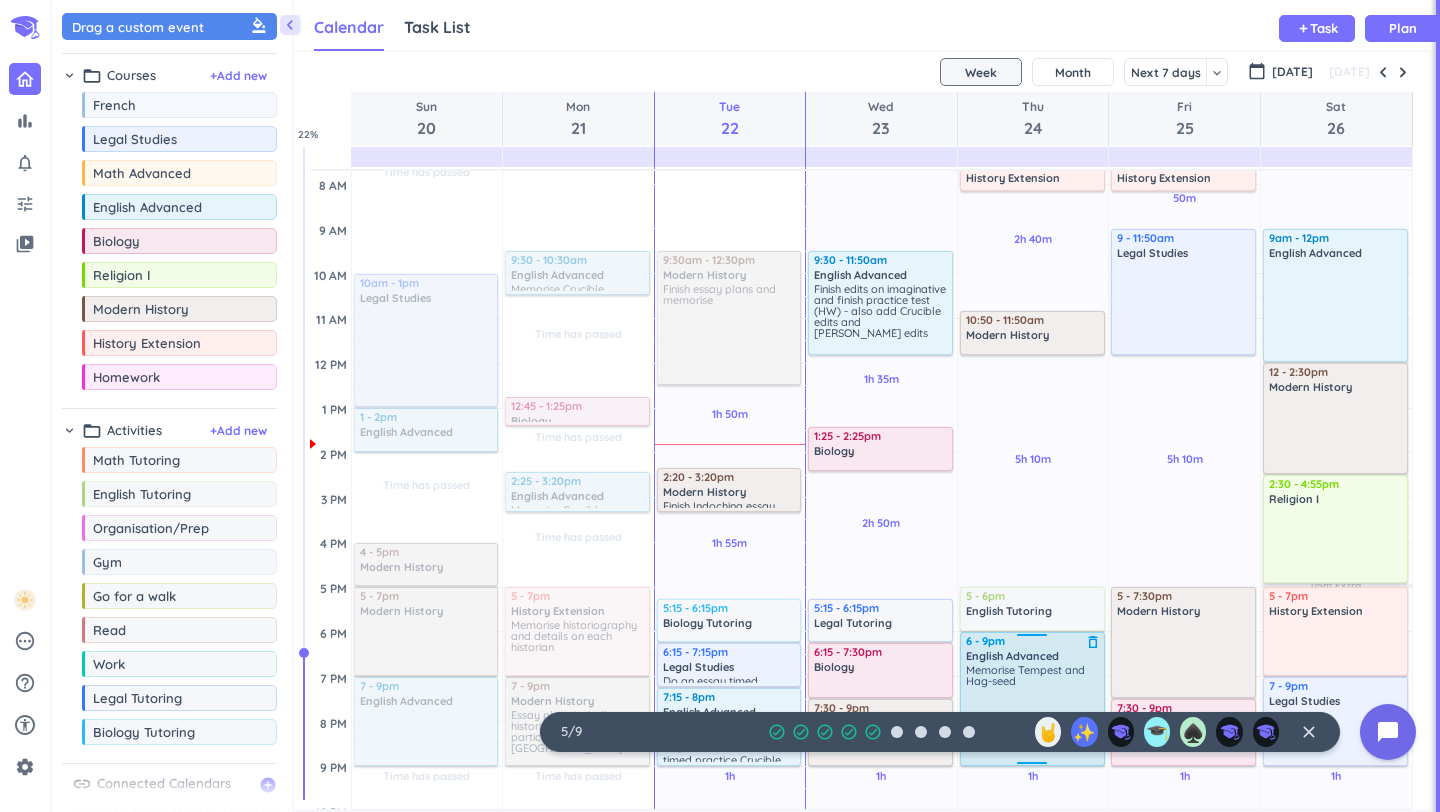 scroll, scrollTop: 159, scrollLeft: 0, axis: vertical 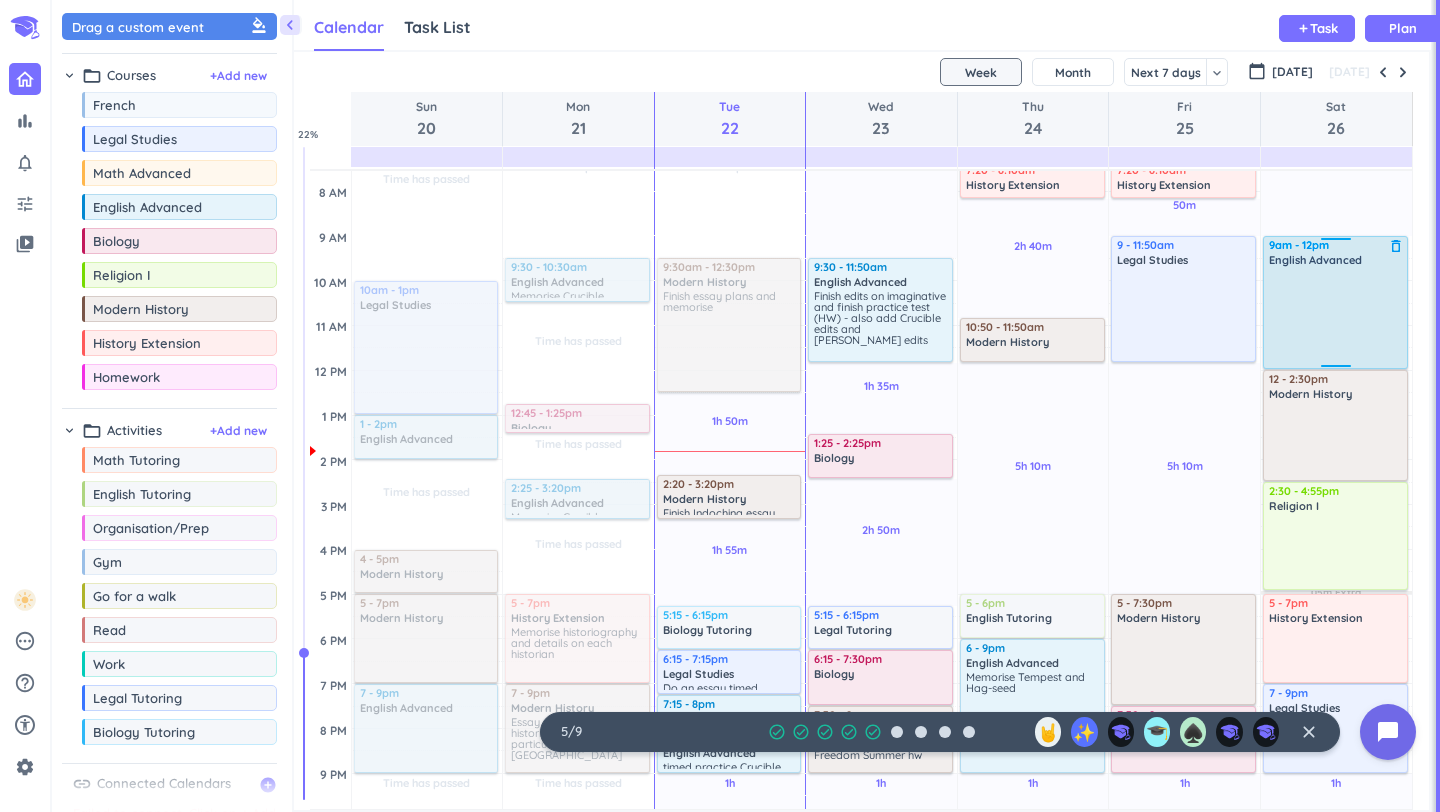 click at bounding box center [1336, 317] 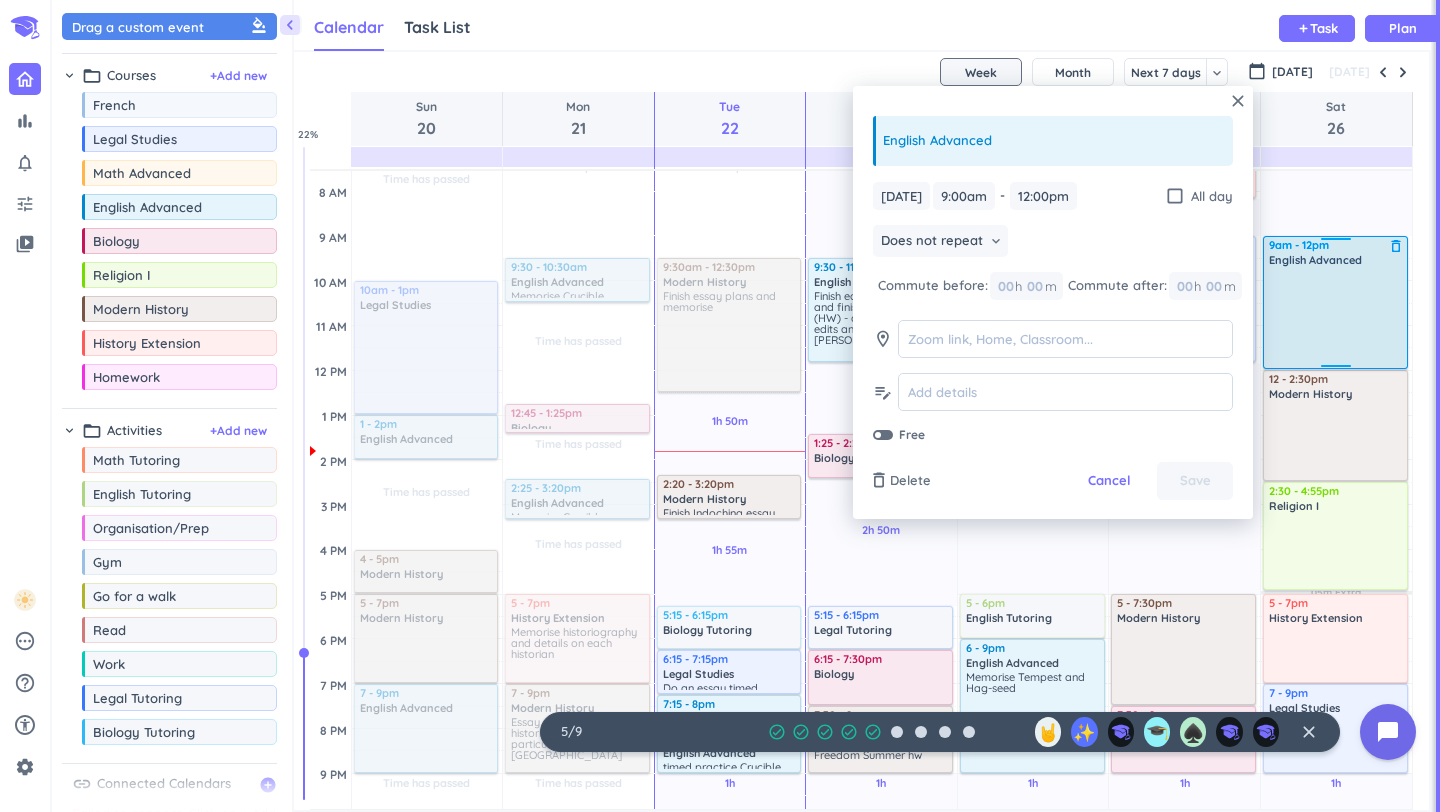click at bounding box center (1336, 317) 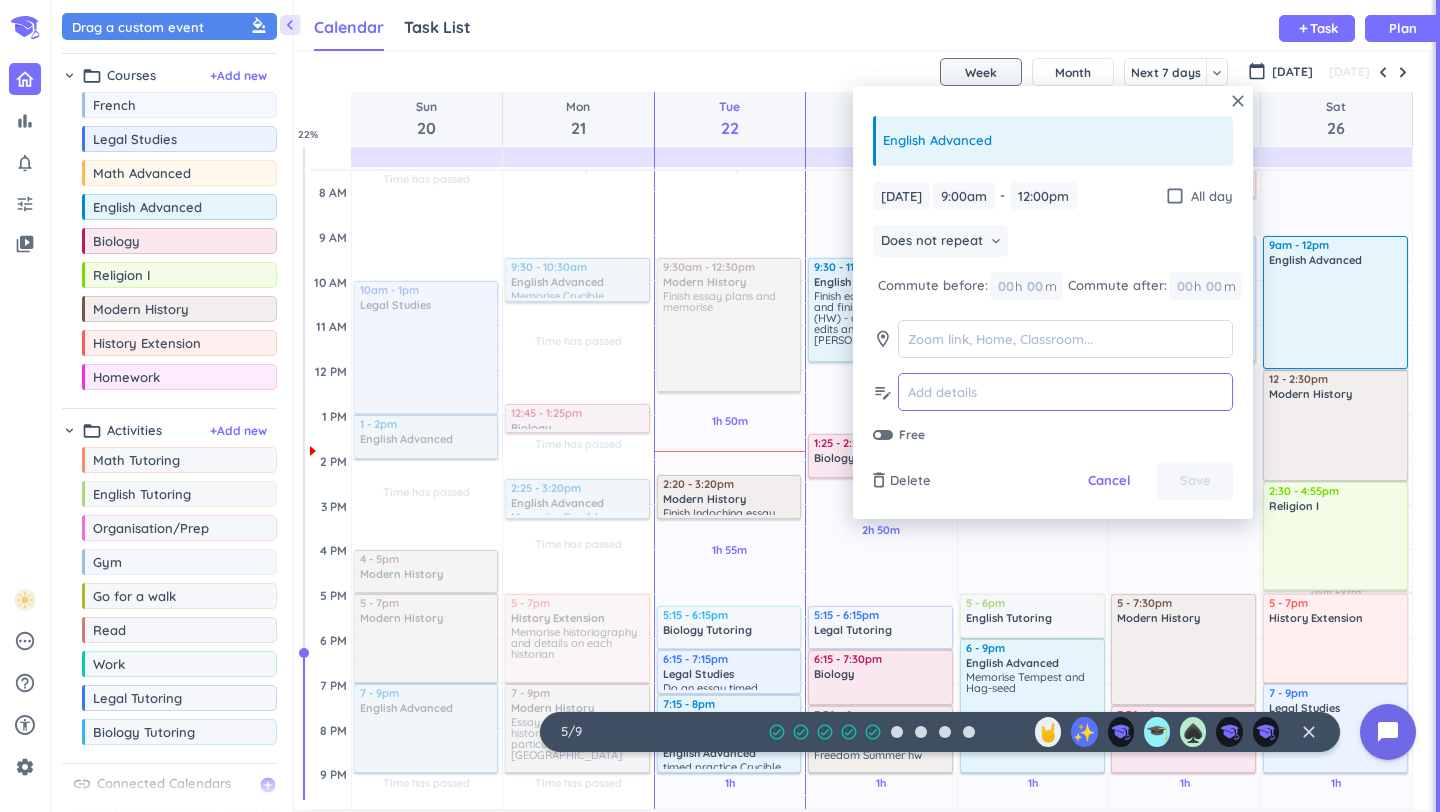 click at bounding box center (1065, 392) 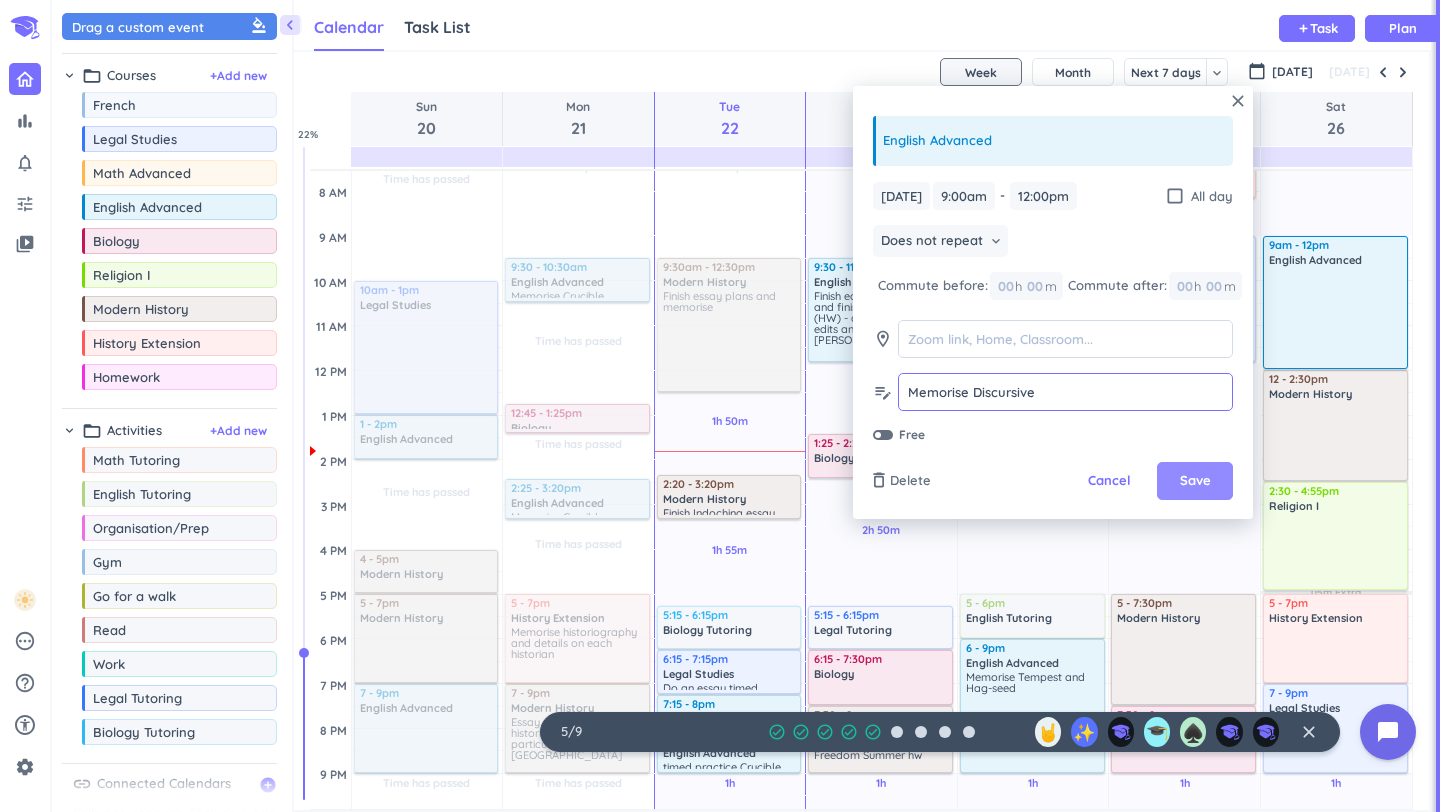type on "Memorise Discursive" 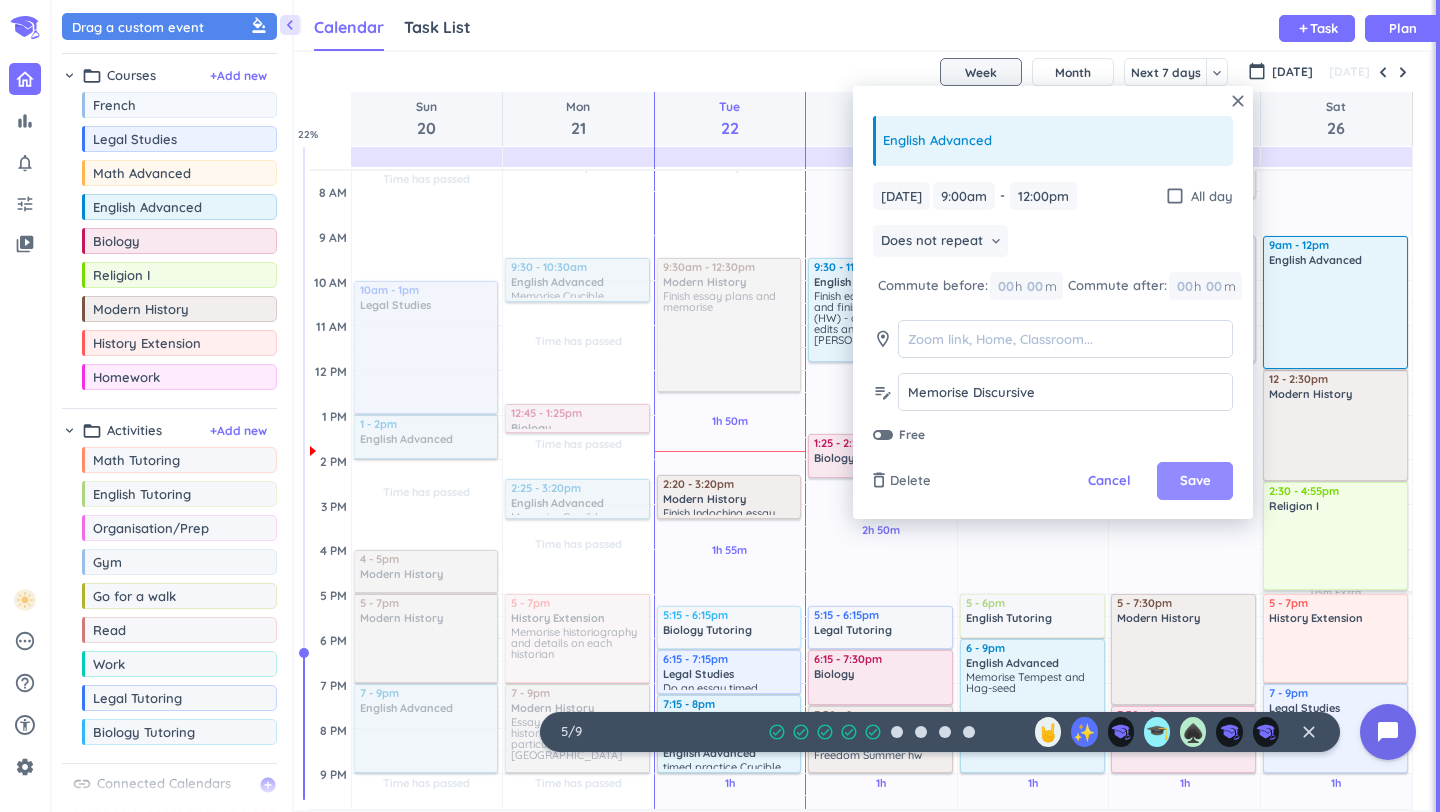 click on "Save" at bounding box center [1195, 481] 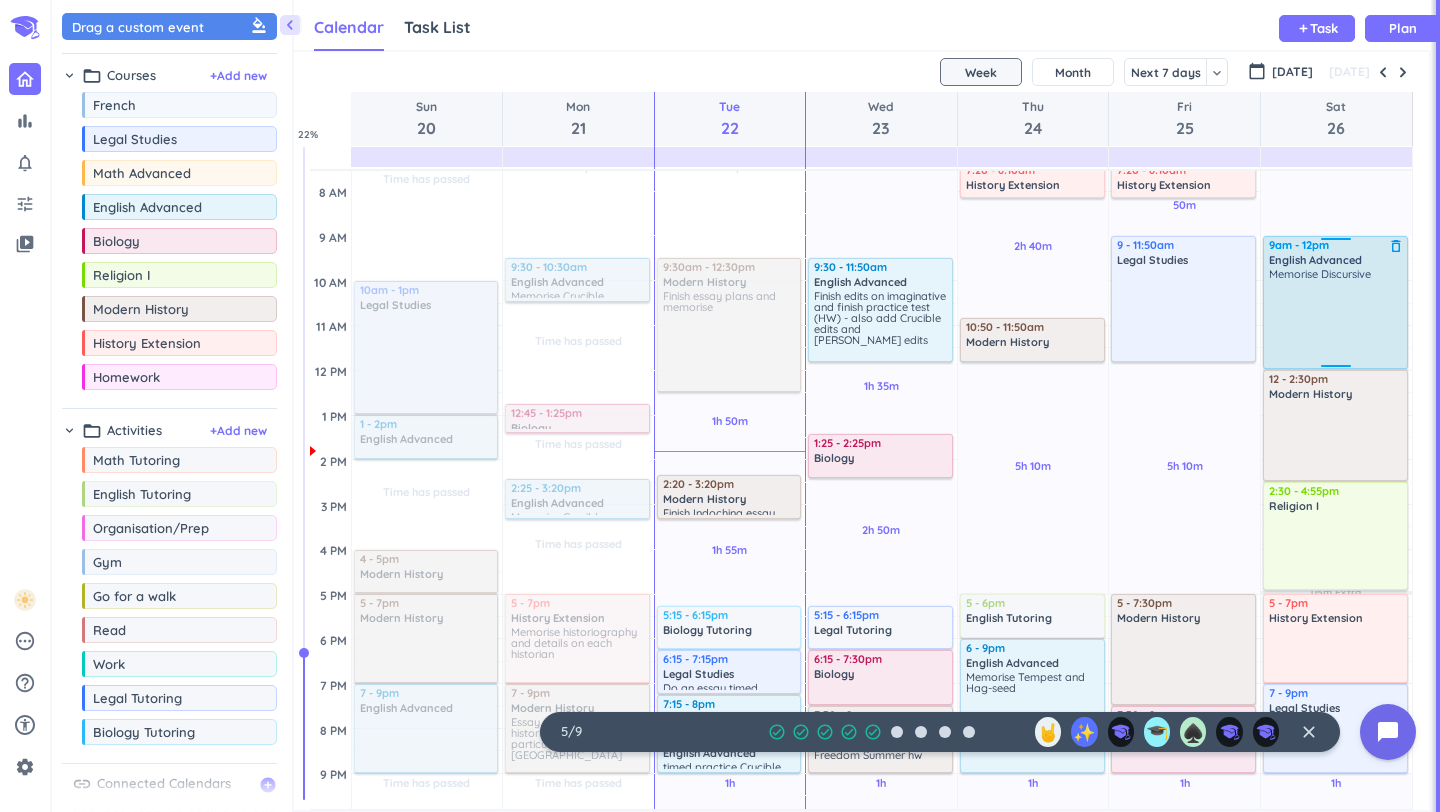 click on "Memorise Discursive" at bounding box center [1336, 317] 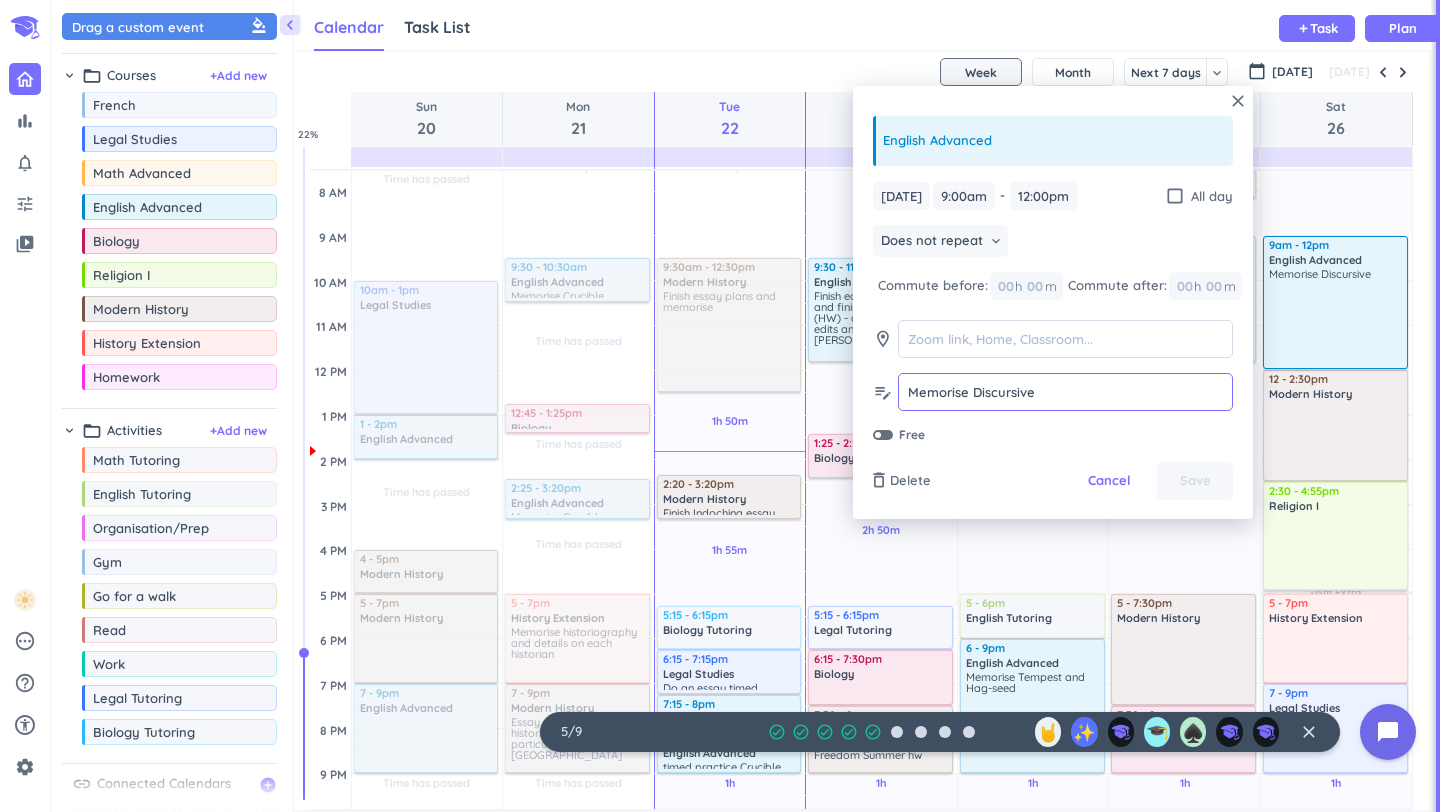 click on "Memorise Discursive" at bounding box center [1065, 392] 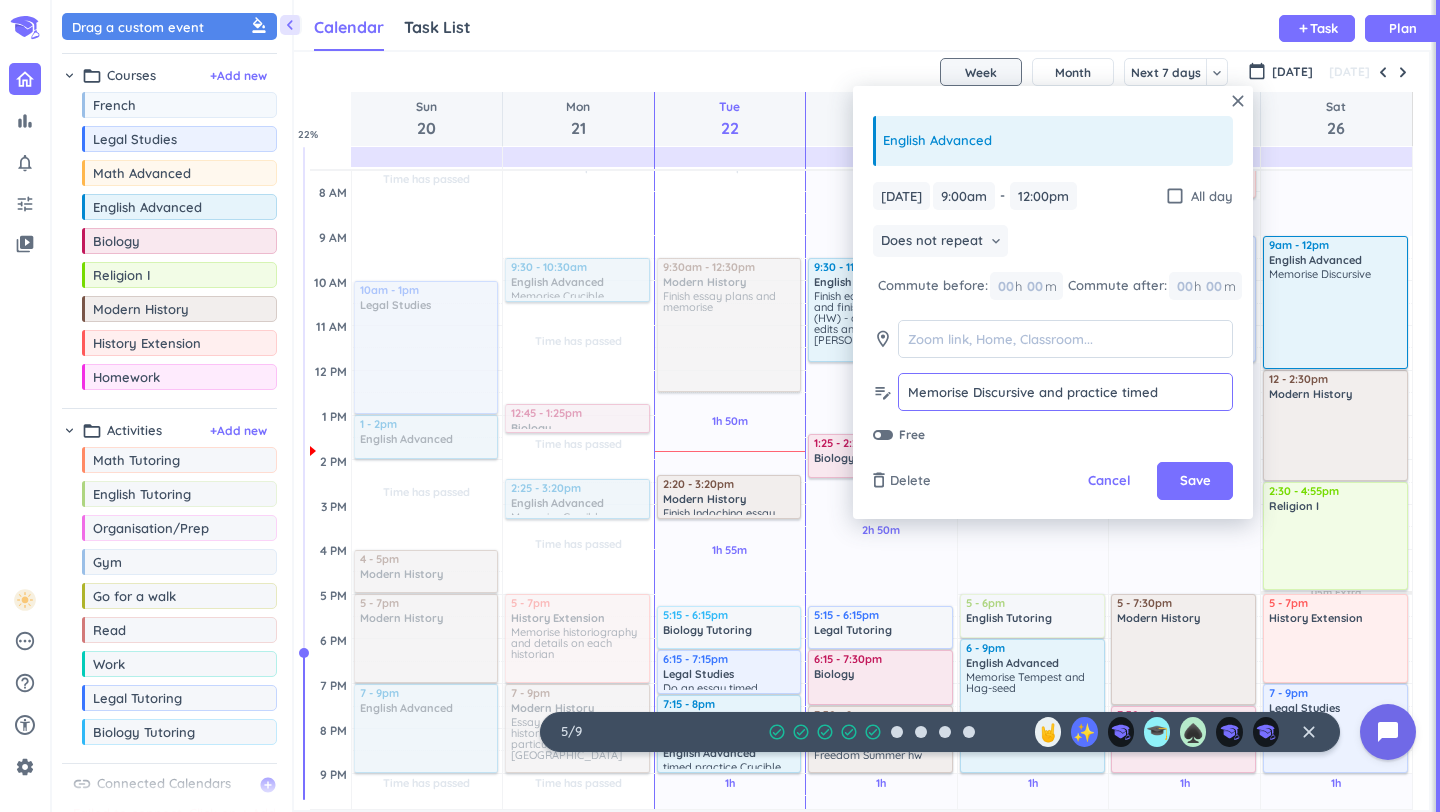drag, startPoint x: 1060, startPoint y: 393, endPoint x: 1045, endPoint y: 393, distance: 15 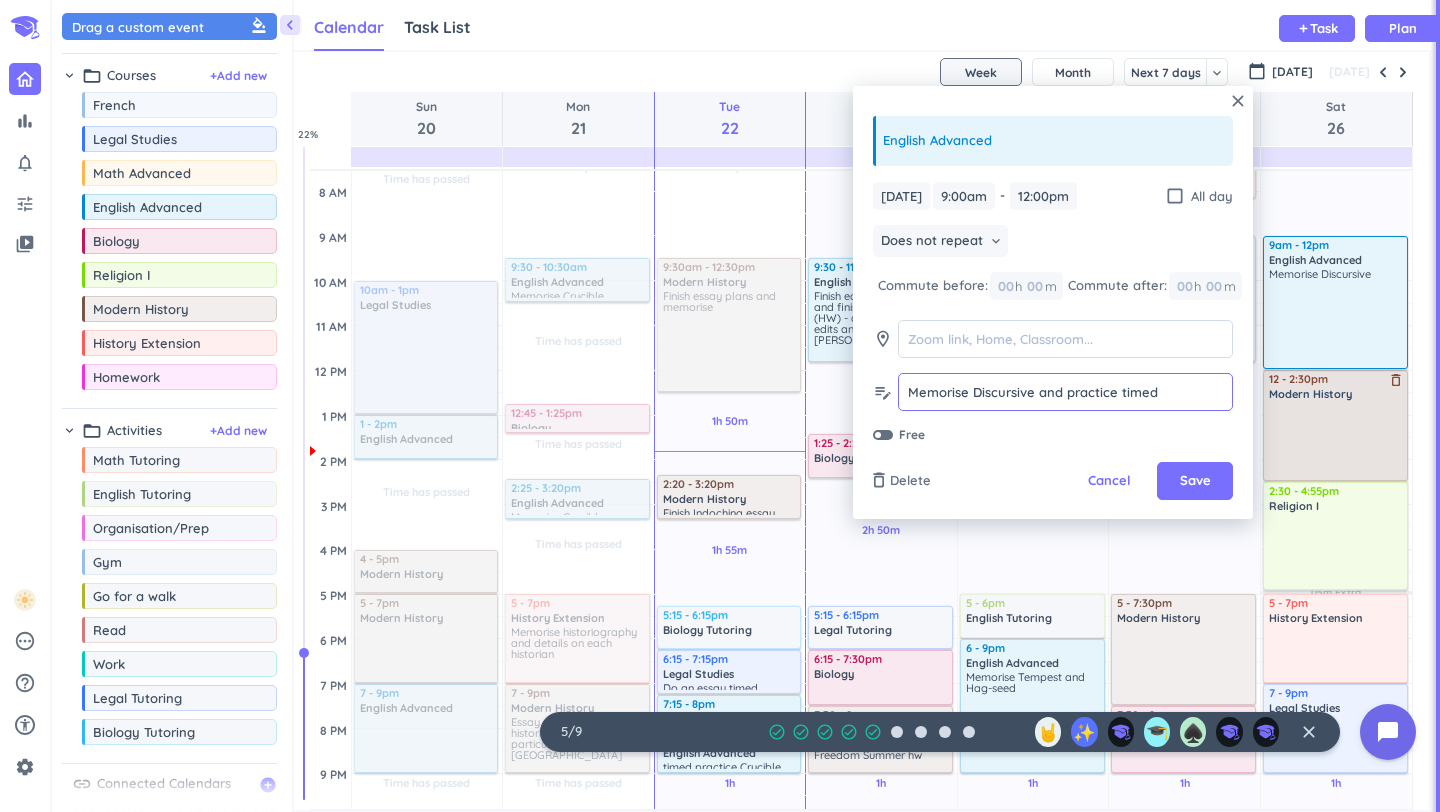 drag, startPoint x: 1065, startPoint y: 399, endPoint x: 1278, endPoint y: 401, distance: 213.00938 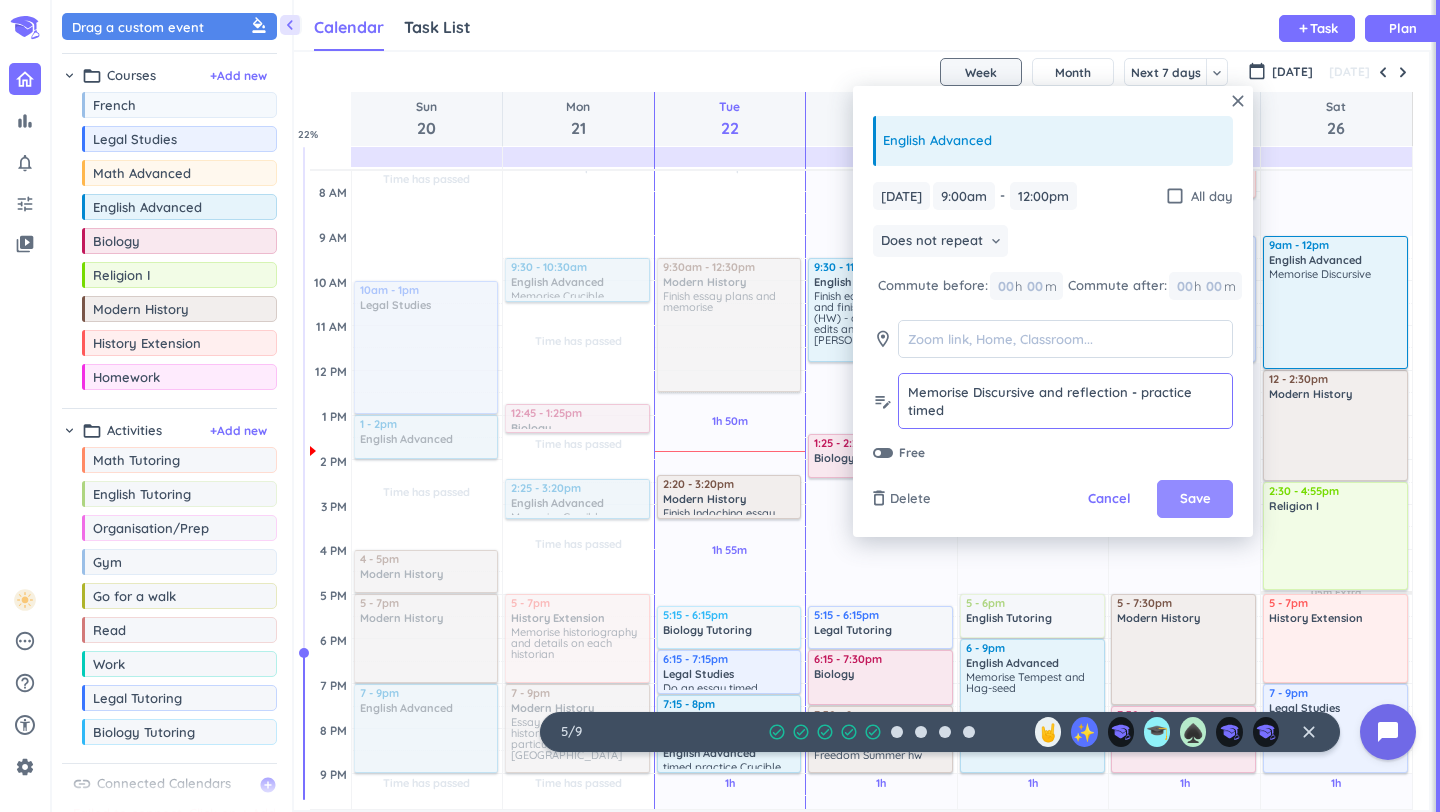 type on "Memorise Discursive and reflection - practice timed" 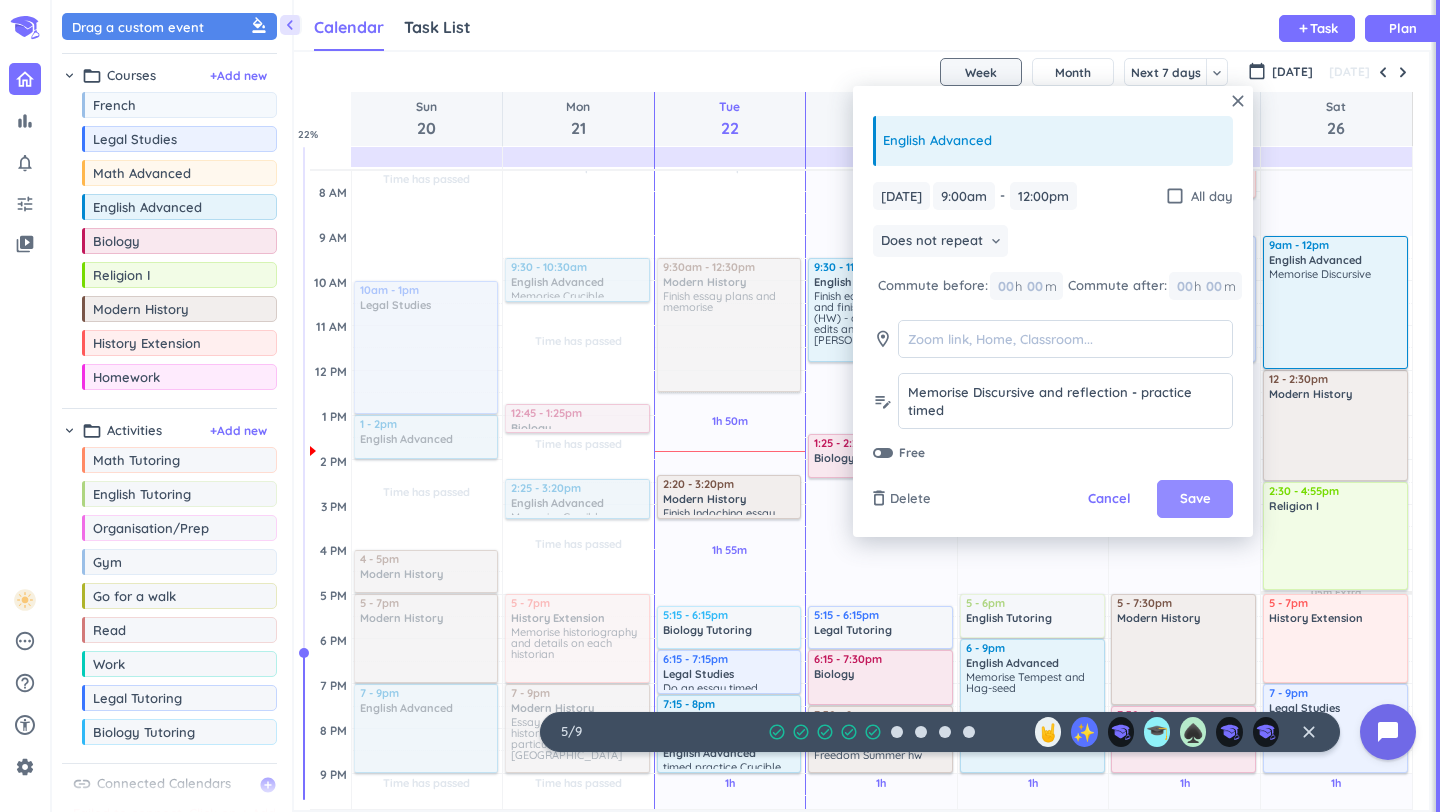 click on "Save" at bounding box center (1195, 499) 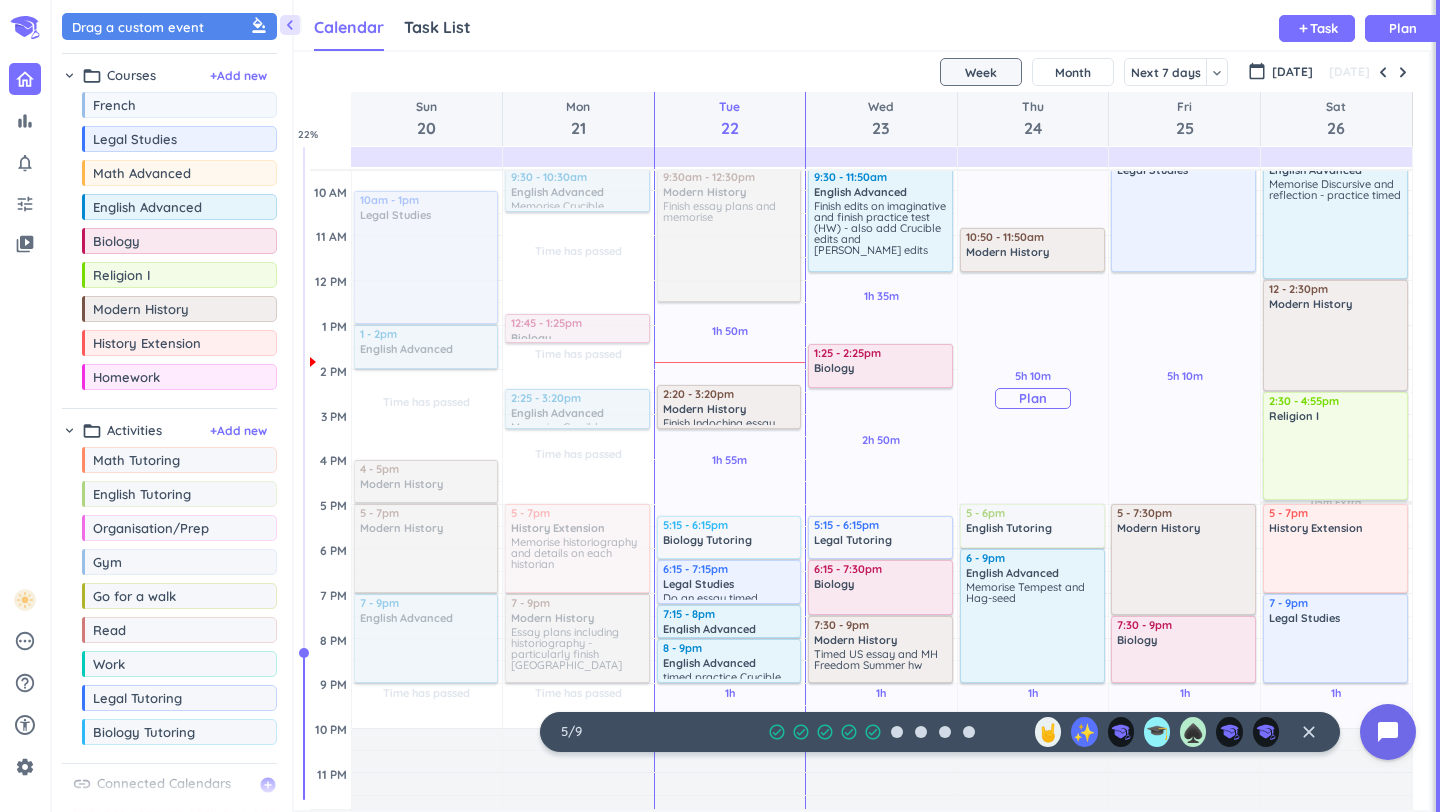 scroll, scrollTop: 247, scrollLeft: 0, axis: vertical 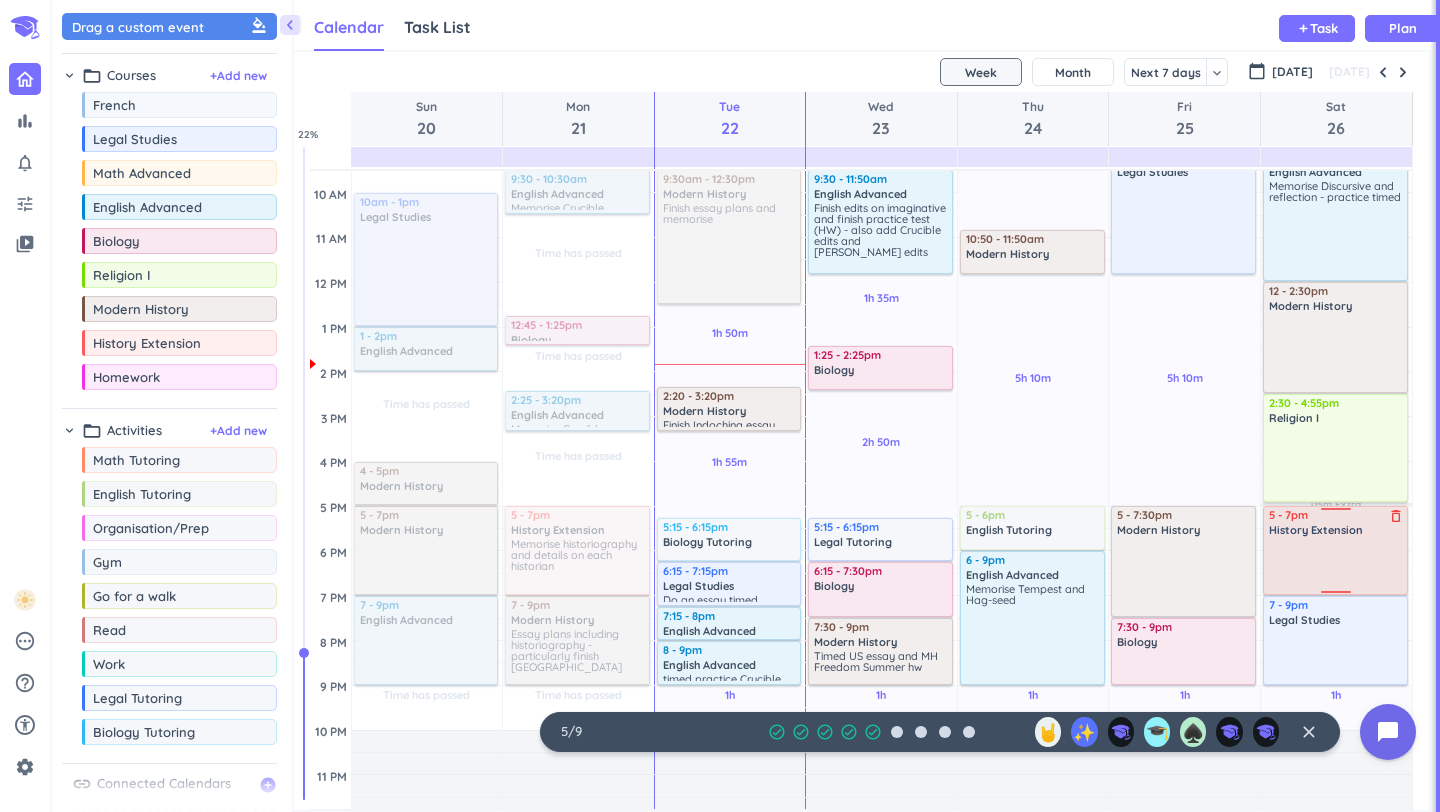 click on "History Extension" at bounding box center (1316, 530) 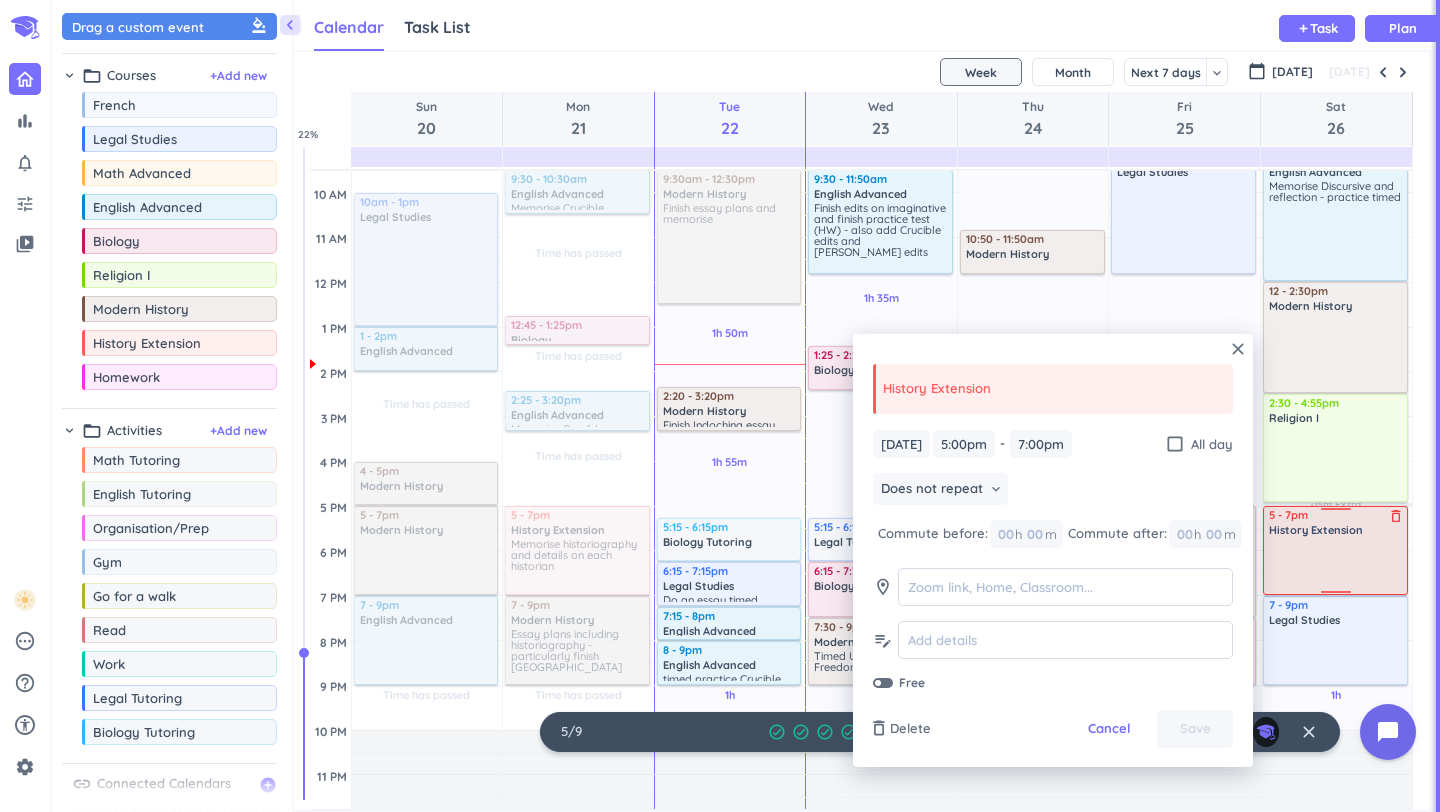 click on "3h  Past due Plan 1h  Past due Plan 05m Extra Adjust Awake Time Adjust Awake Time 9am - 12pm English Advanced  delete_outline Memorise Discursive and reflection - practice timed 12 - 2:30pm Modern History delete_outline 2:30 - 4:55pm Religion I delete_outline 5 - 7pm History Extension delete_outline 7 - 9pm Legal Studies  delete_outline 5 - 7pm History Extension delete_outline" at bounding box center [1336, 461] 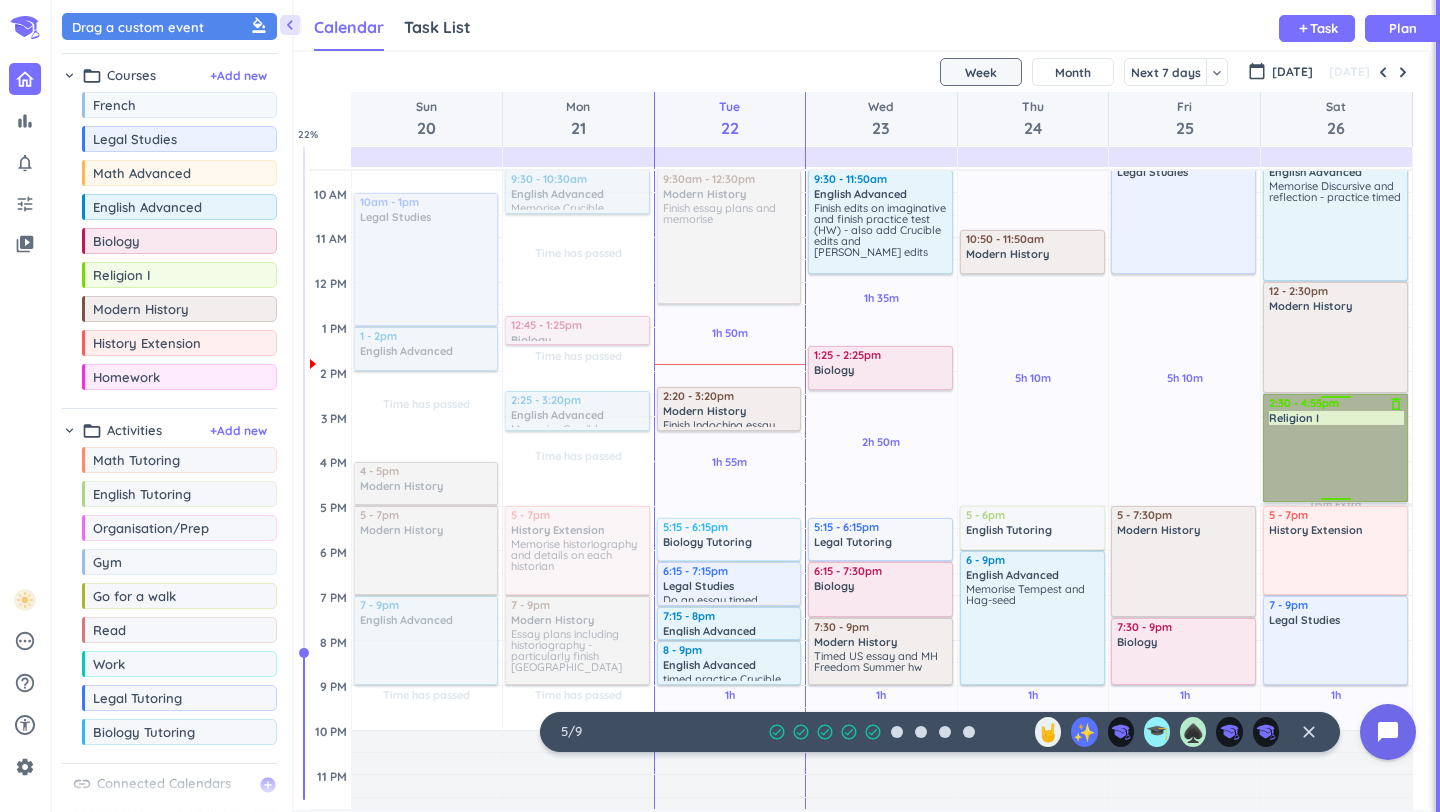 click on "2:30 - 4:55pm Religion I delete_outline" at bounding box center [1335, 448] 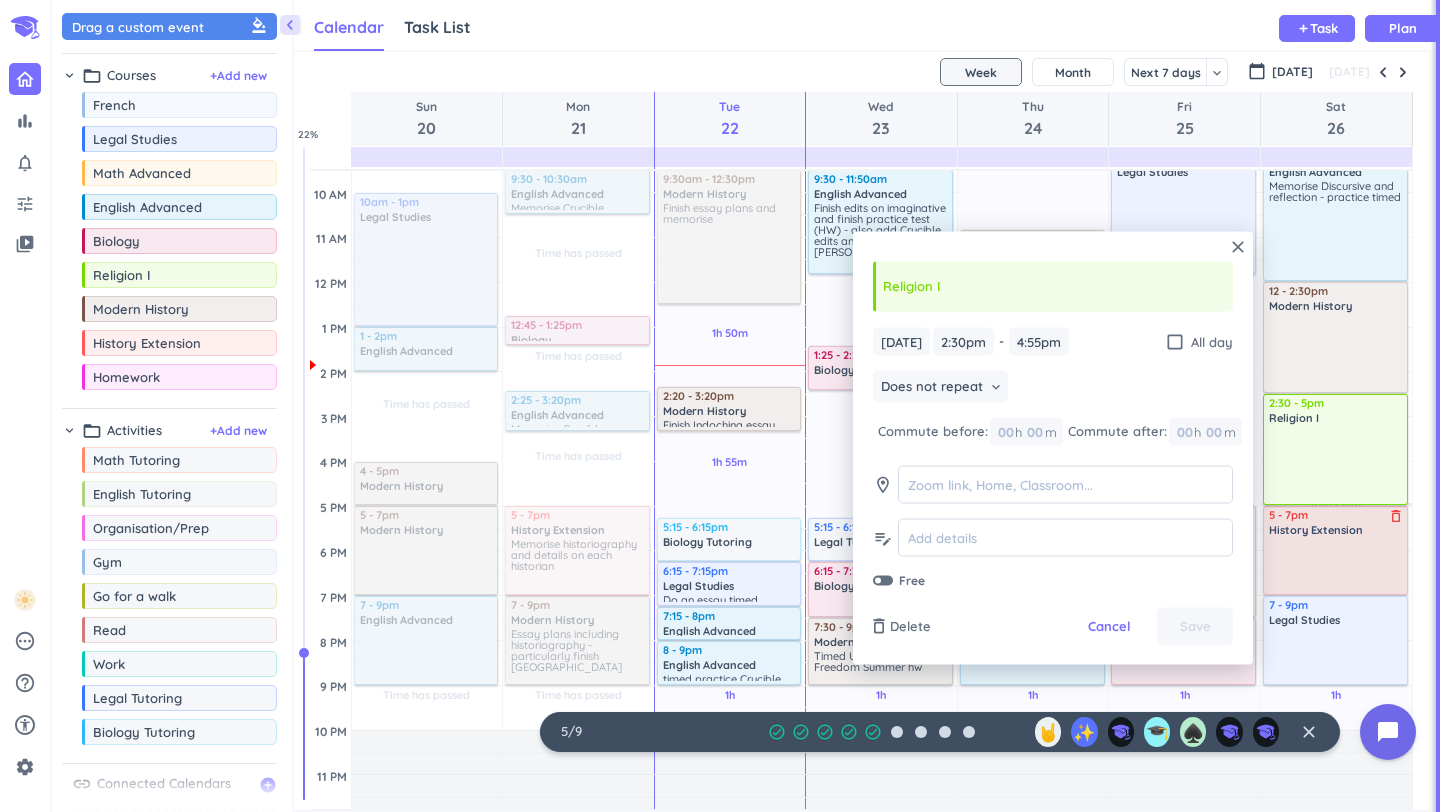 click on "9am - 12pm English Advanced  delete_outline Memorise Discursive and reflection - practice timed 12 - 2:30pm Modern History delete_outline 2:30 - 4:55pm Religion I delete_outline 5 - 7pm History Extension delete_outline 7 - 9pm Legal Studies  delete_outline" at bounding box center [1335, -76] 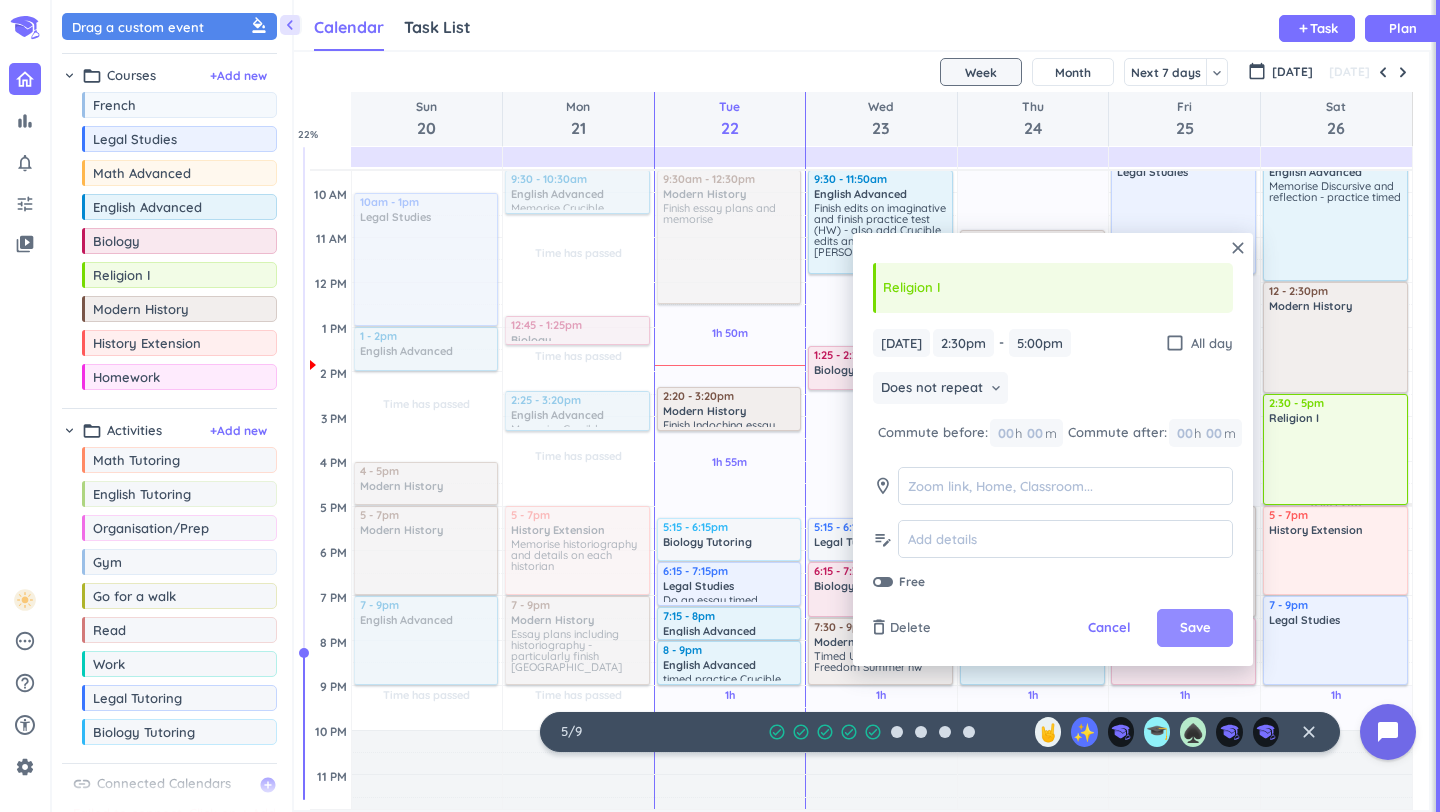 click on "Save" at bounding box center (1195, 628) 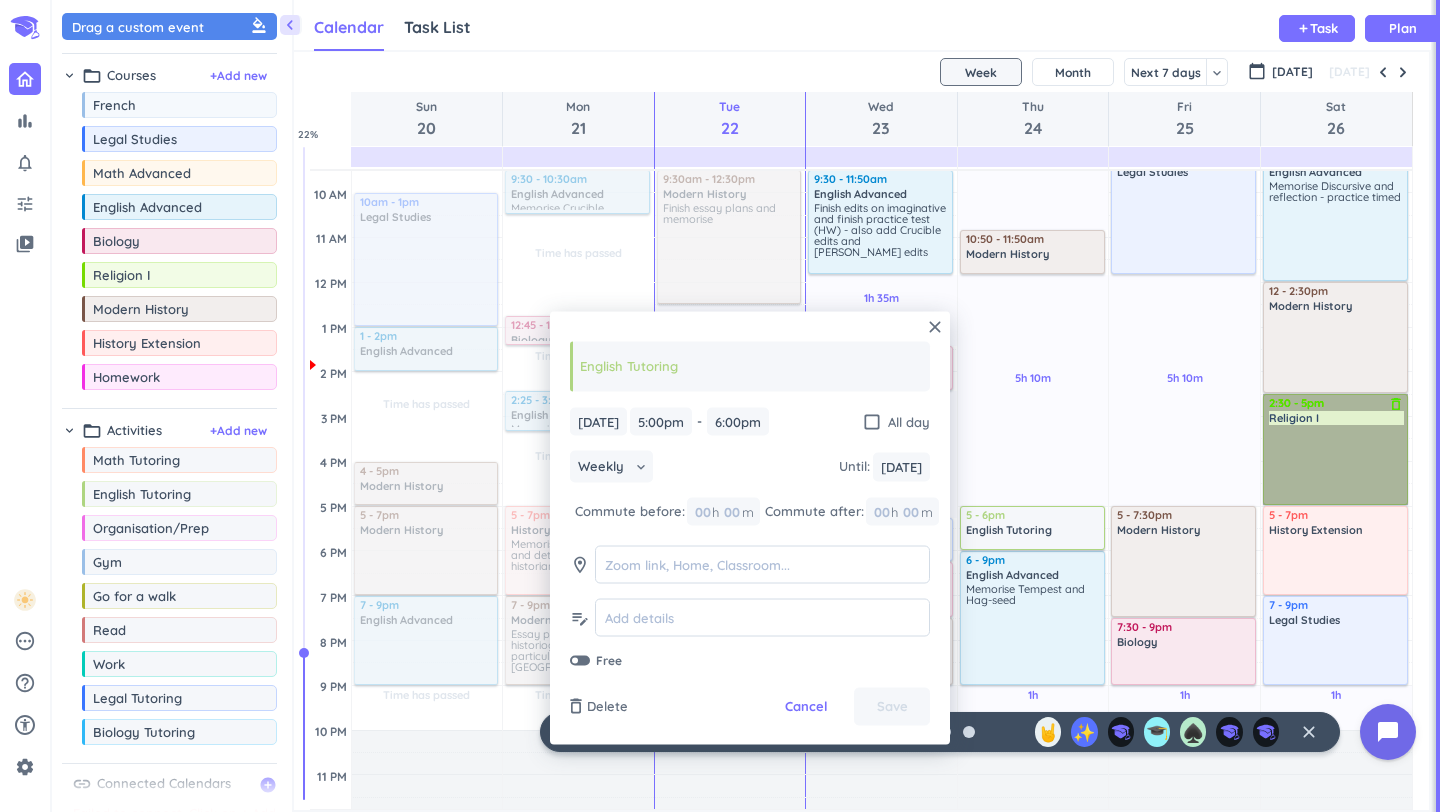 click on "2:30 - 5pm Religion I delete_outline" at bounding box center (1335, 449) 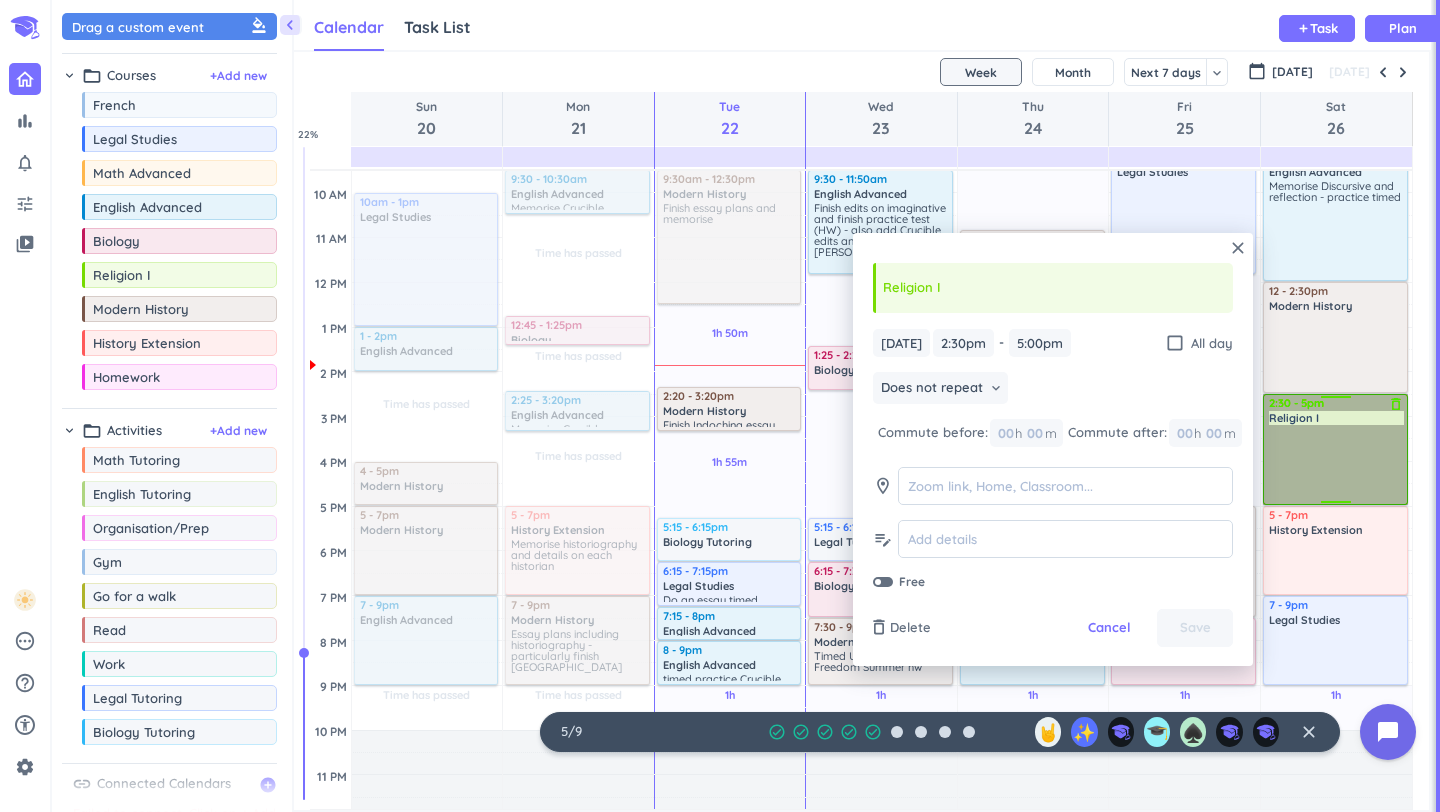 click on "2:30 - 5pm Religion I delete_outline" at bounding box center [1335, 449] 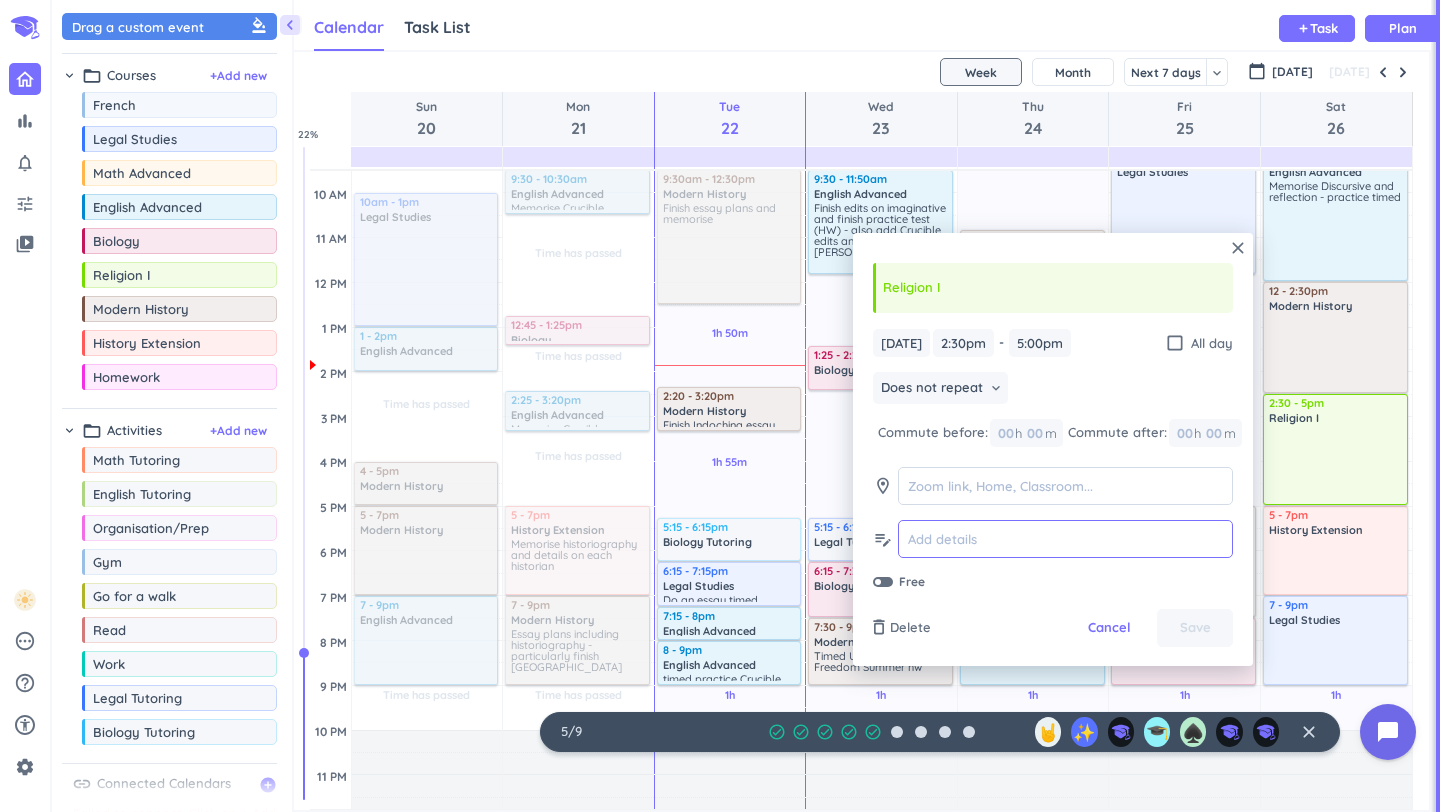 click at bounding box center (1065, 539) 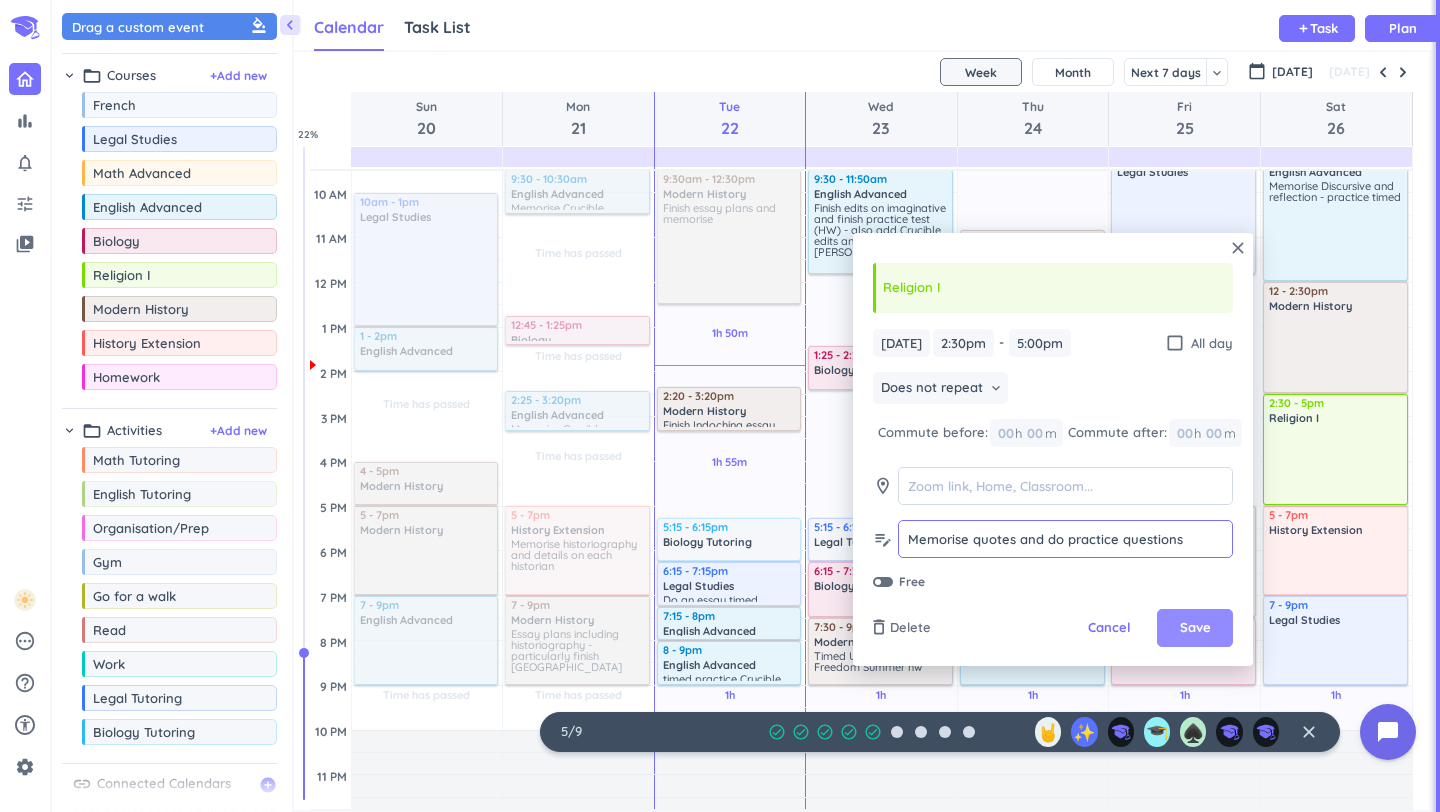 type on "Memorise quotes and do practice questions" 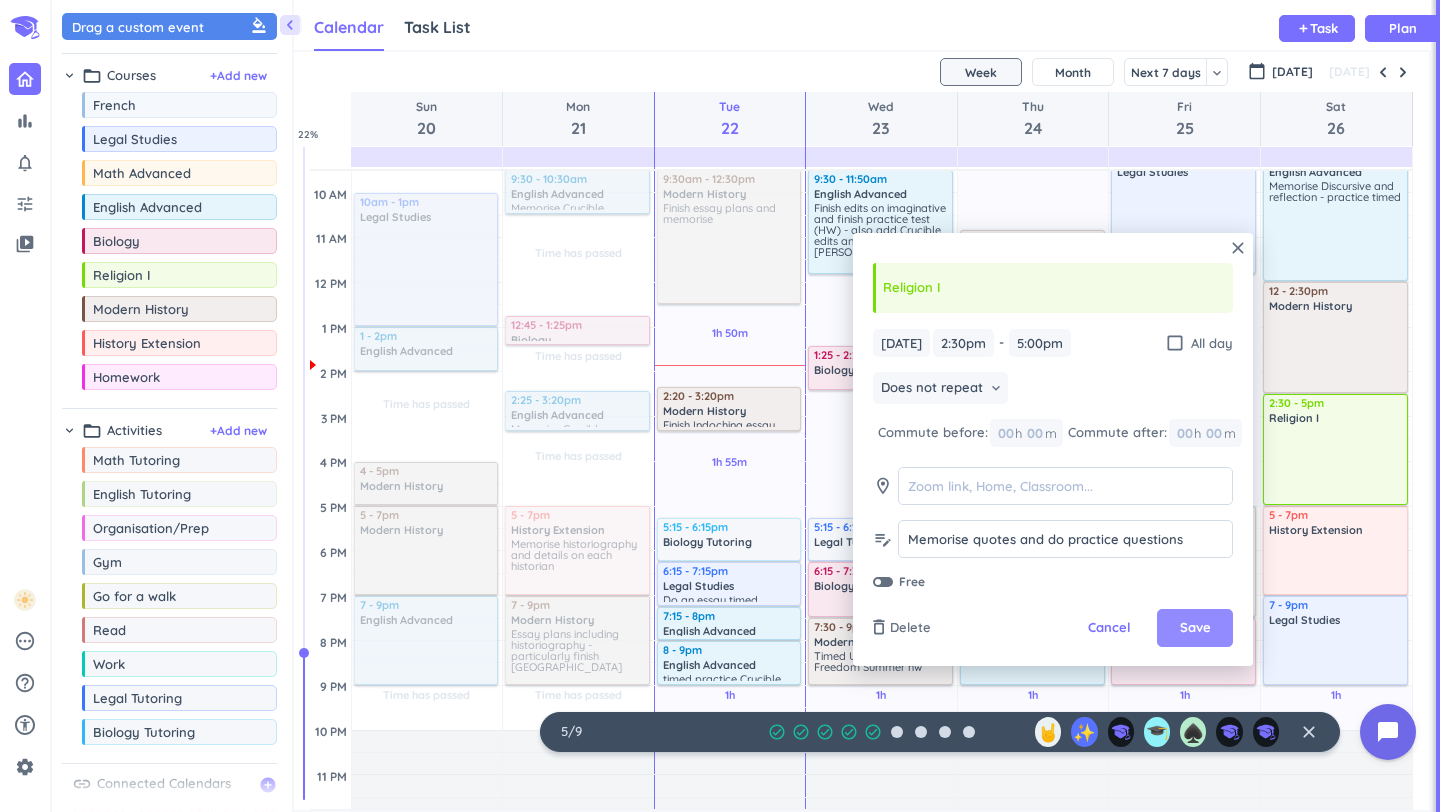 click on "Save" at bounding box center [1195, 628] 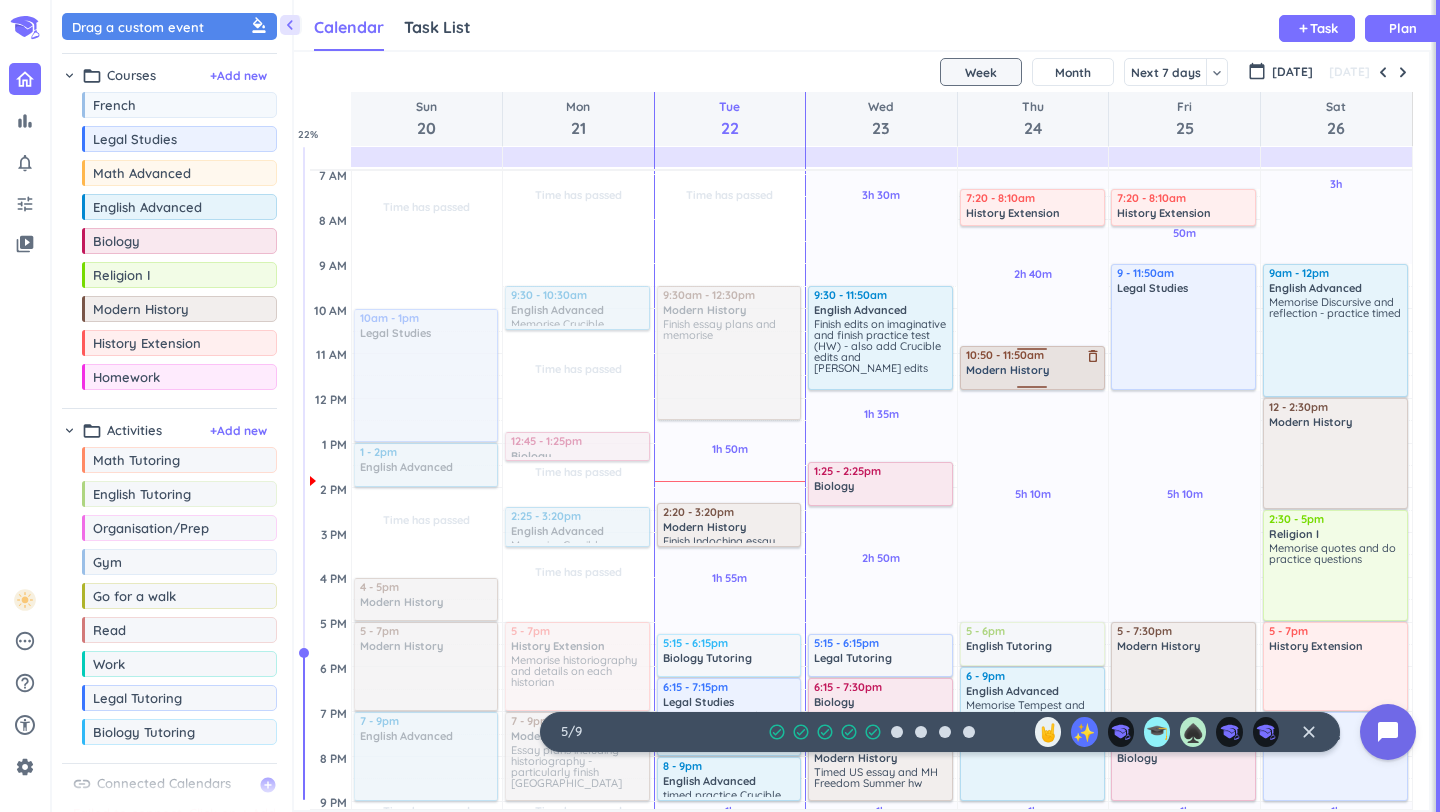 scroll, scrollTop: 113, scrollLeft: 0, axis: vertical 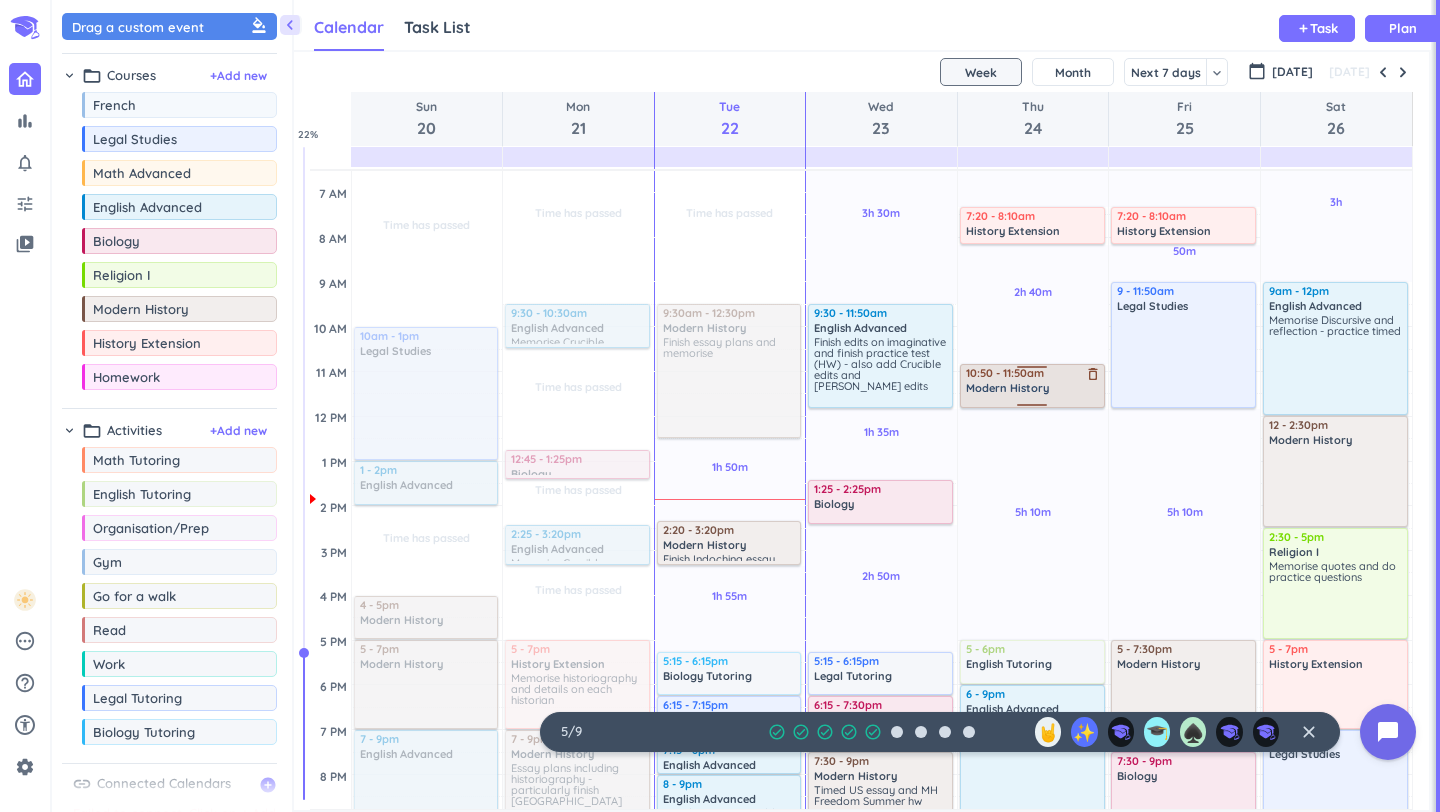 click on "delete_outline" at bounding box center [1093, 374] 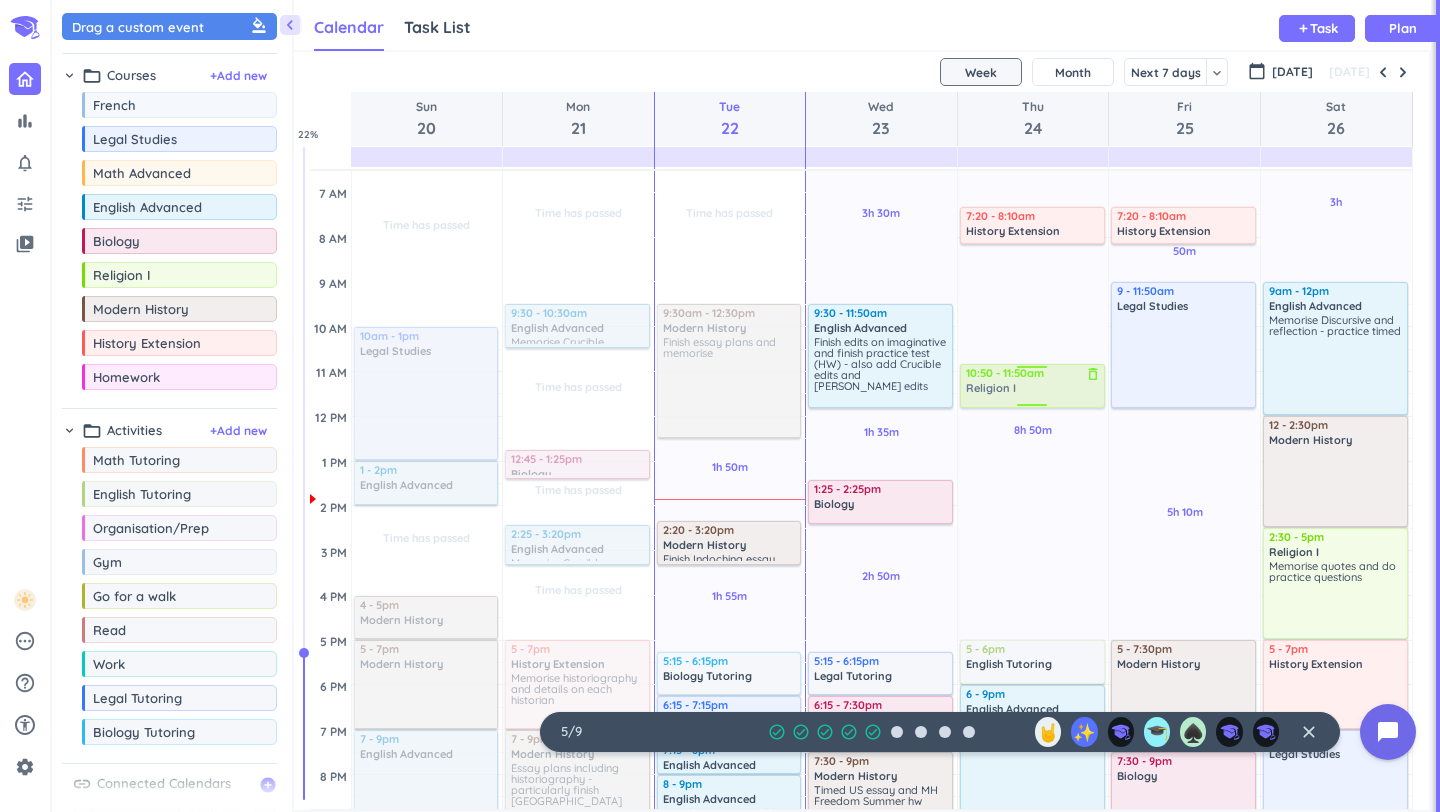 drag, startPoint x: 184, startPoint y: 281, endPoint x: 1048, endPoint y: 366, distance: 868.1711 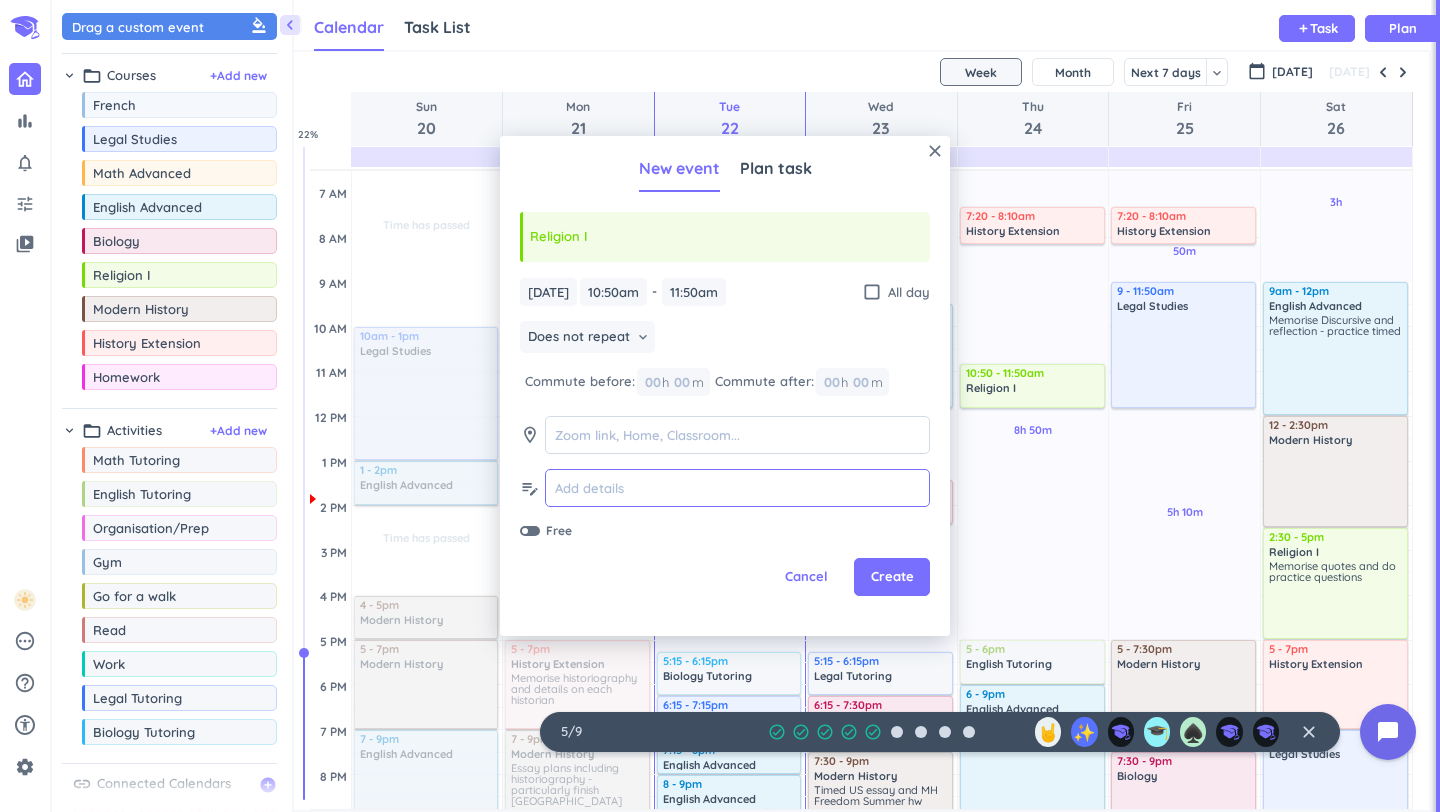 click at bounding box center (737, 488) 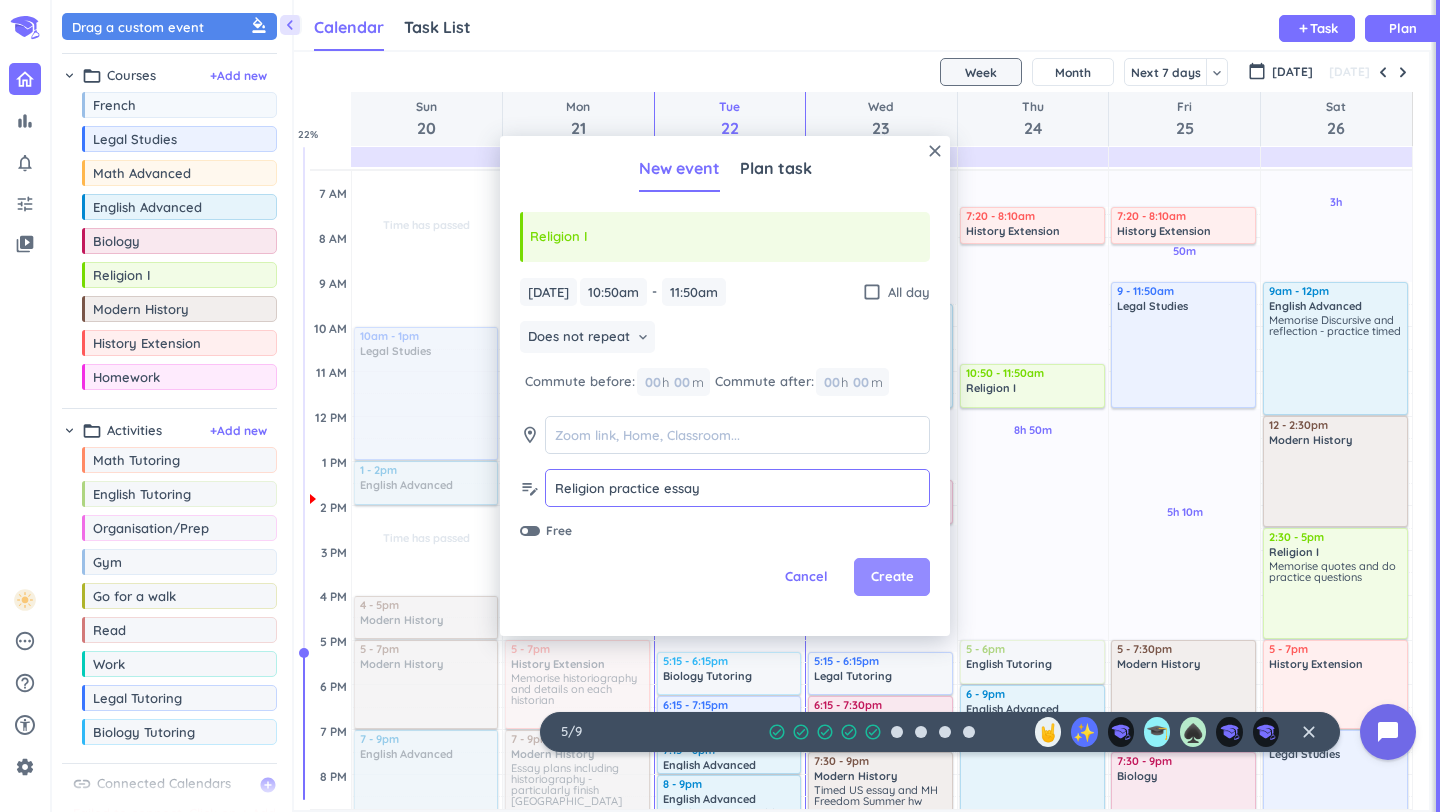 type on "Religion practice essay" 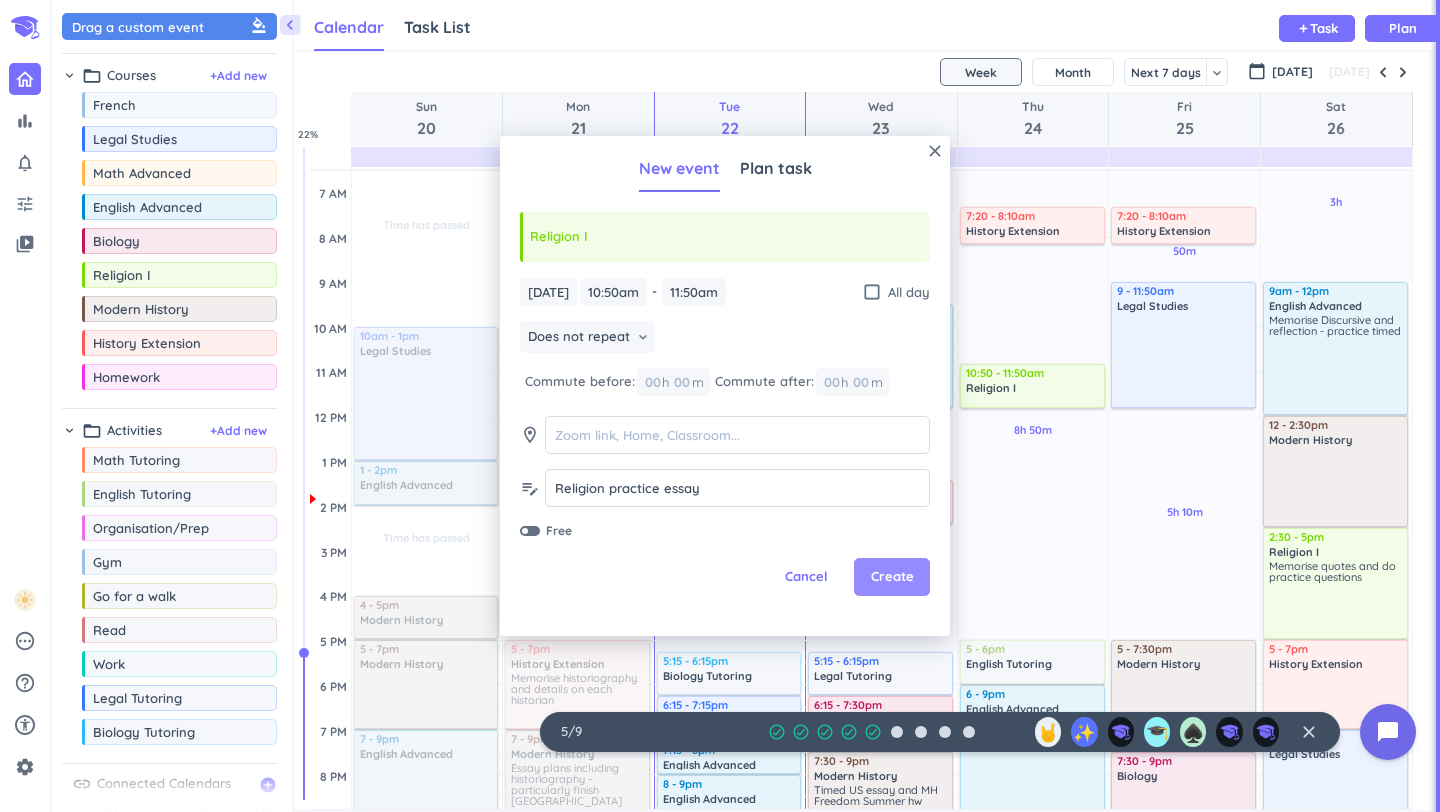 click on "Create" at bounding box center [892, 577] 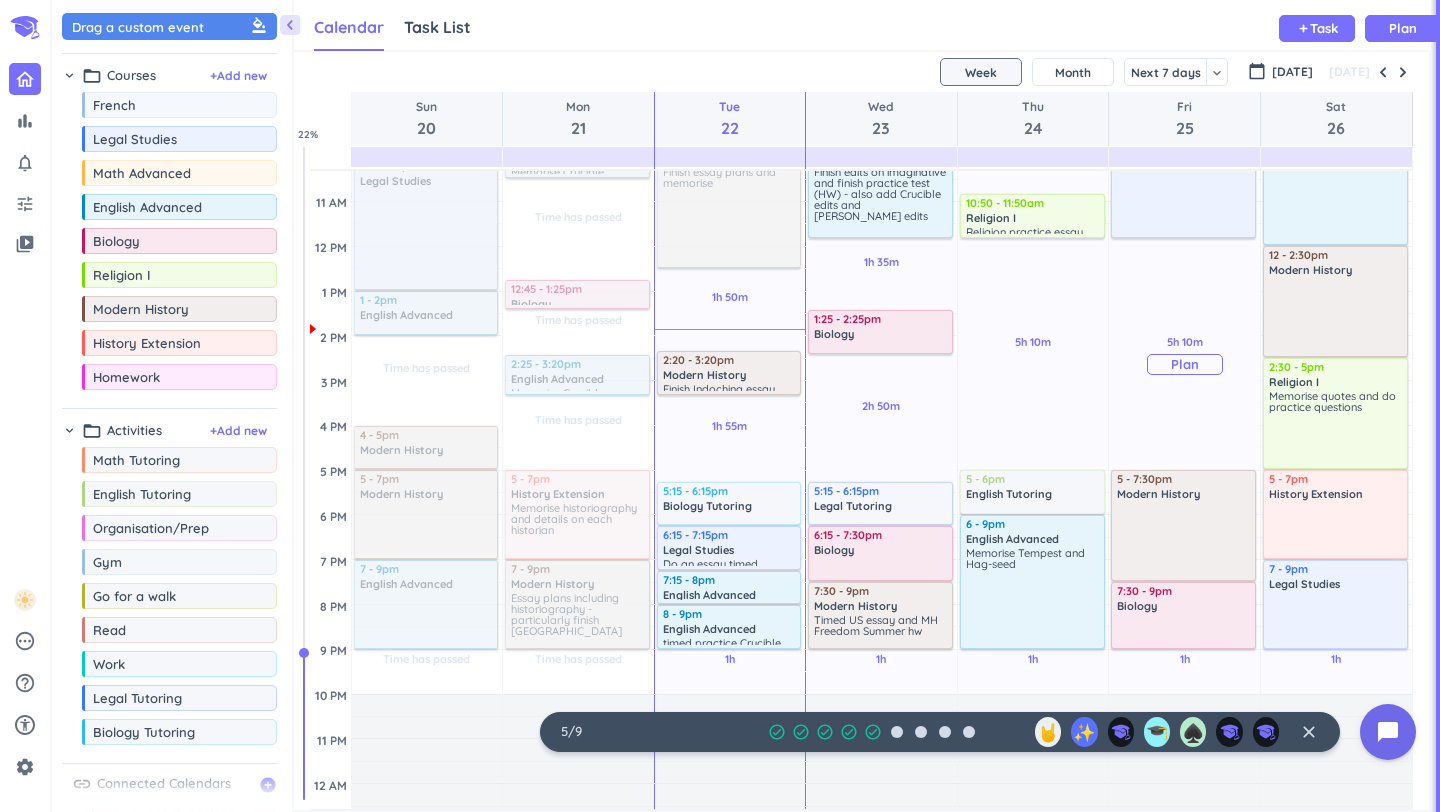 scroll, scrollTop: 324, scrollLeft: 0, axis: vertical 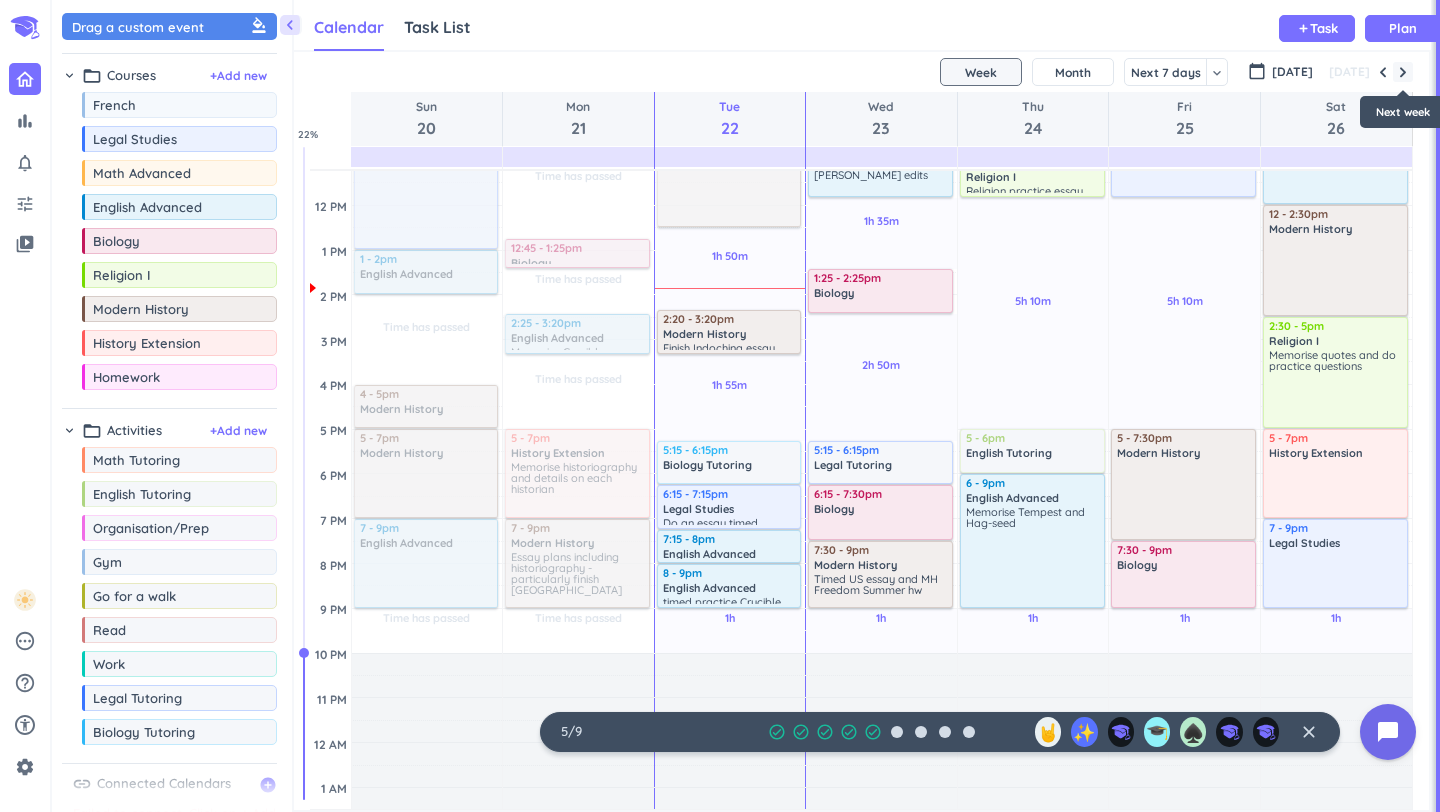 click at bounding box center [1403, 72] 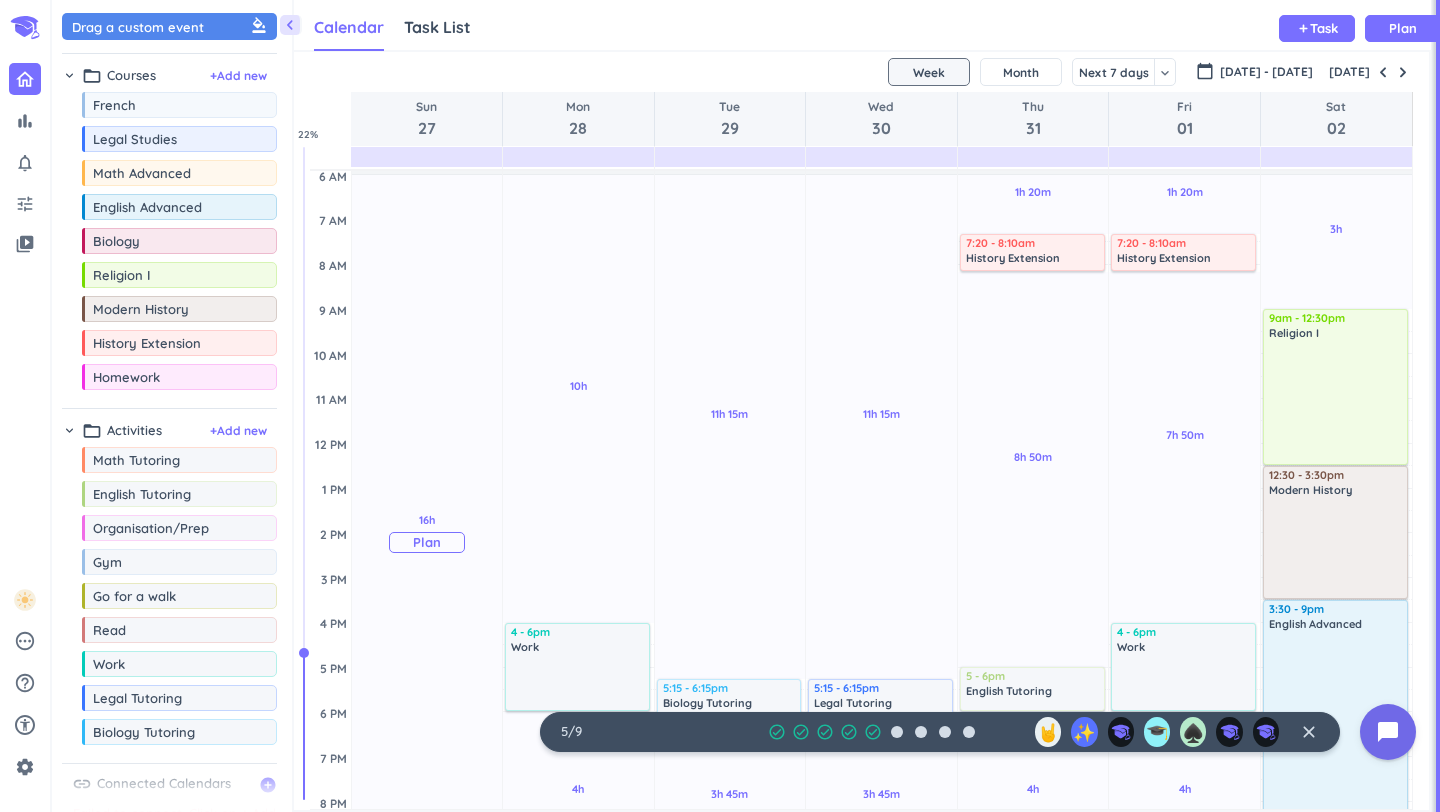 scroll, scrollTop: 67, scrollLeft: 0, axis: vertical 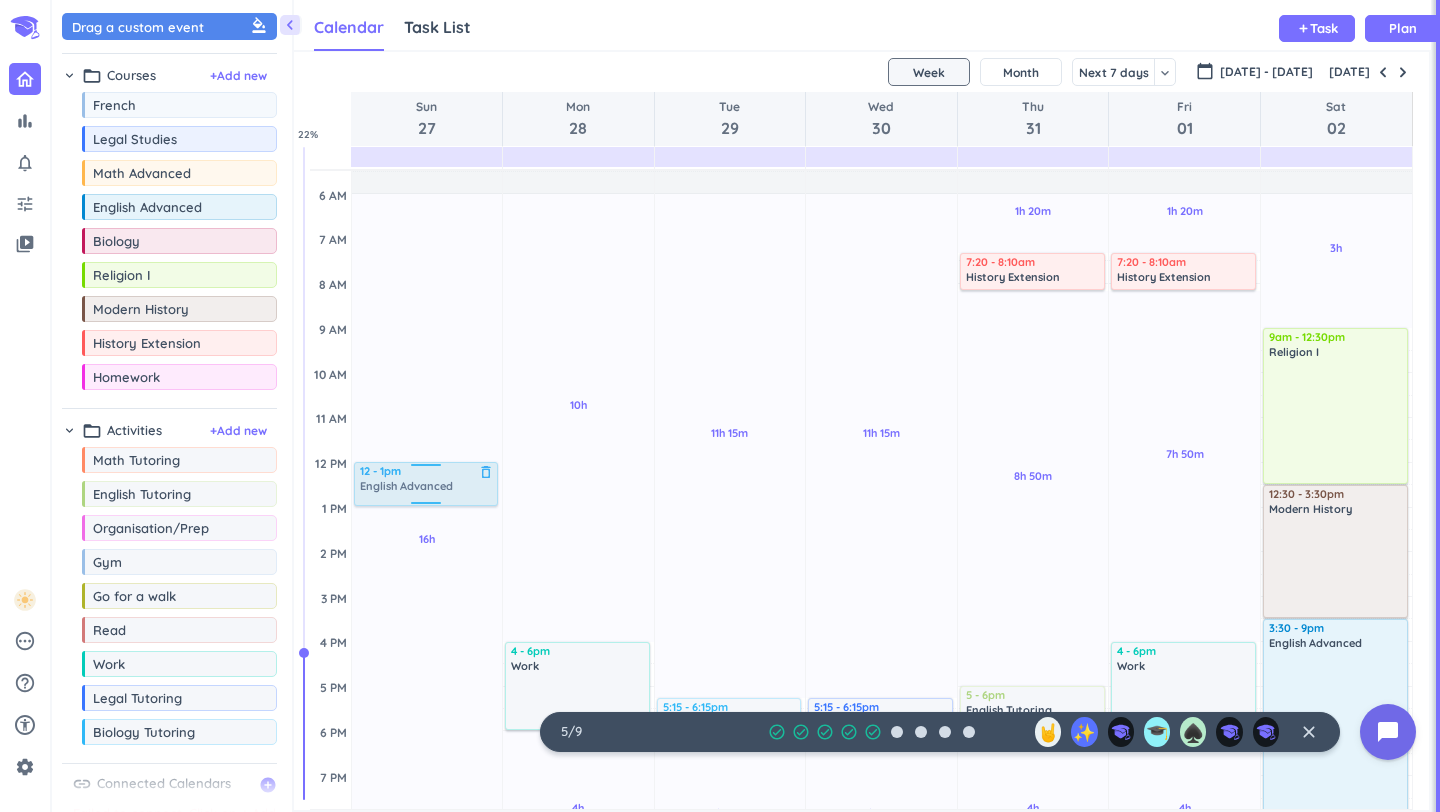 drag, startPoint x: 169, startPoint y: 206, endPoint x: 434, endPoint y: 464, distance: 369.84998 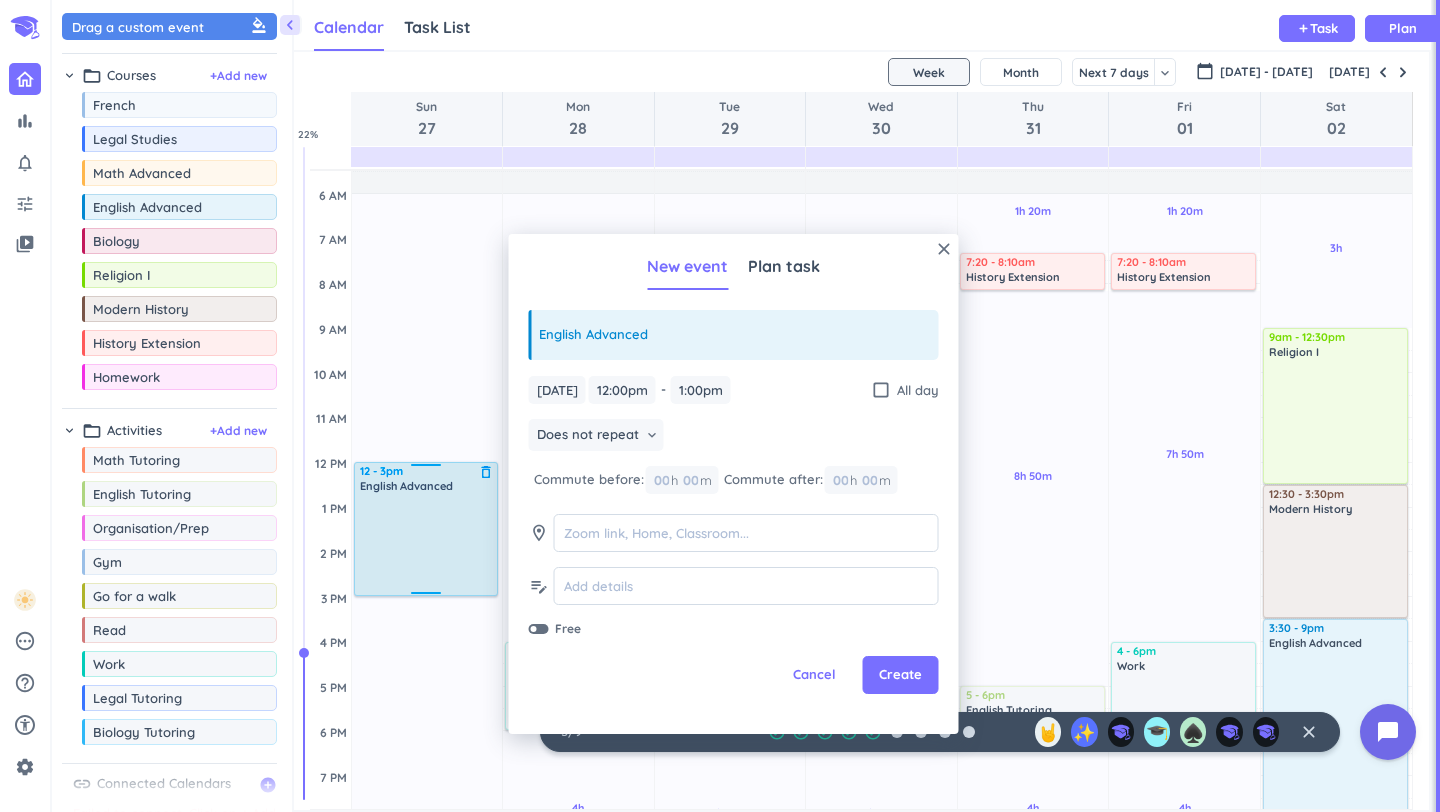 drag, startPoint x: 420, startPoint y: 507, endPoint x: 422, endPoint y: 595, distance: 88.02273 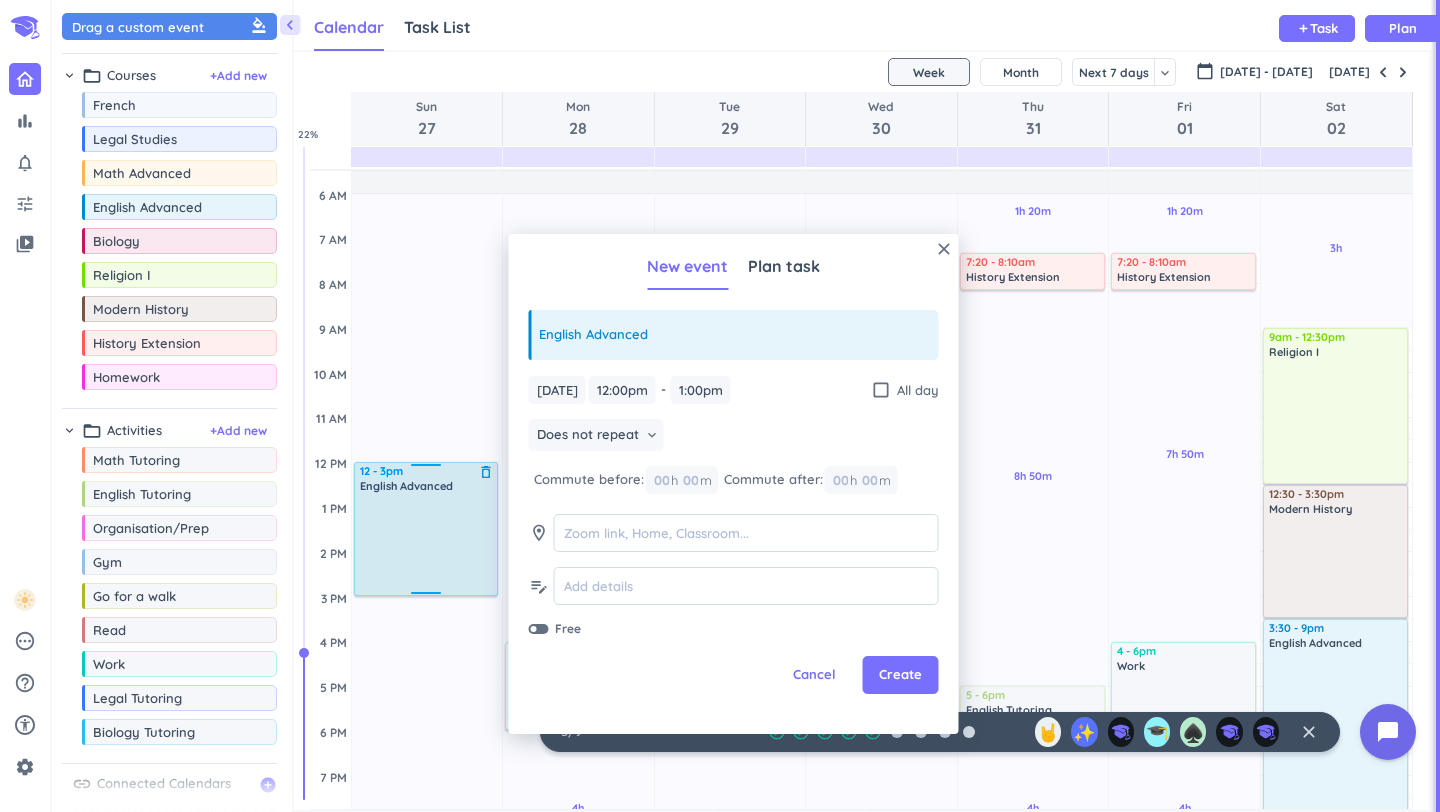 click on "16h  Past due Plan Adjust Awake Time Adjust Awake Time 12 - 1pm English Advanced  delete_outline 12 - 3pm English Advanced  delete_outline" at bounding box center (427, 641) 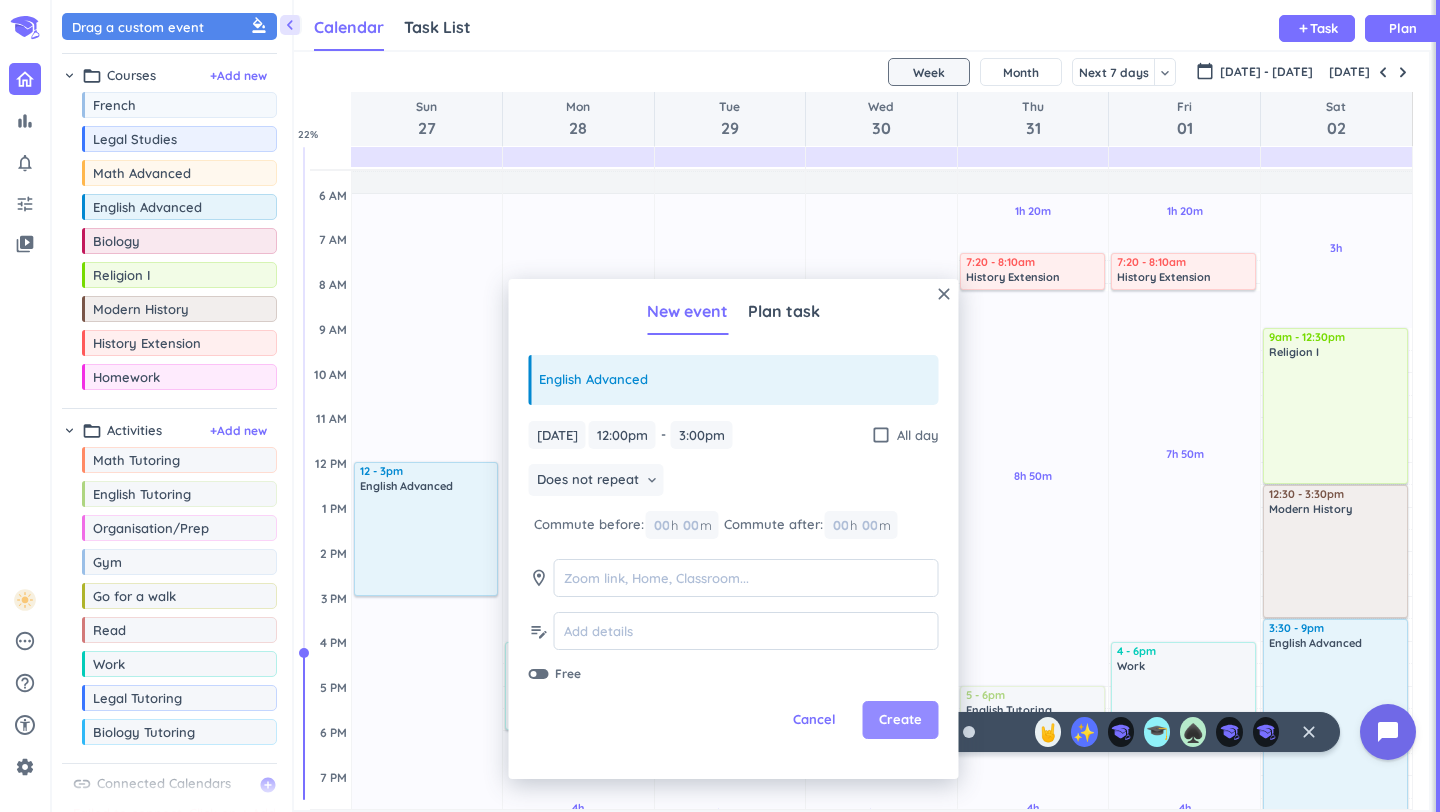 click on "Create" at bounding box center (900, 720) 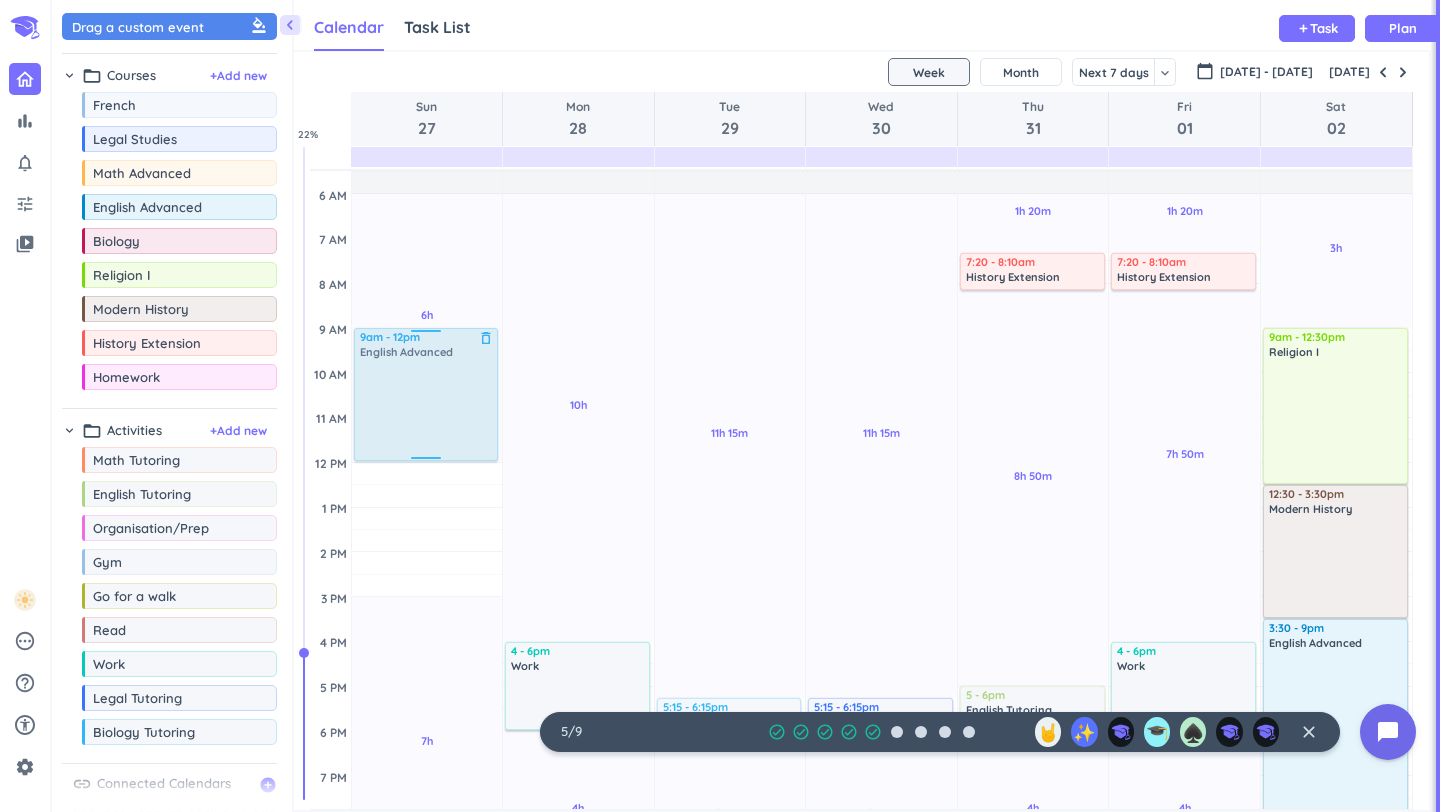 drag, startPoint x: 436, startPoint y: 542, endPoint x: 443, endPoint y: 411, distance: 131.18689 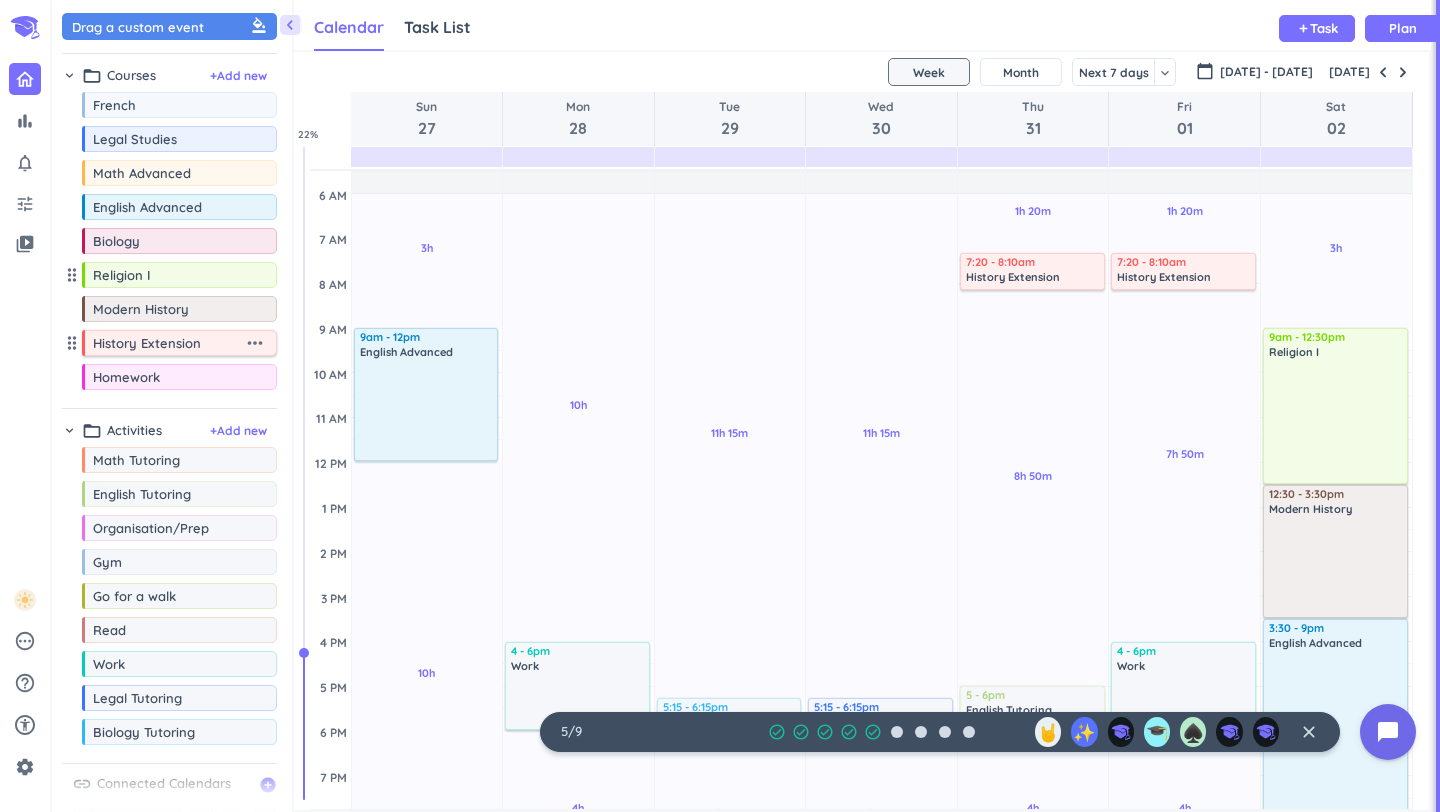 drag, startPoint x: 122, startPoint y: 276, endPoint x: 223, endPoint y: 345, distance: 122.31925 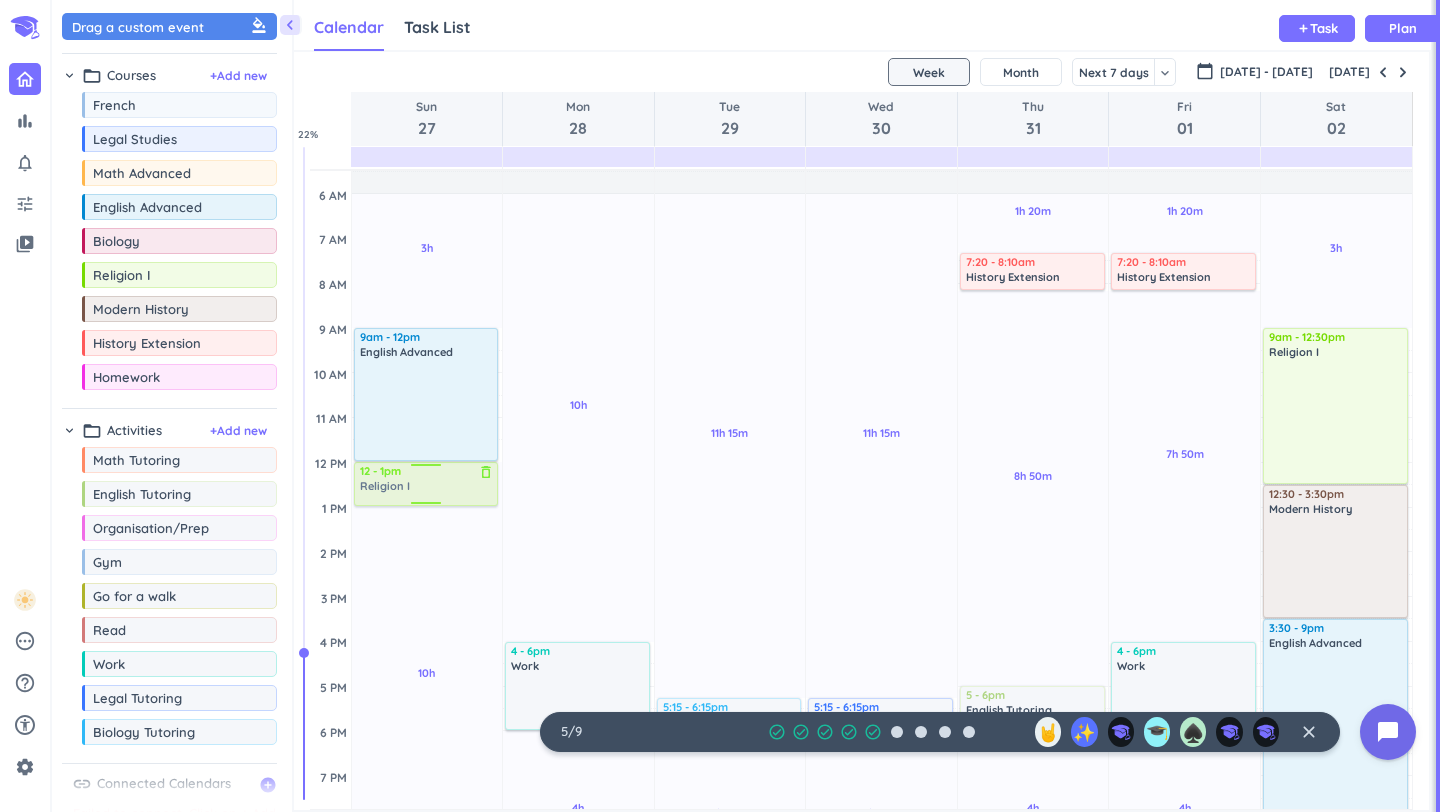 drag, startPoint x: 127, startPoint y: 283, endPoint x: 417, endPoint y: 464, distance: 341.8494 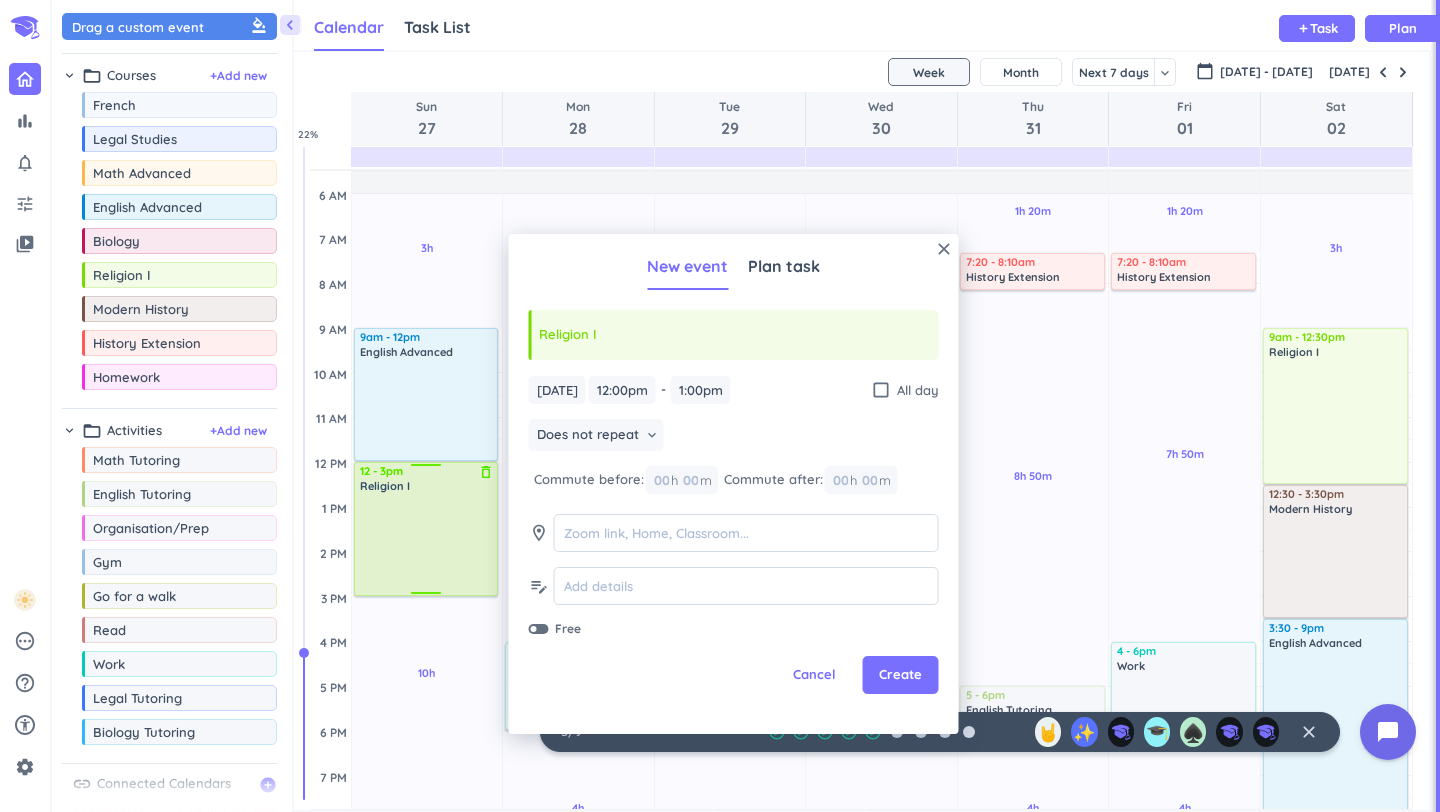 drag, startPoint x: 426, startPoint y: 506, endPoint x: 426, endPoint y: 595, distance: 89 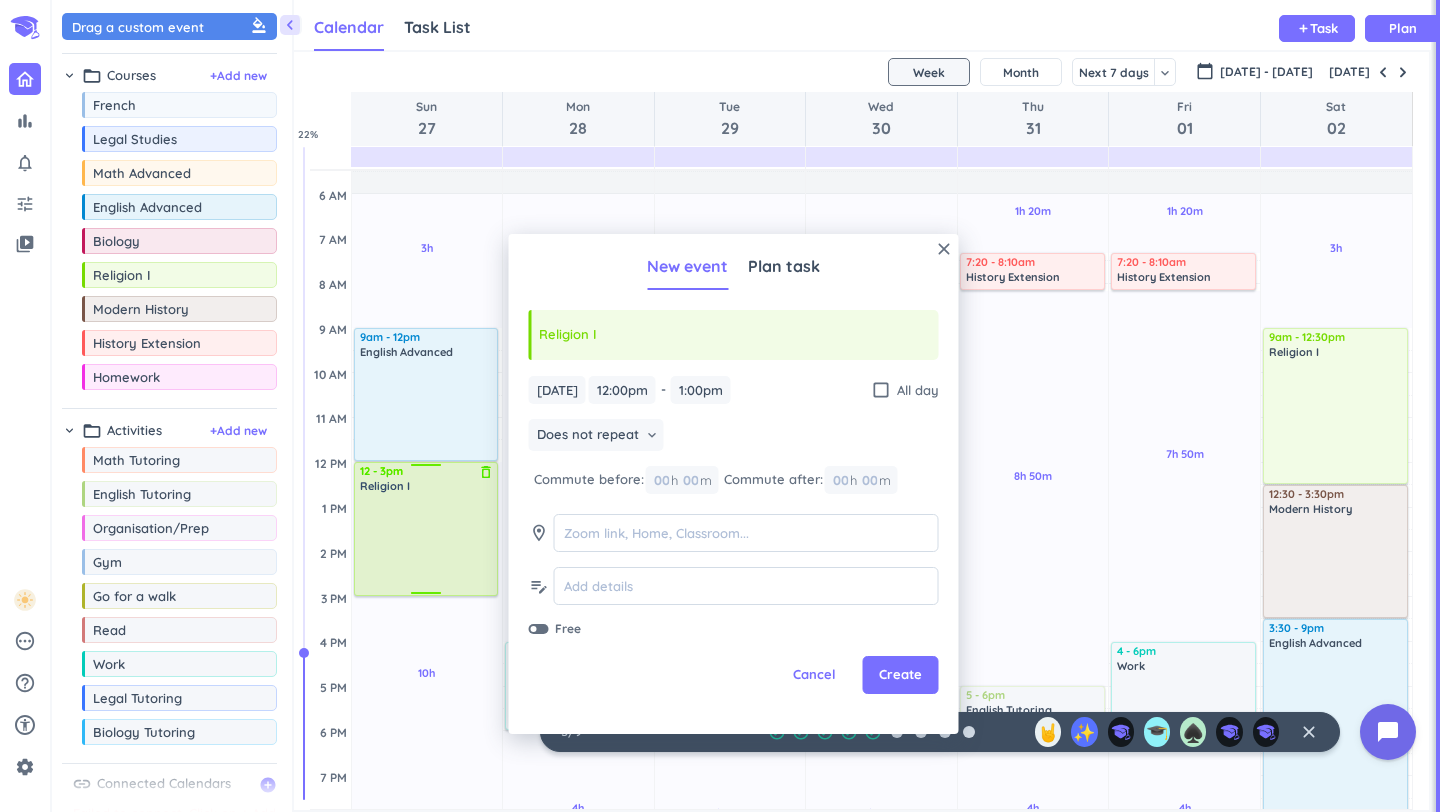 click on "3h  Past due Plan 10h  Past due Plan Adjust Awake Time Adjust Awake Time 9am - 12pm English Advanced  delete_outline 12 - 1pm Religion I delete_outline 12 - 3pm Religion I delete_outline" at bounding box center [427, 641] 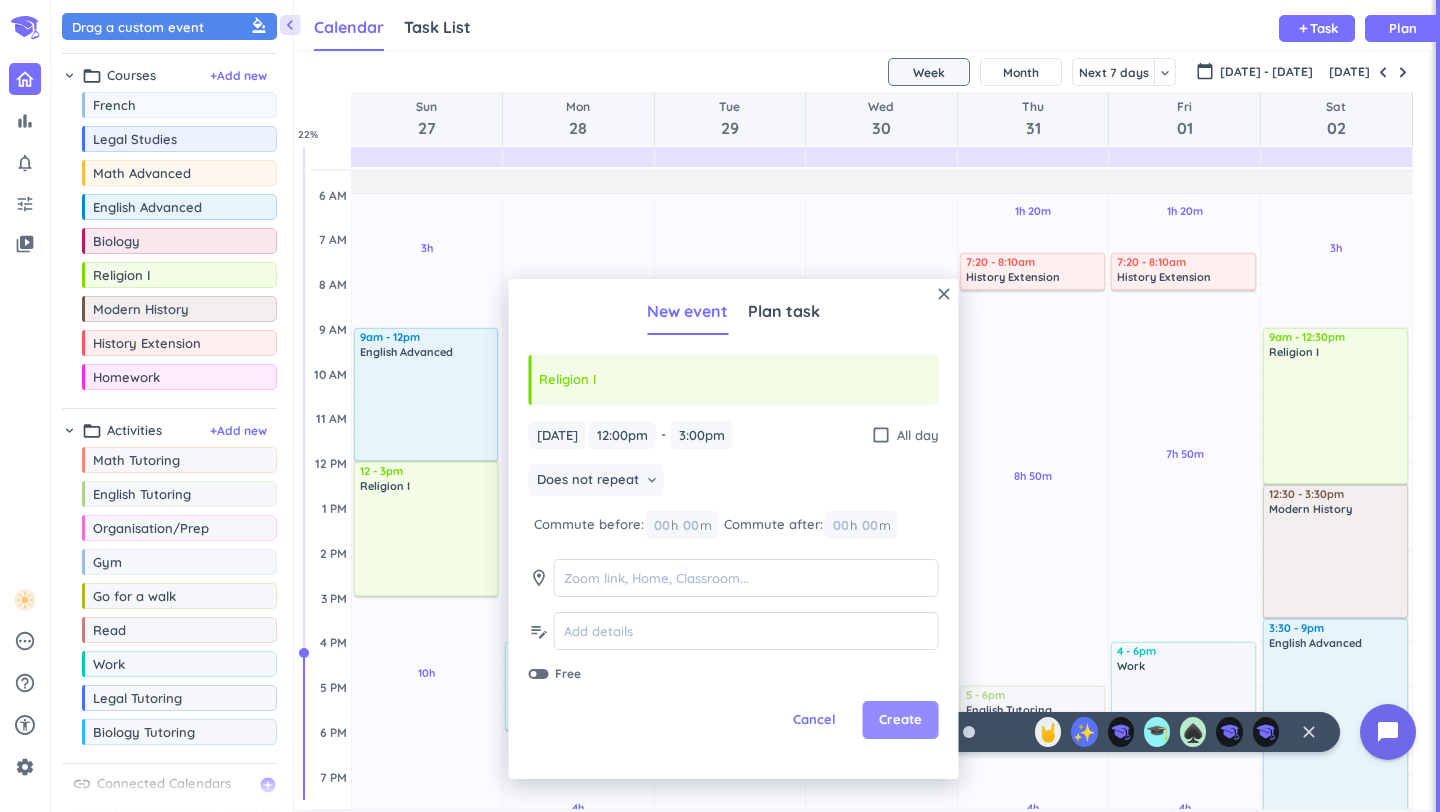 click on "Create" at bounding box center [900, 720] 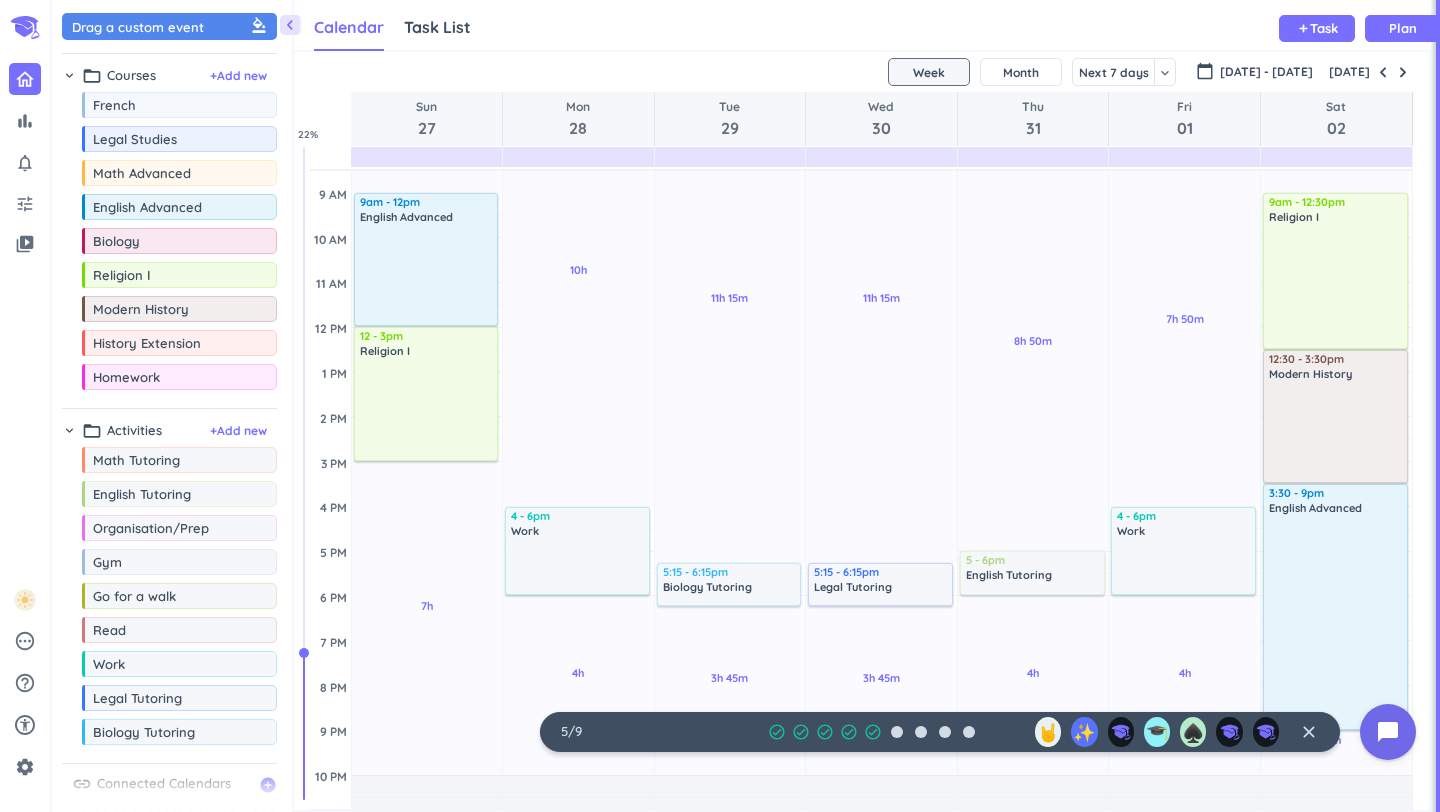 scroll, scrollTop: 225, scrollLeft: 0, axis: vertical 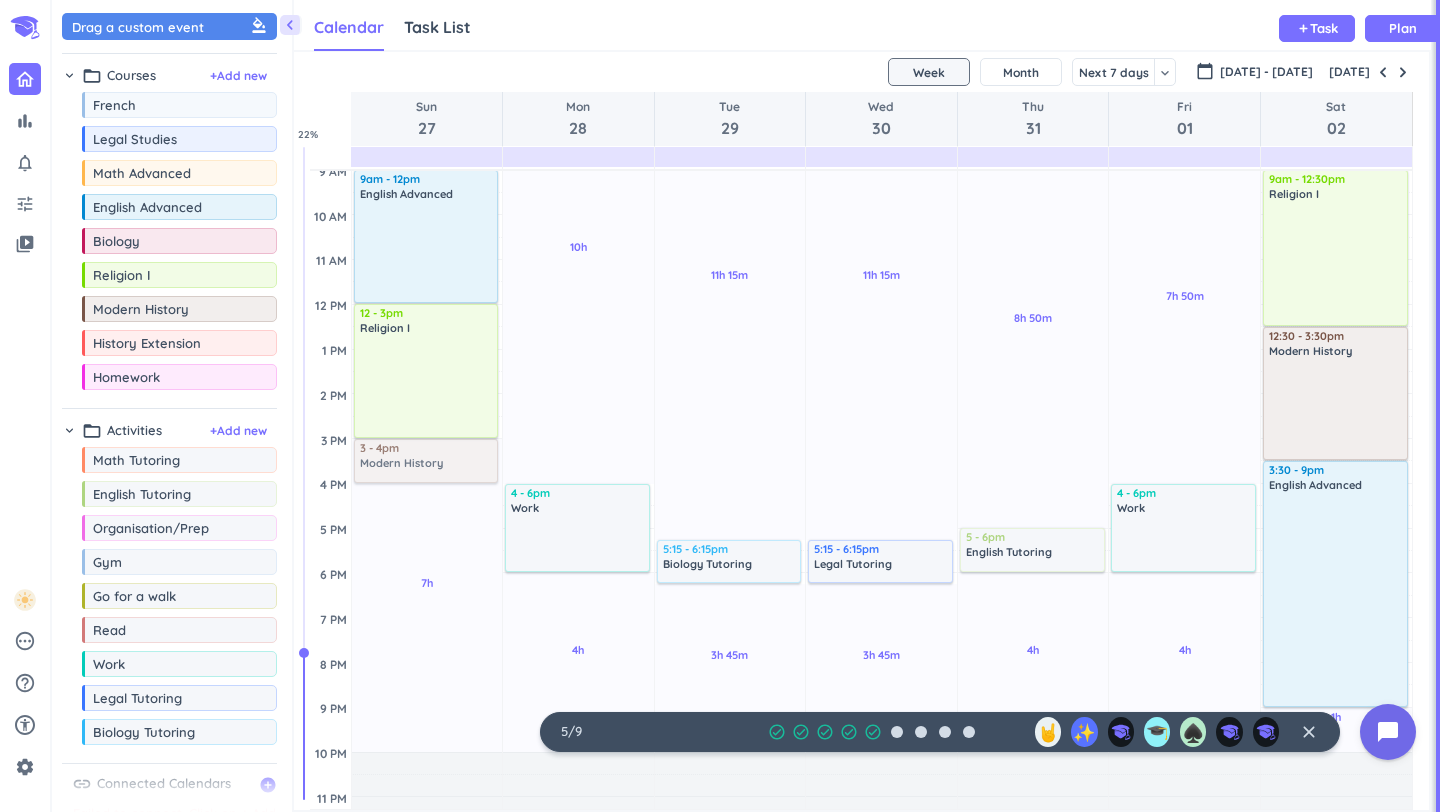 drag, startPoint x: 133, startPoint y: 320, endPoint x: 444, endPoint y: 428, distance: 329.21878 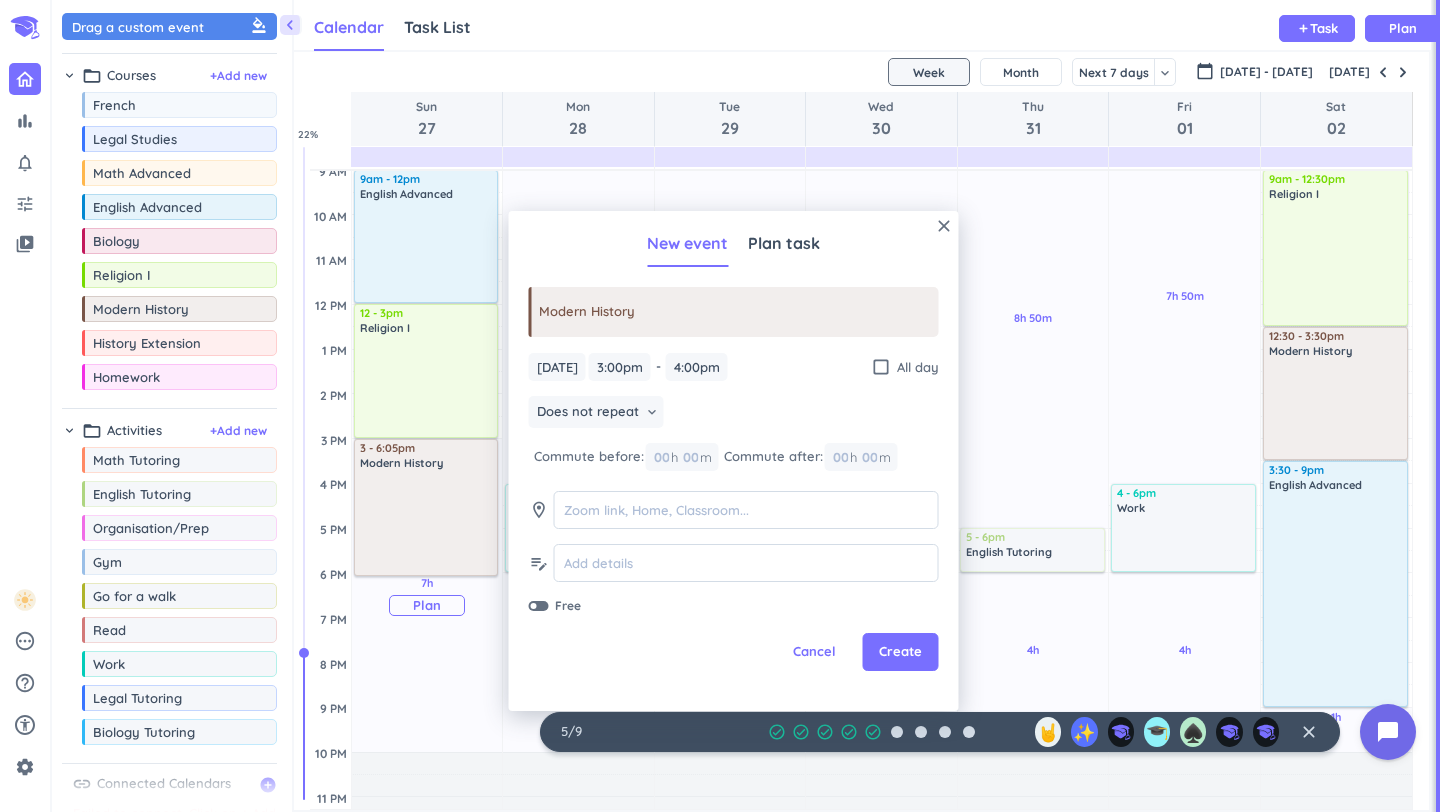 drag, startPoint x: 422, startPoint y: 485, endPoint x: 425, endPoint y: 579, distance: 94.04786 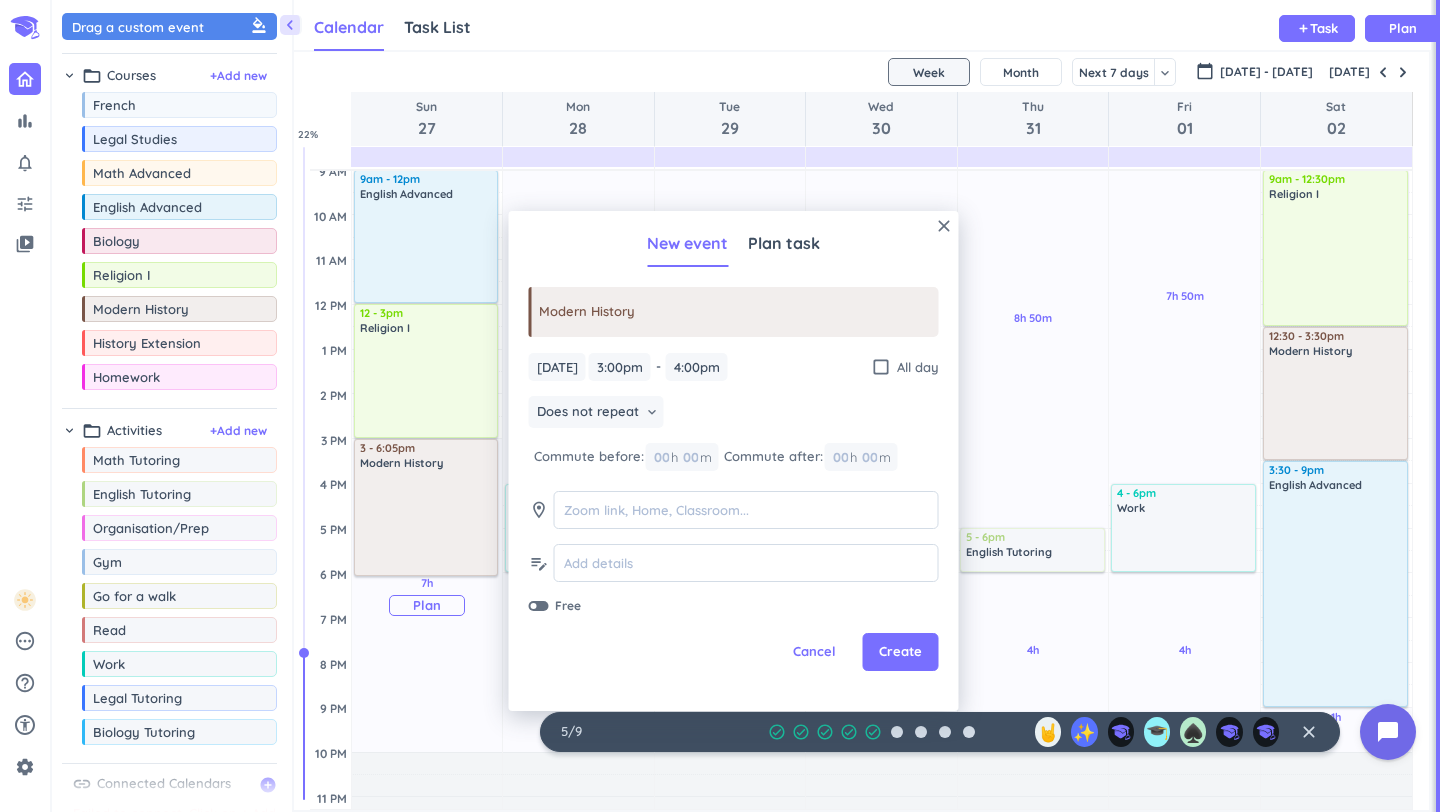 click on "3h  Past due Plan 7h  Past due Plan Adjust Awake Time Adjust Awake Time 9am - 12pm English Advanced  delete_outline 12 - 3pm Religion I delete_outline 3 - 4pm Modern History delete_outline 3 - 6:05pm Modern History delete_outline" at bounding box center (427, 483) 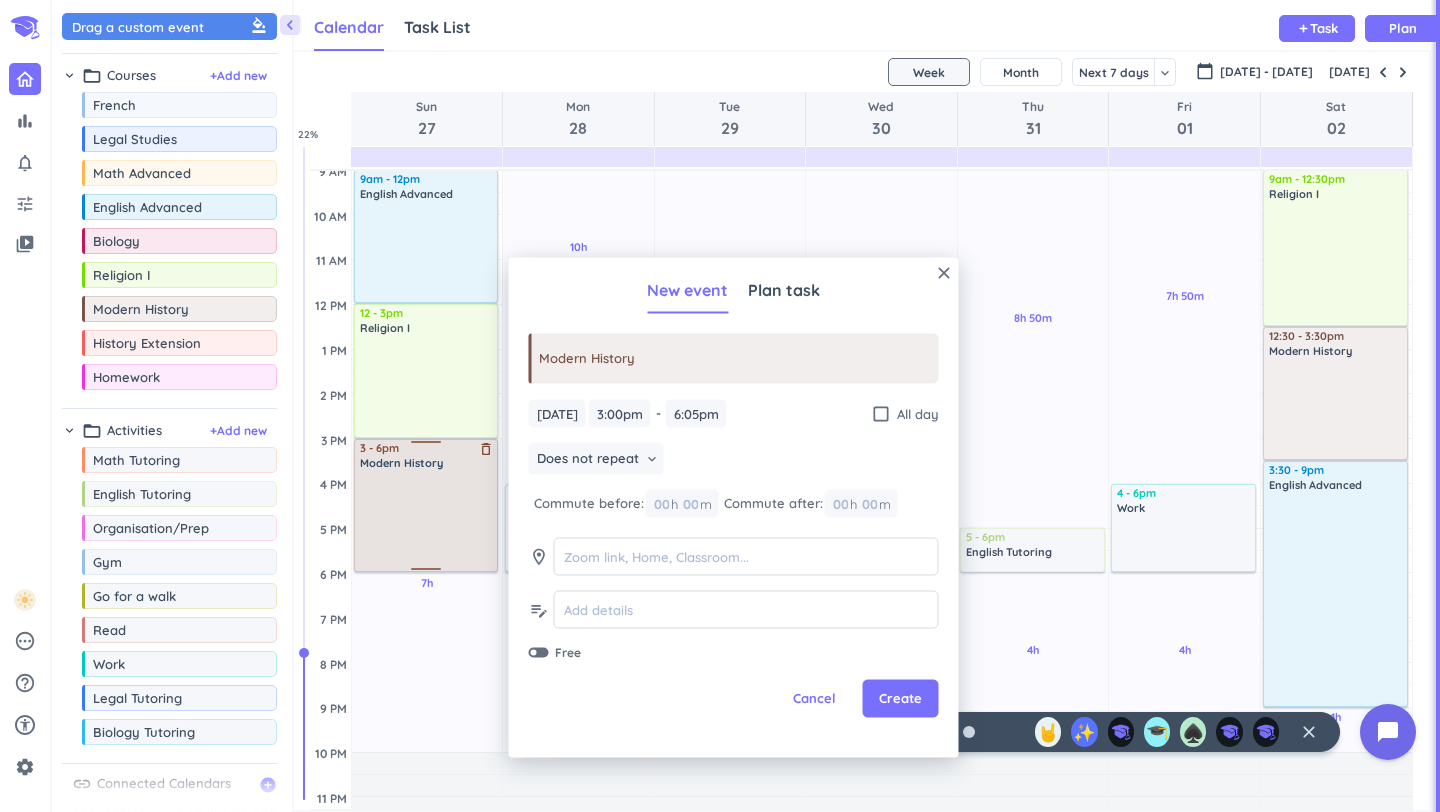 click on "3h  Past due Plan 7h  Past due Plan Adjust Awake Time Adjust Awake Time 9am - 12pm English Advanced  delete_outline 12 - 3pm Religion I delete_outline 3 - 6:05pm Modern History delete_outline 3 - 6pm Modern History delete_outline" at bounding box center (427, 483) 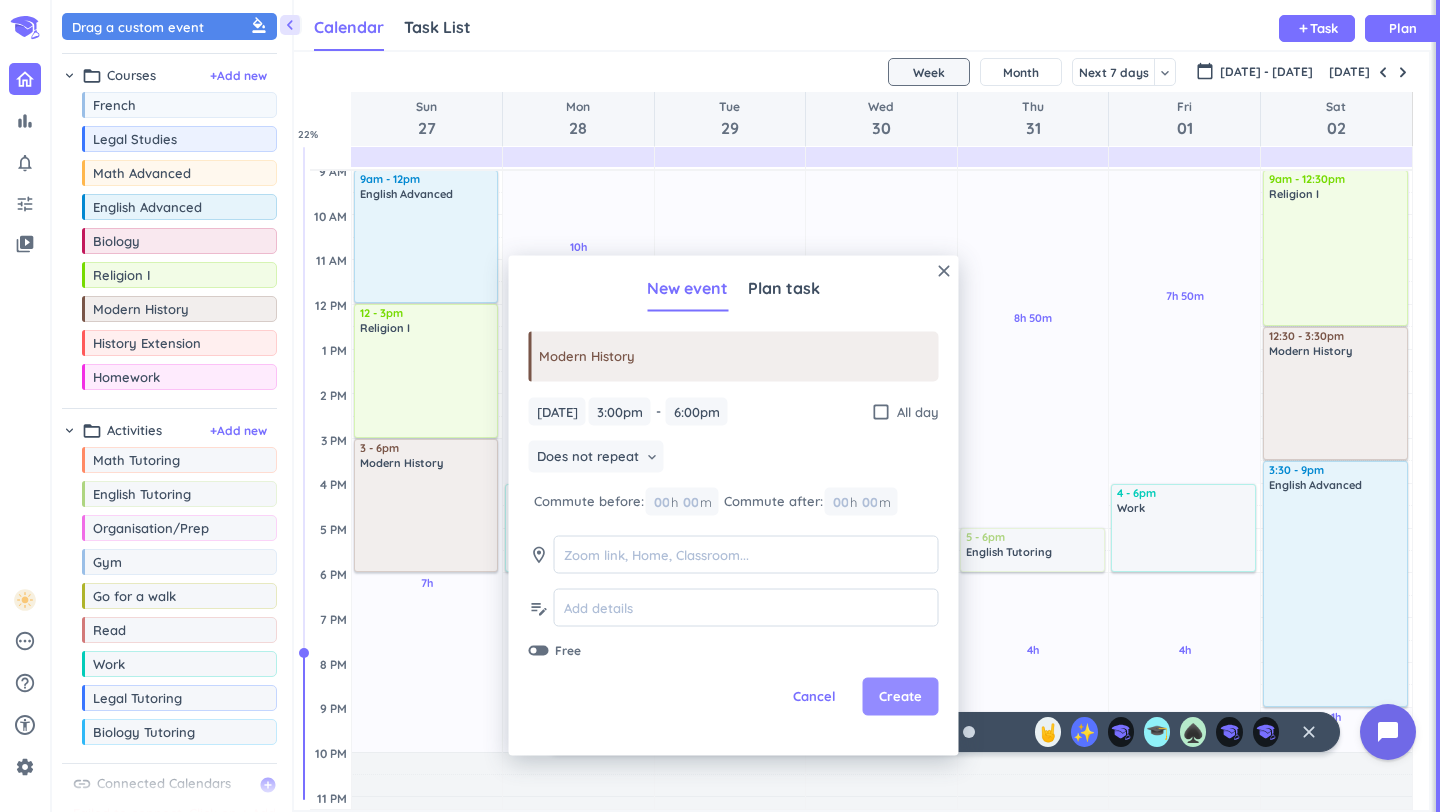 click on "Create" at bounding box center (901, 697) 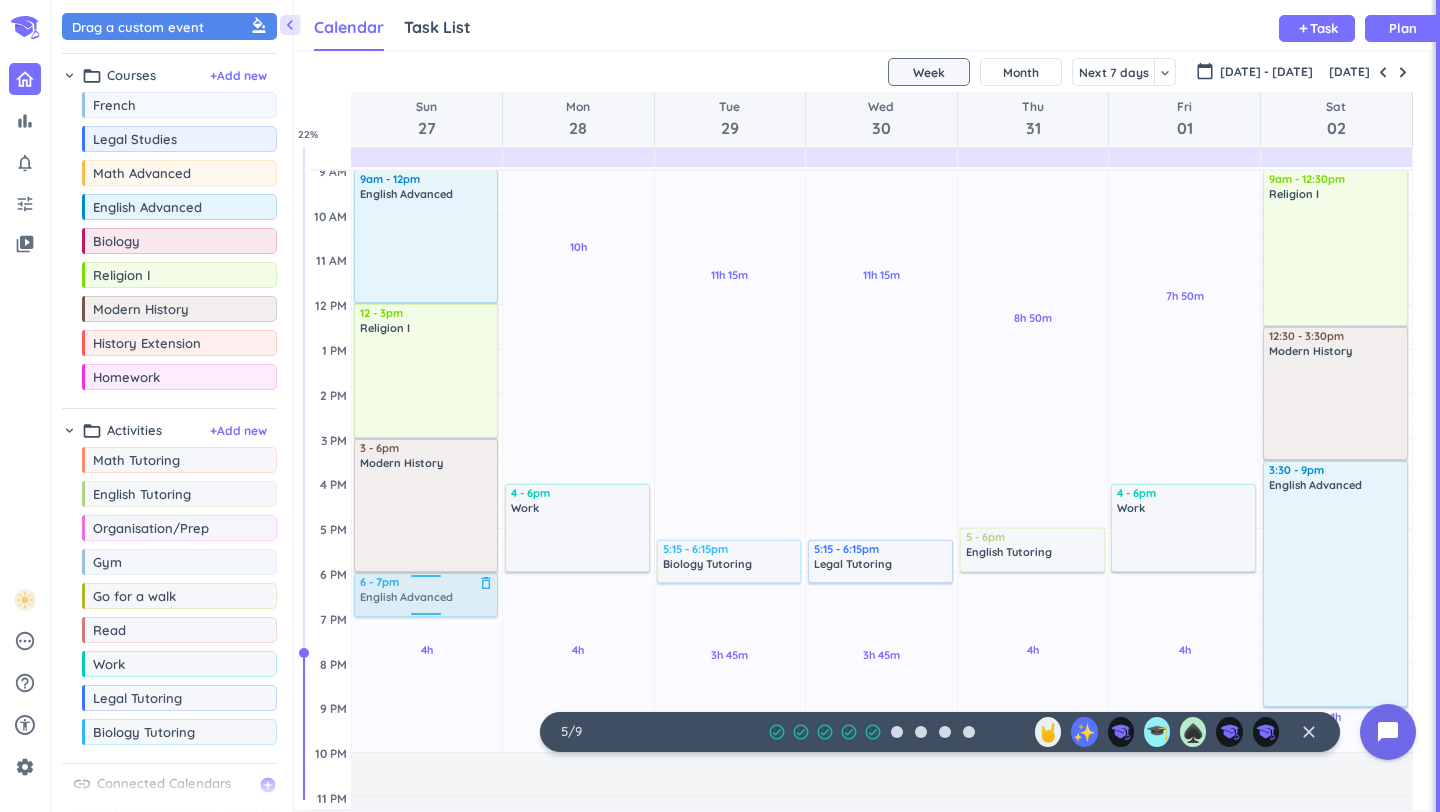 drag, startPoint x: 147, startPoint y: 211, endPoint x: 431, endPoint y: 576, distance: 462.4727 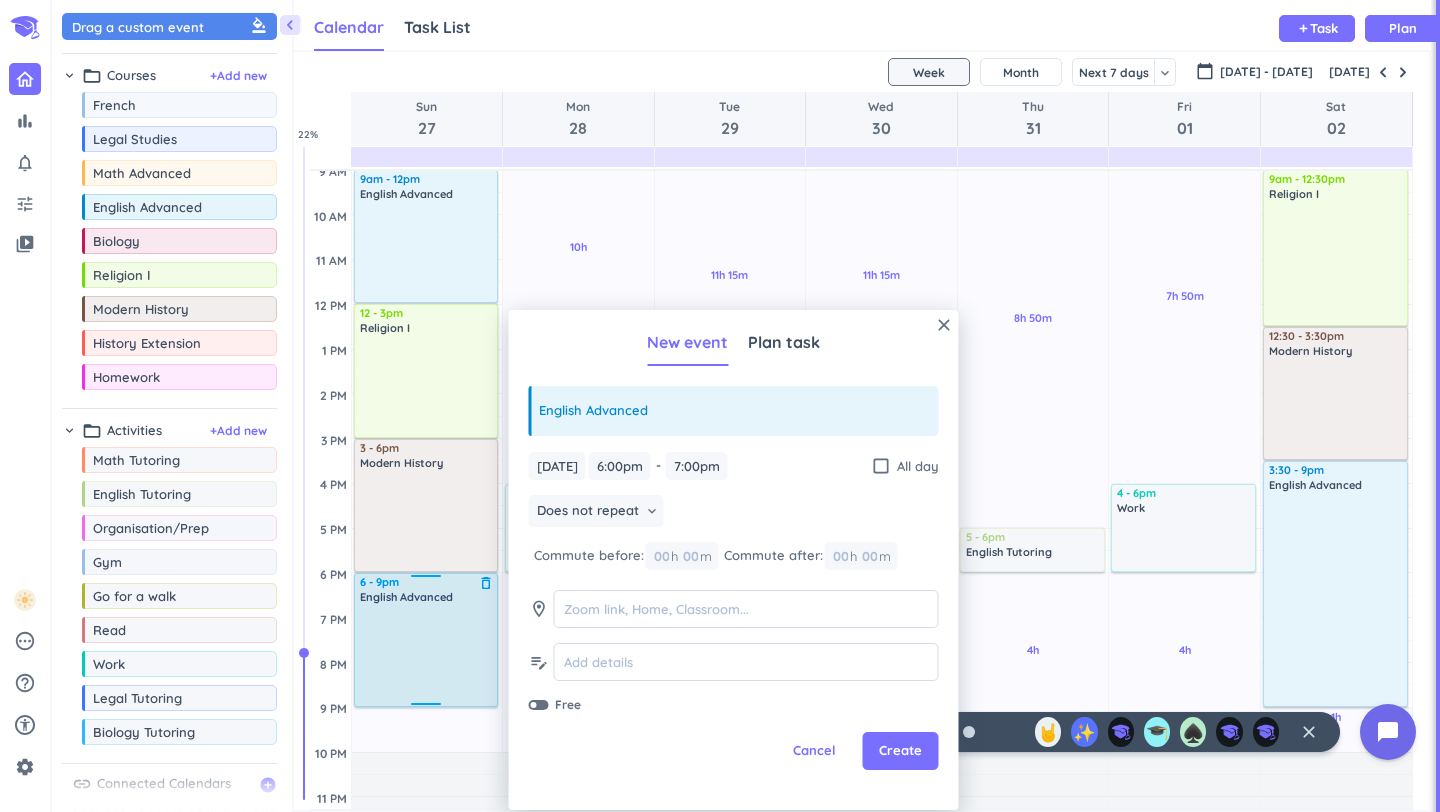 drag, startPoint x: 423, startPoint y: 617, endPoint x: 427, endPoint y: 704, distance: 87.0919 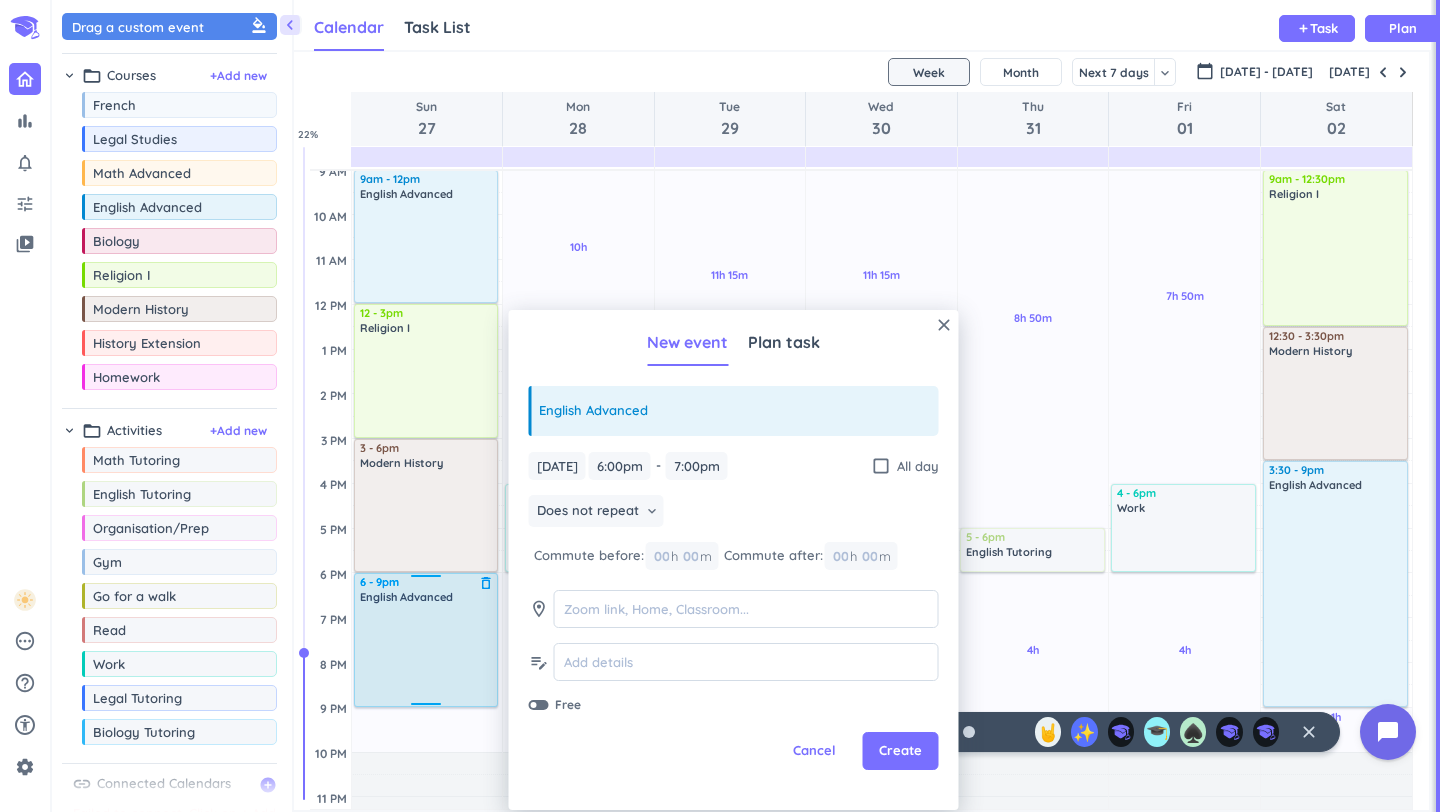 click on "3h  Past due Plan 4h  Past due Plan Adjust Awake Time Adjust Awake Time 9am - 12pm English Advanced  delete_outline 12 - 3pm Religion I delete_outline 3 - 6pm Modern History delete_outline 6 - 7pm English Advanced  delete_outline 6 - 9pm English Advanced  delete_outline" at bounding box center (427, 483) 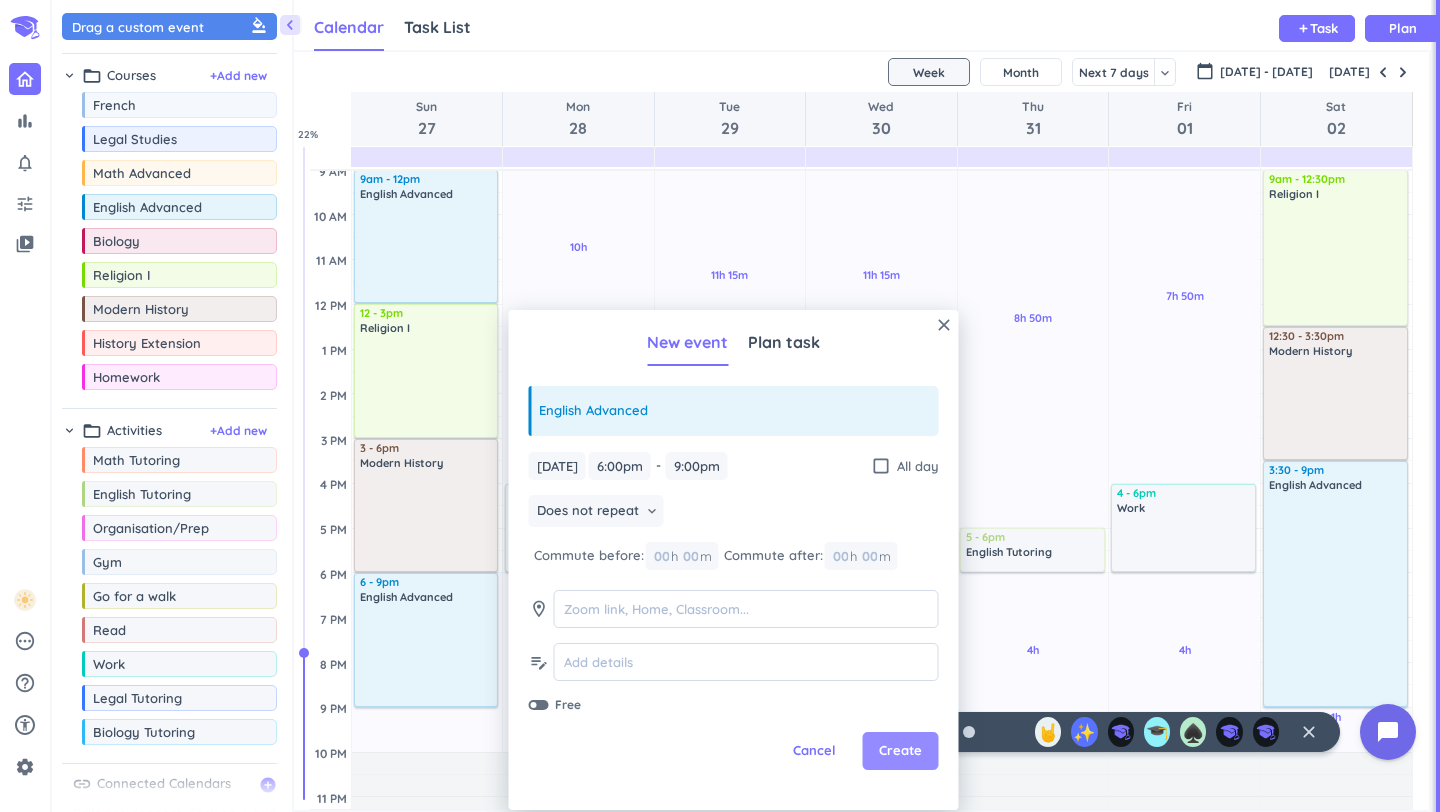 click on "Create" at bounding box center [900, 751] 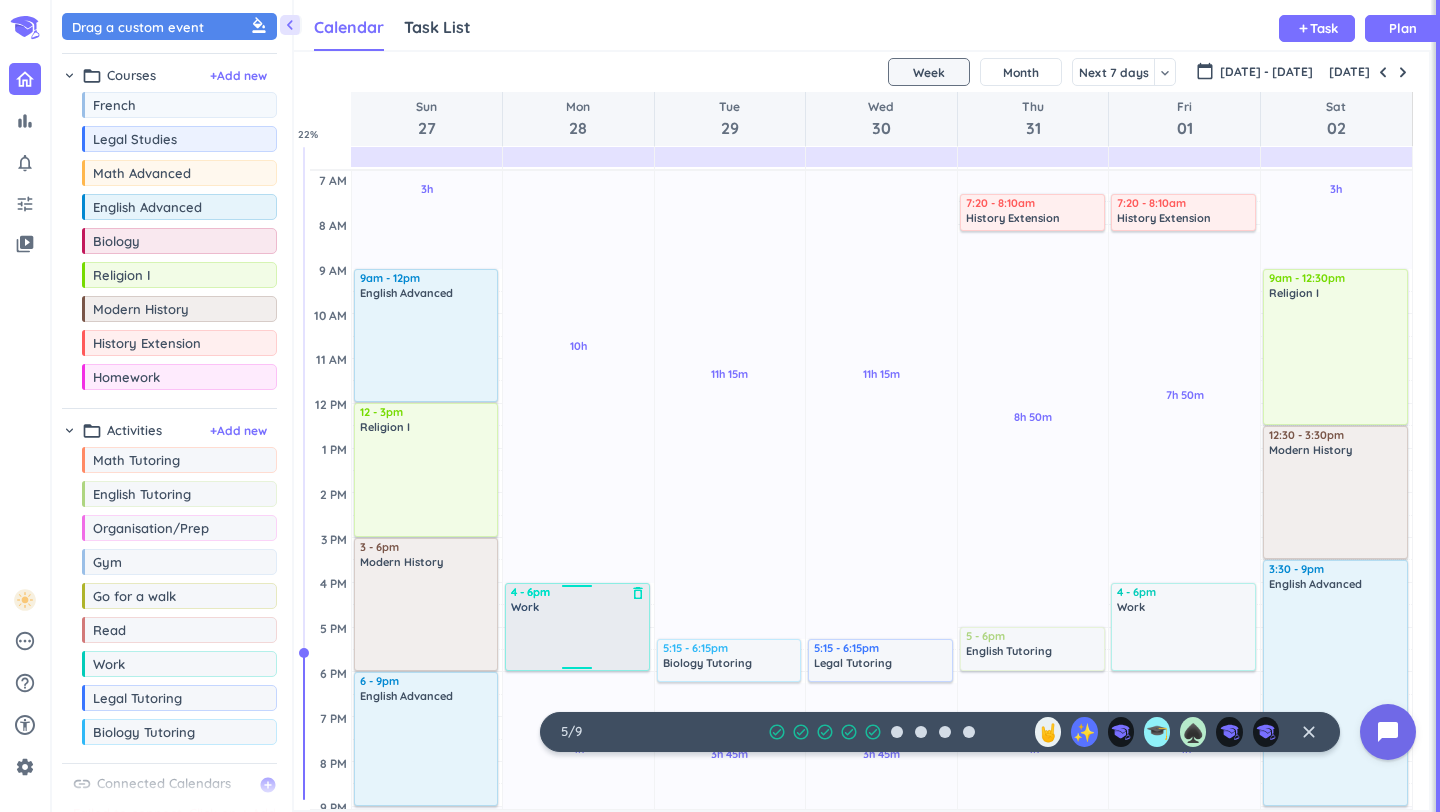 scroll, scrollTop: 232, scrollLeft: 0, axis: vertical 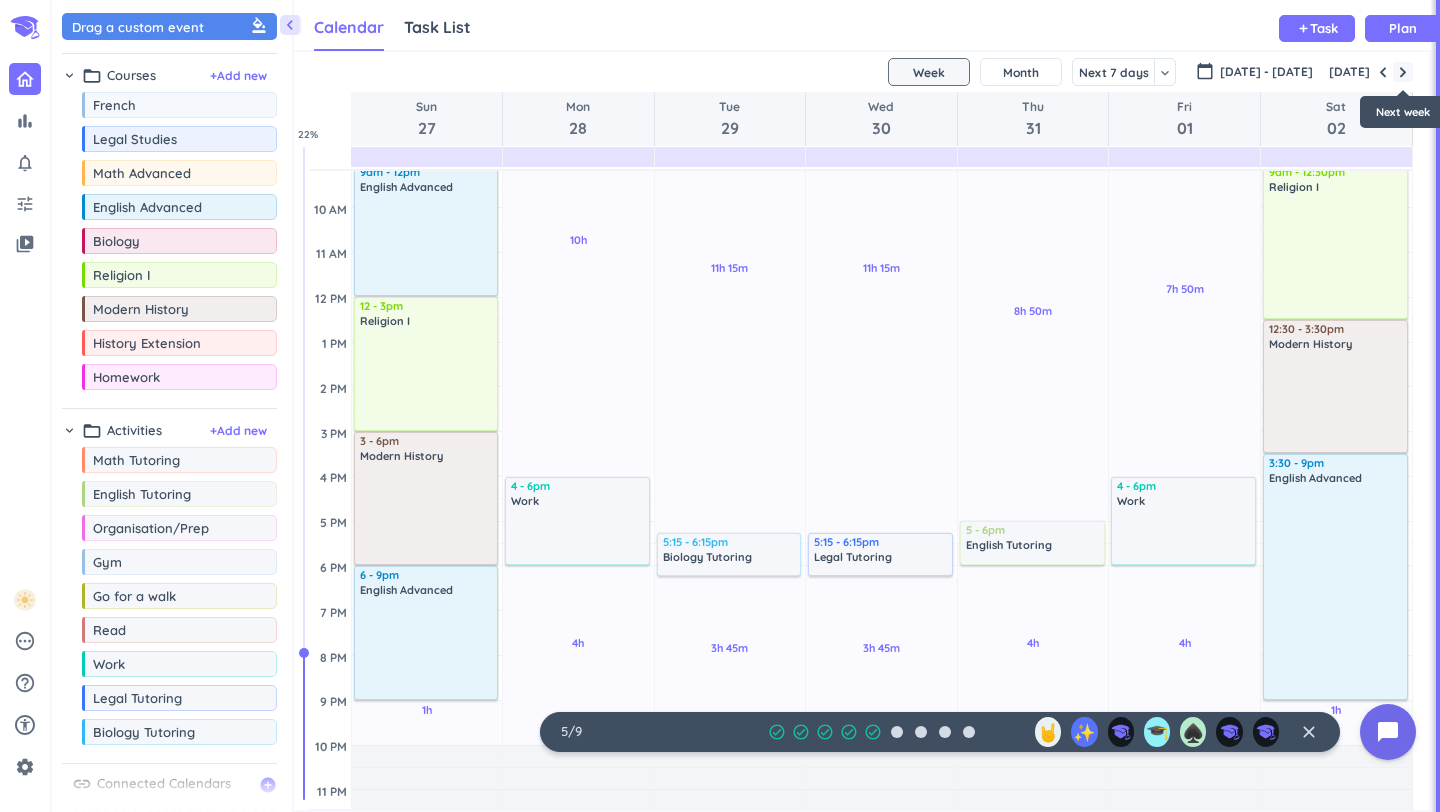 click at bounding box center (1403, 72) 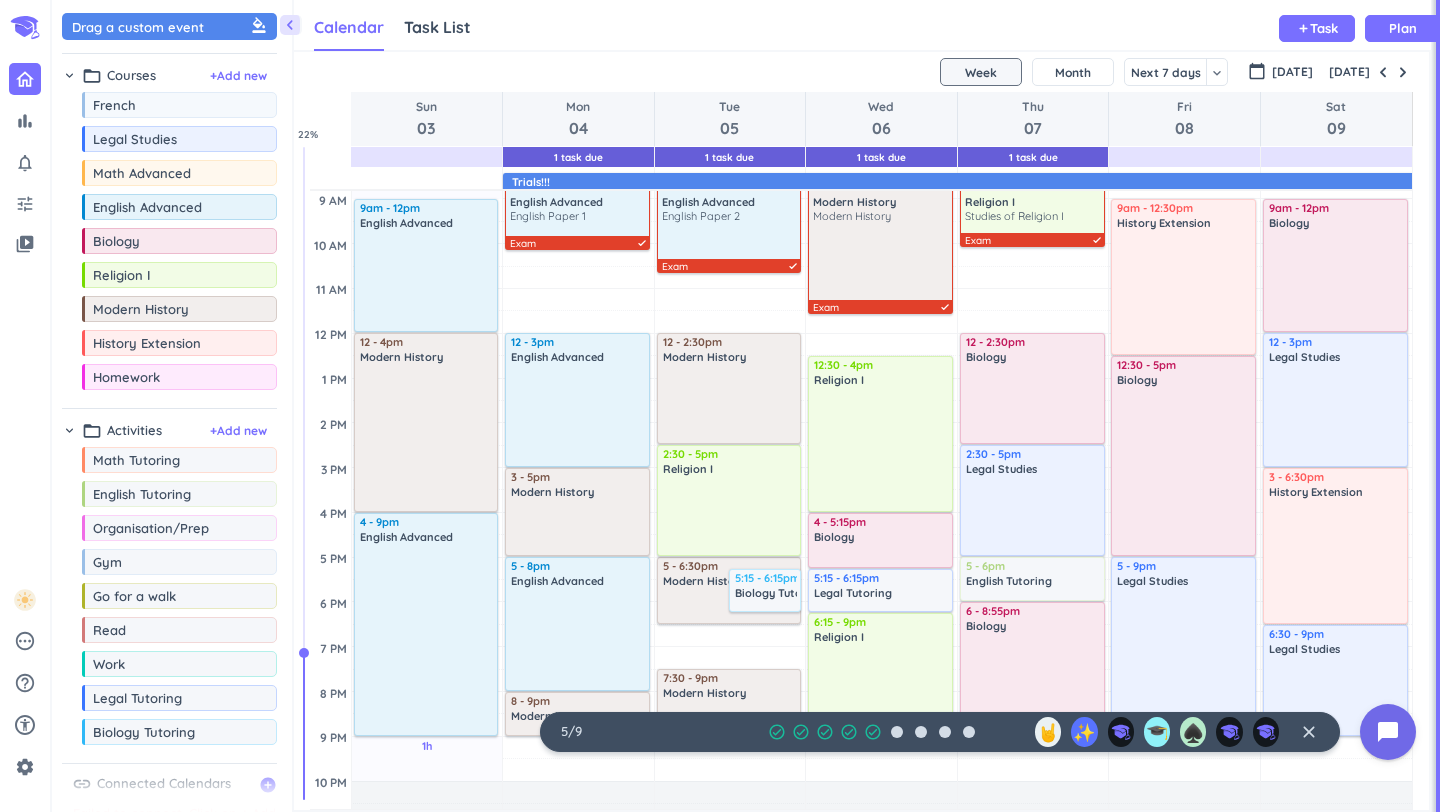 scroll, scrollTop: 224, scrollLeft: 0, axis: vertical 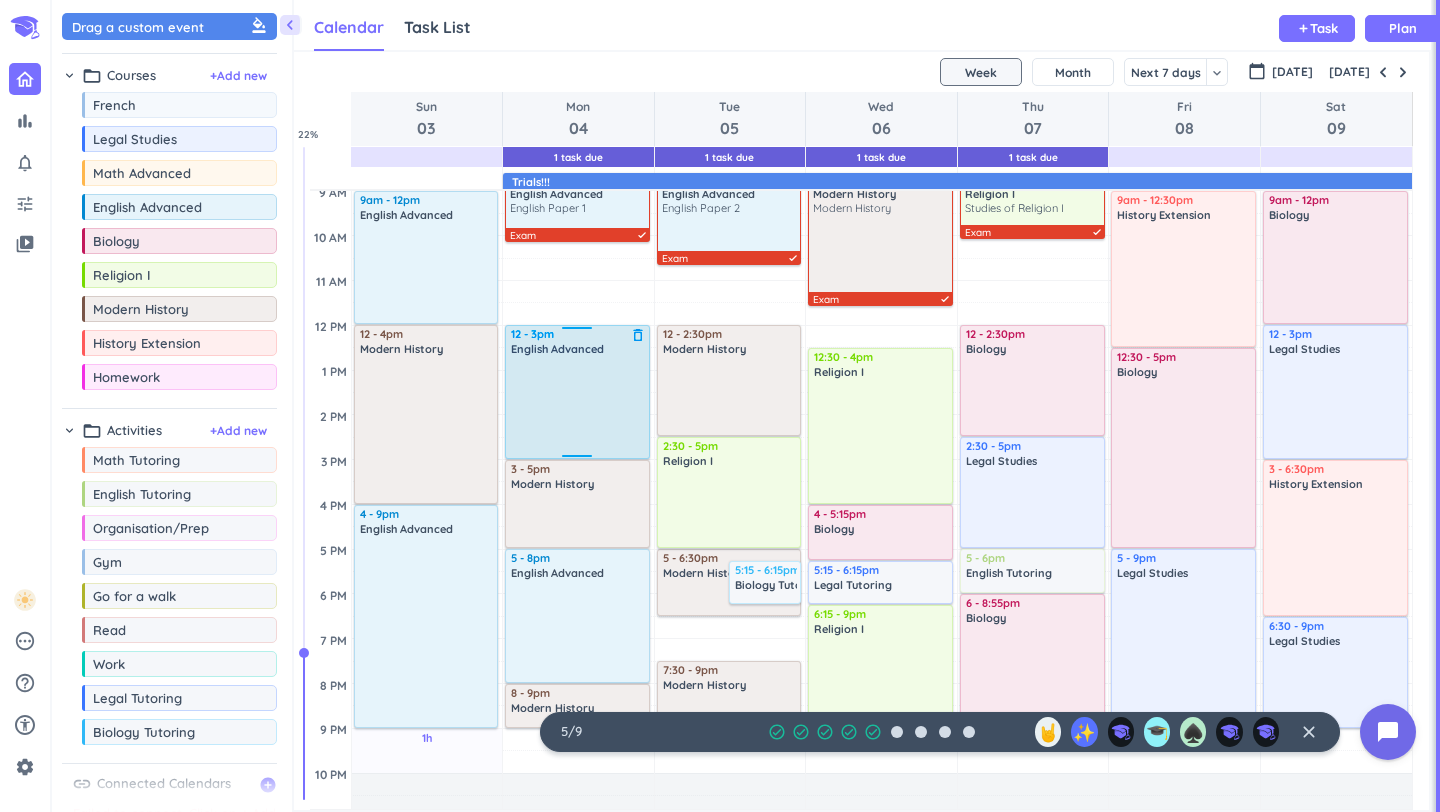 click at bounding box center (578, 406) 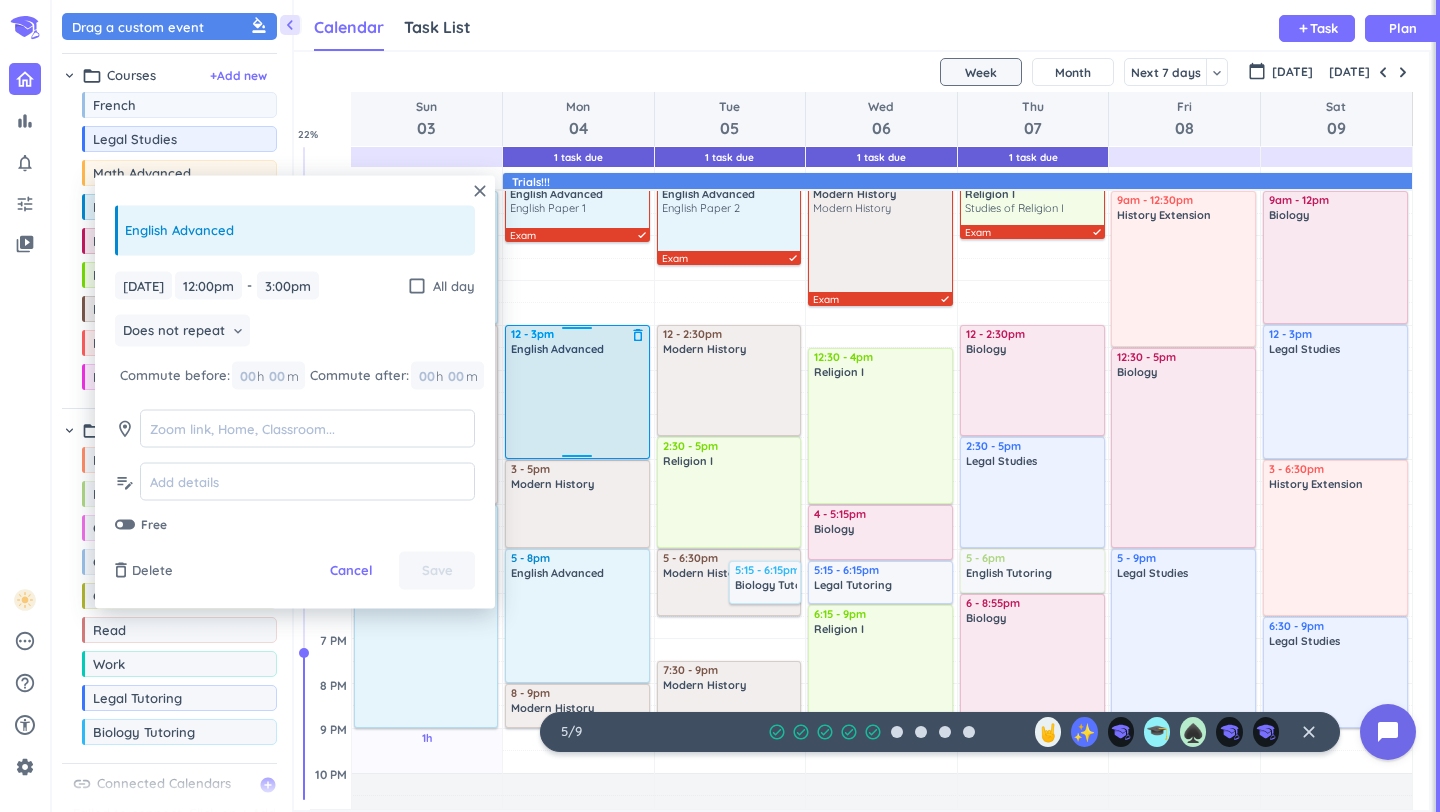 click at bounding box center [578, 406] 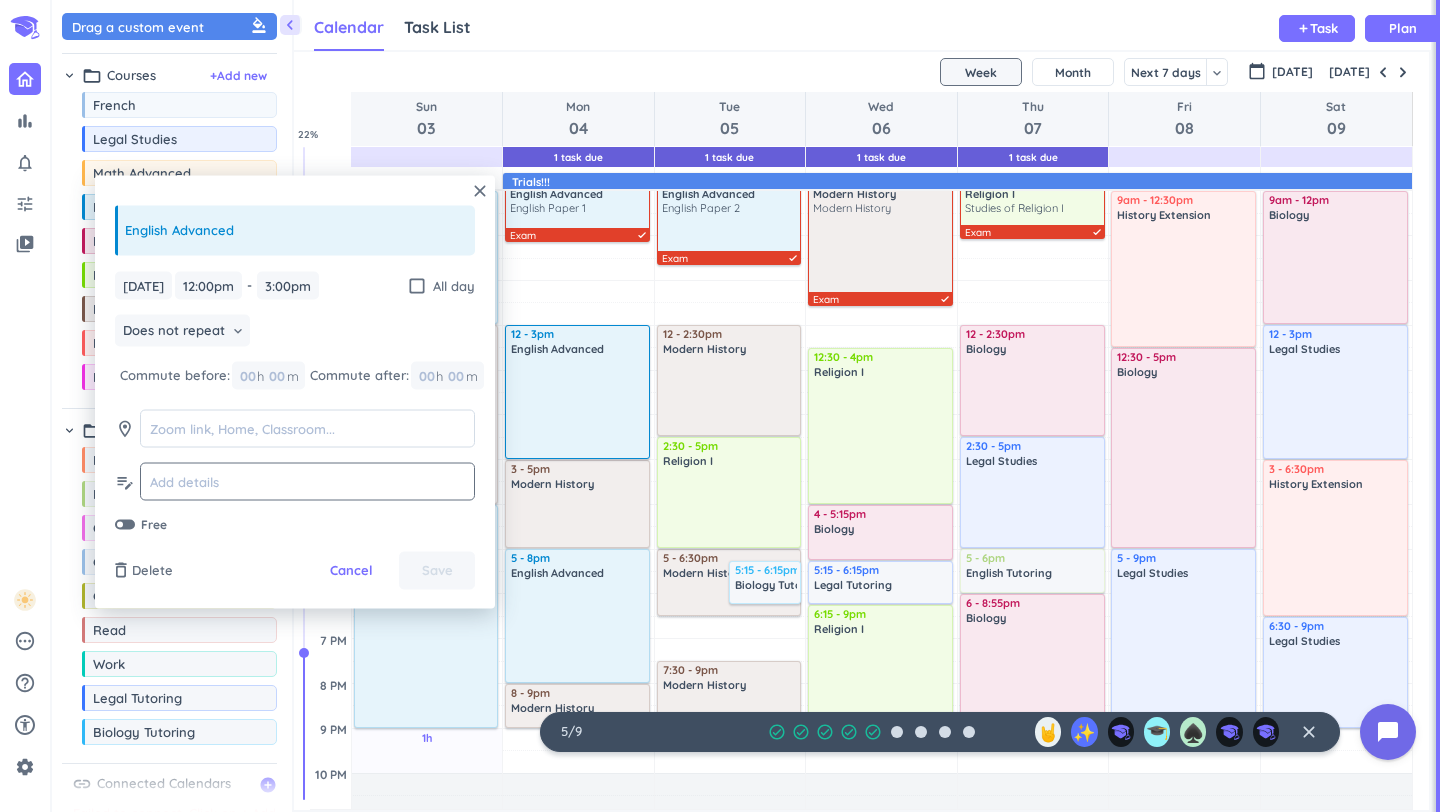 click 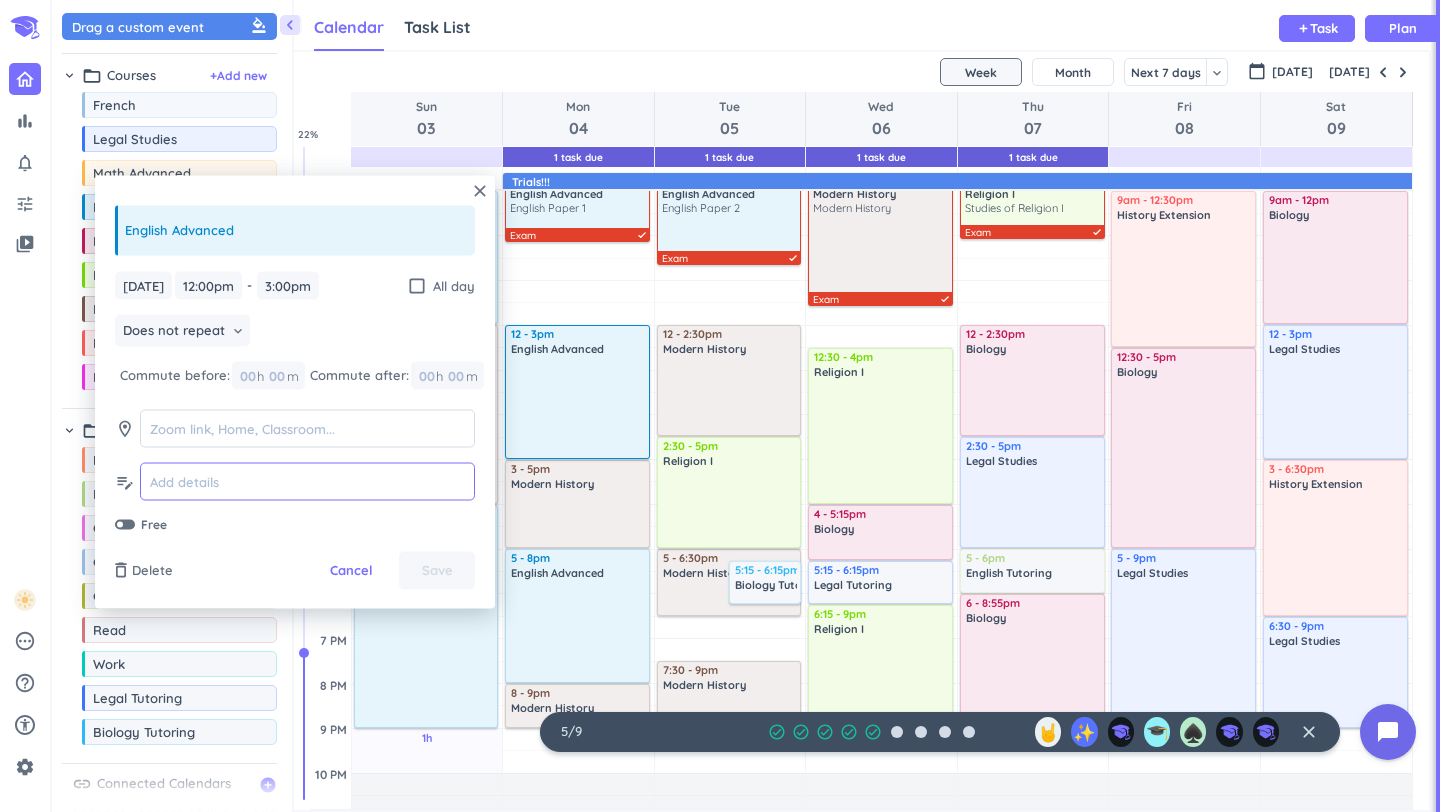 click at bounding box center (307, 481) 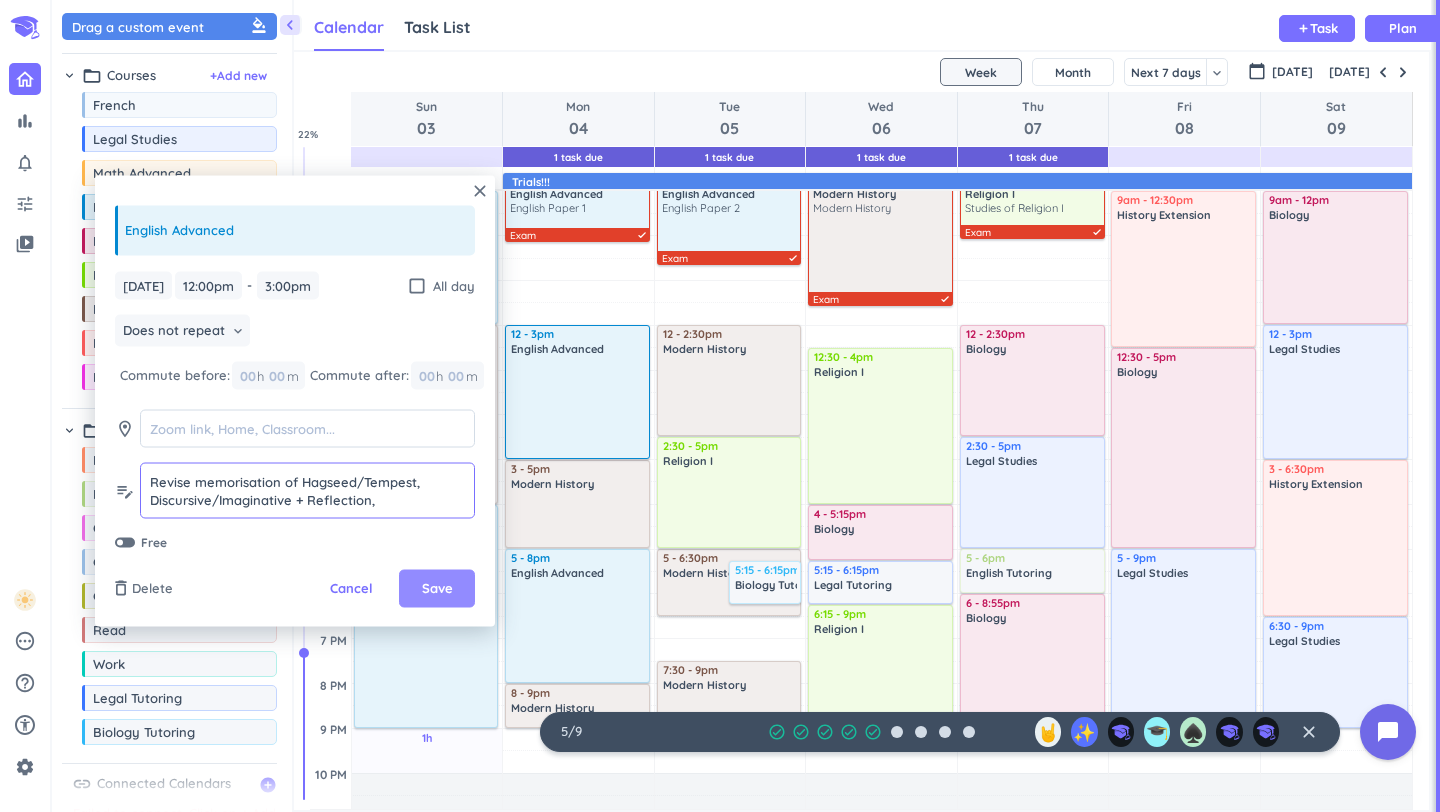 type on "Revise memorisation of Hagseed/Tempest, Discursive/Imaginative + Reflection, [PERSON_NAME] essay" 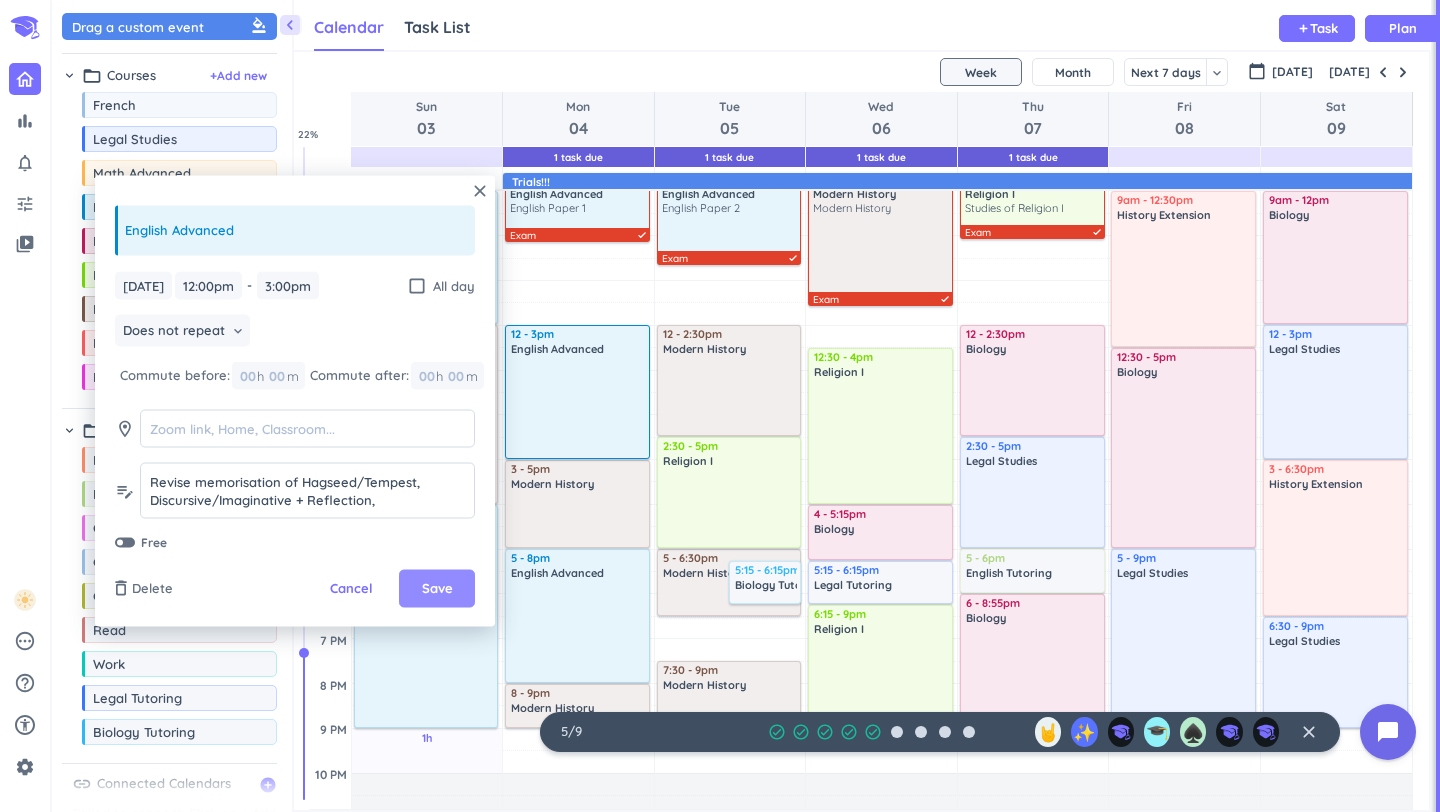 click on "Save" at bounding box center (437, 589) 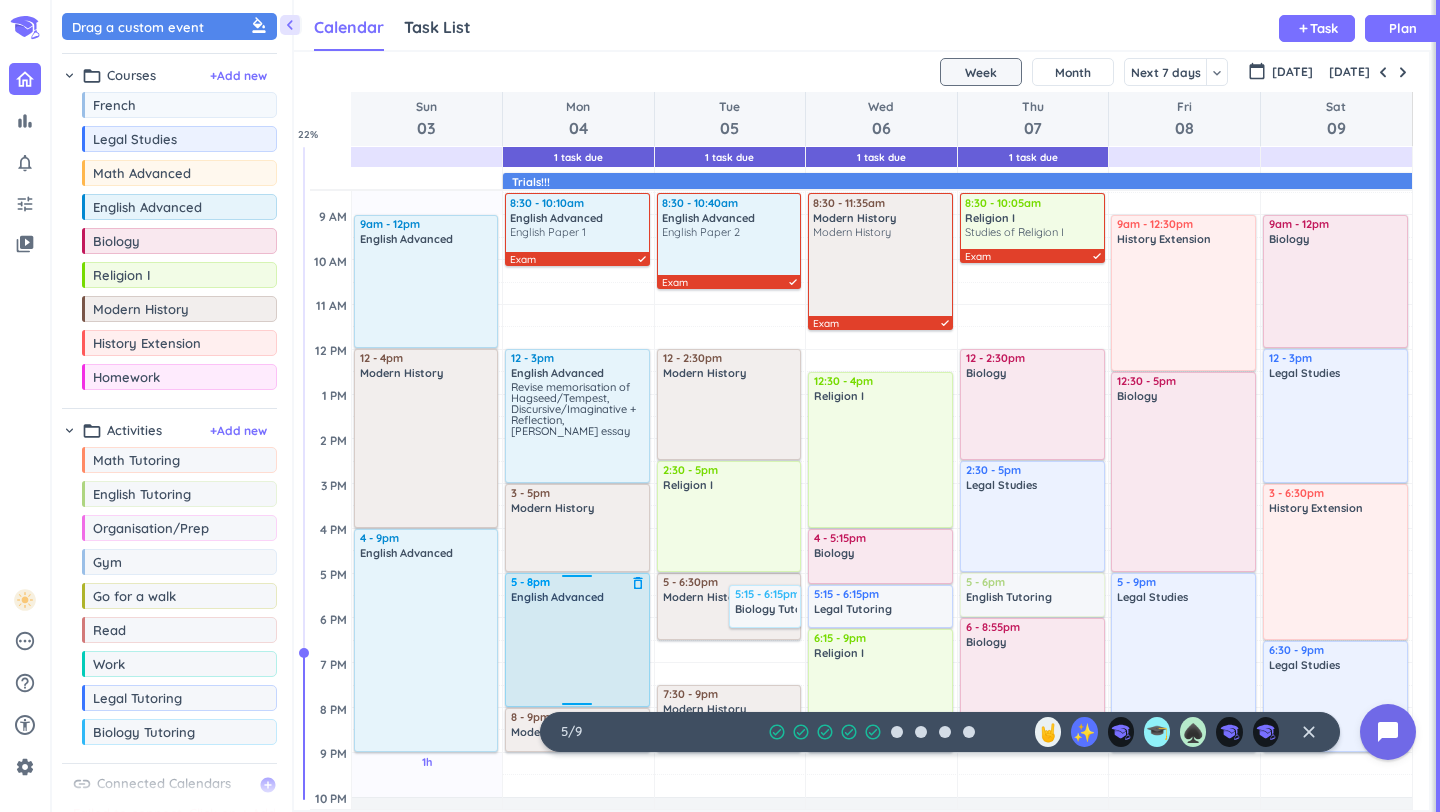 scroll, scrollTop: 203, scrollLeft: 0, axis: vertical 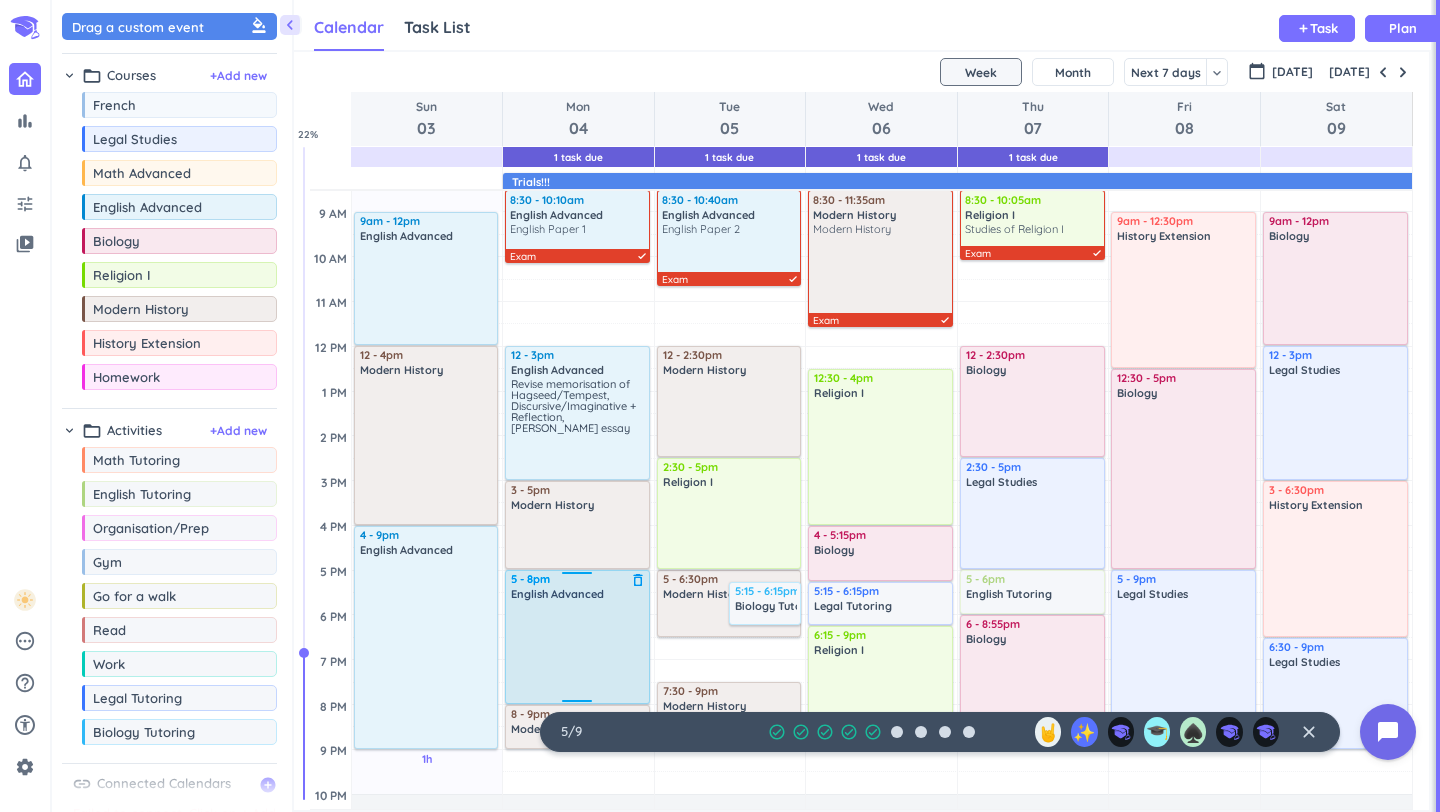 click at bounding box center (578, 651) 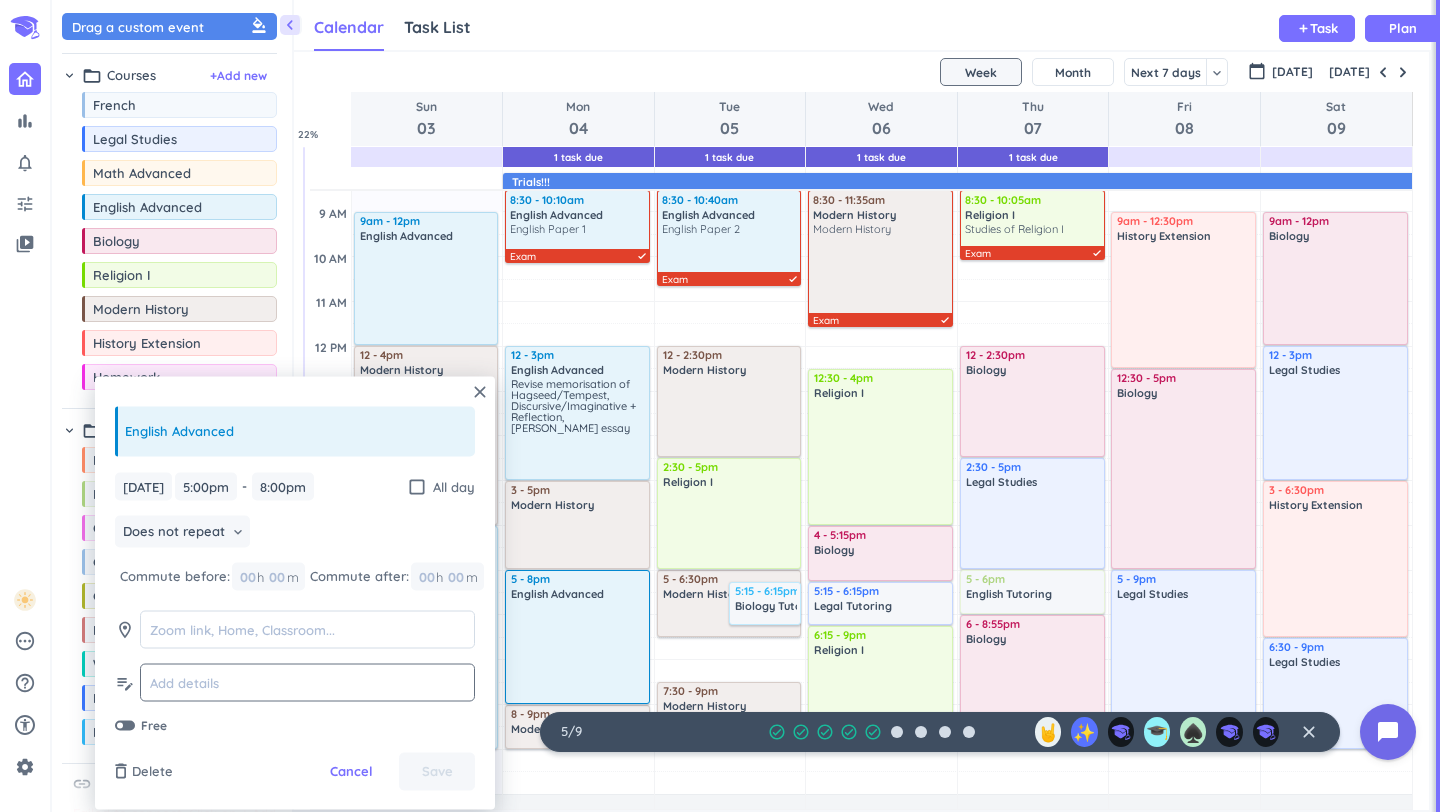 click at bounding box center [307, 682] 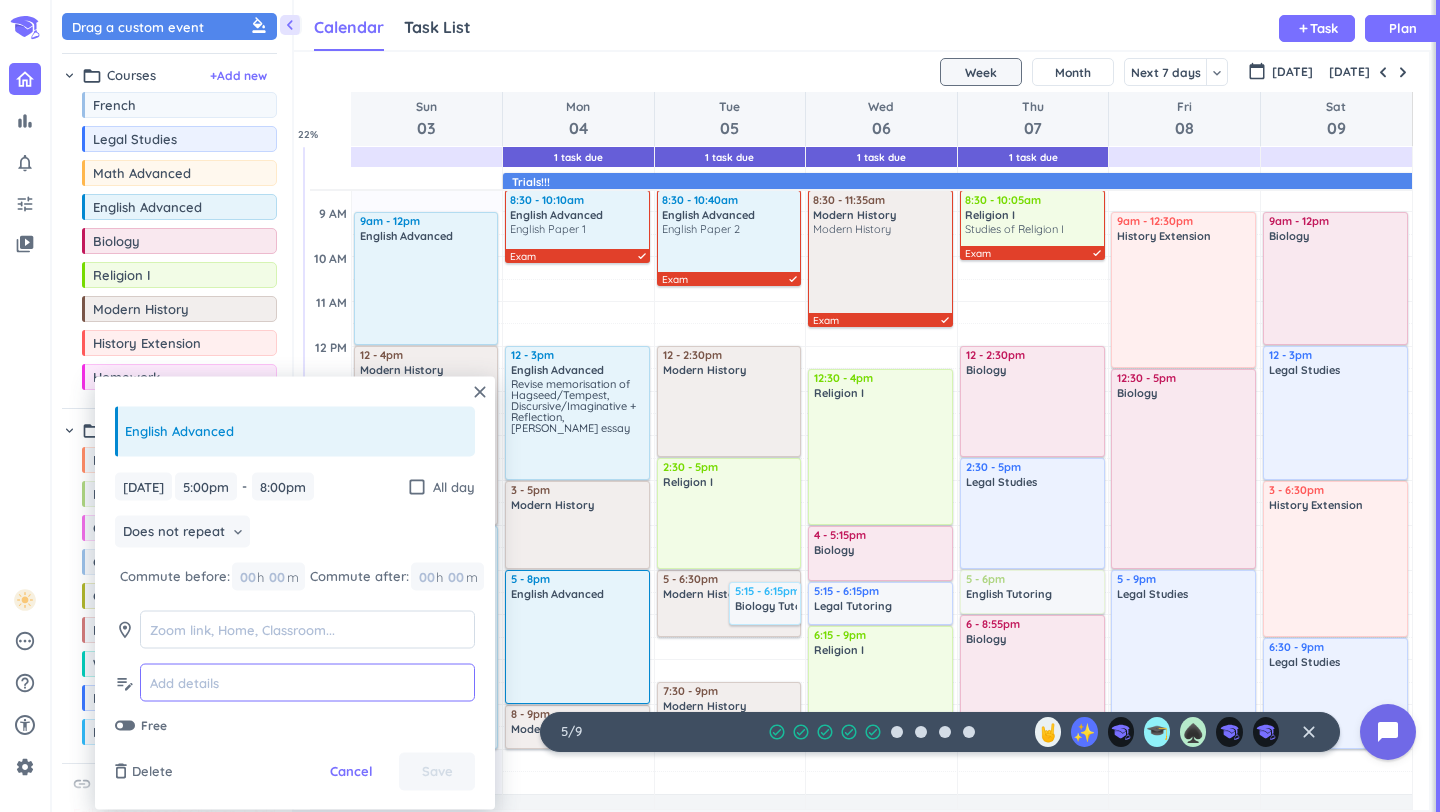 click at bounding box center [307, 682] 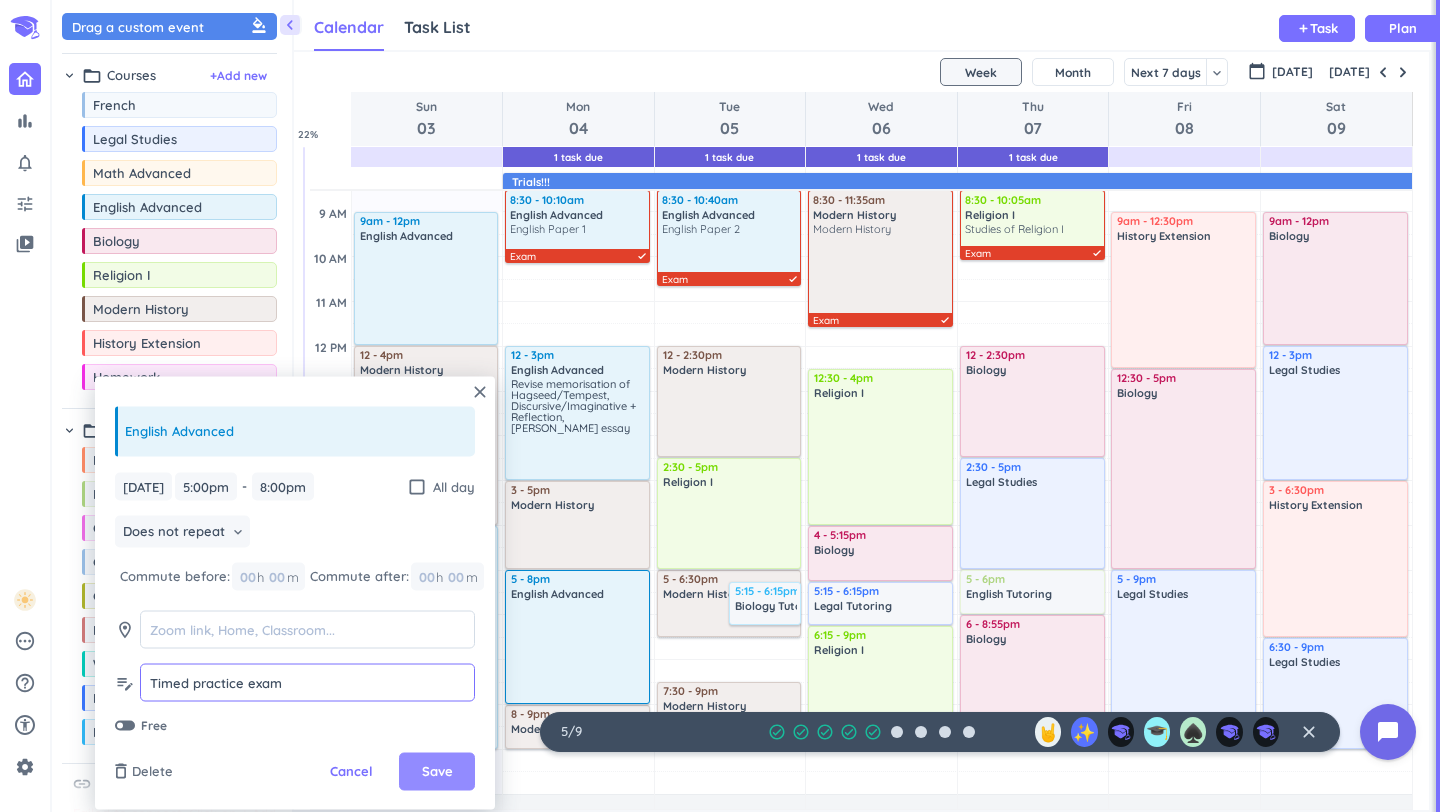 type on "Timed practice exam" 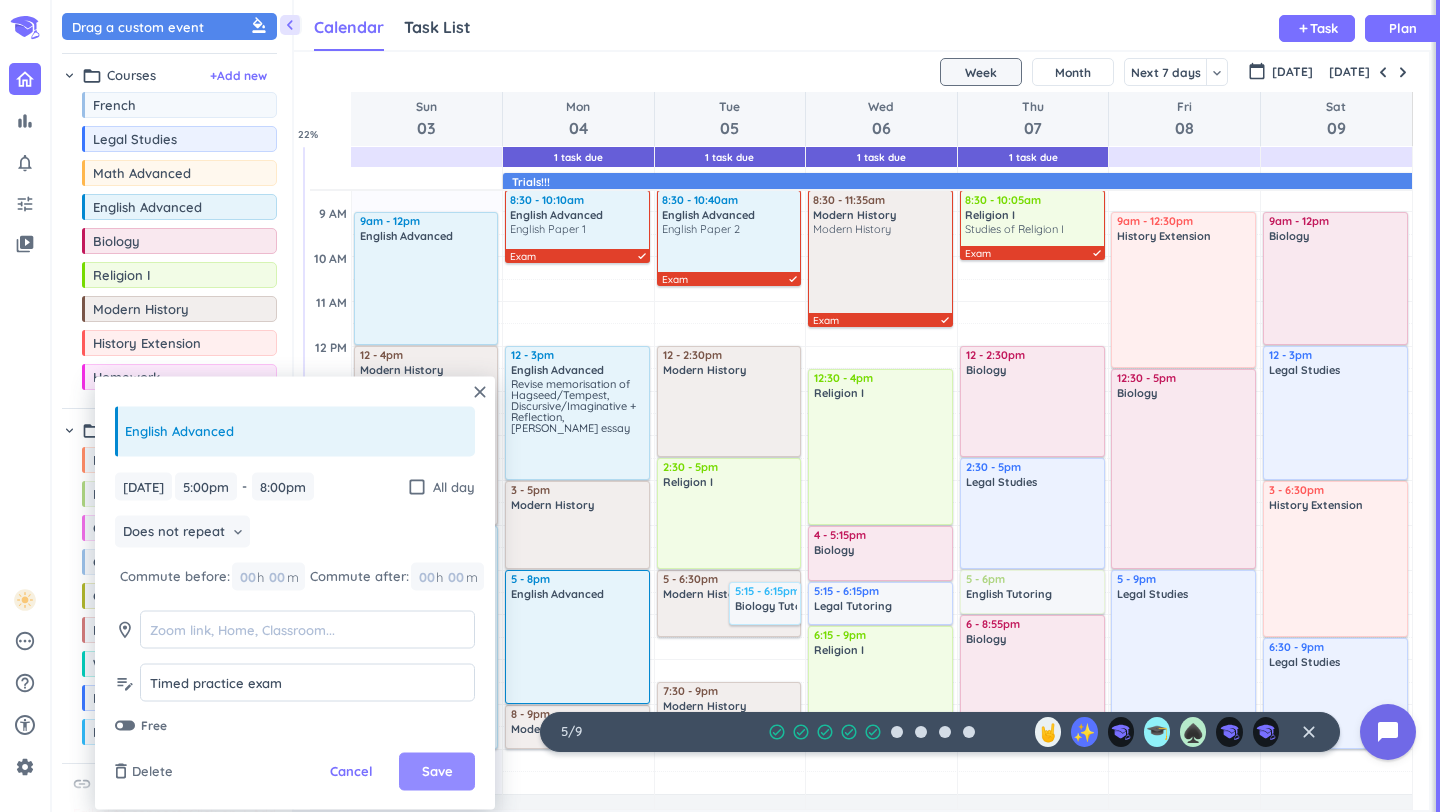 click on "Save" at bounding box center (437, 772) 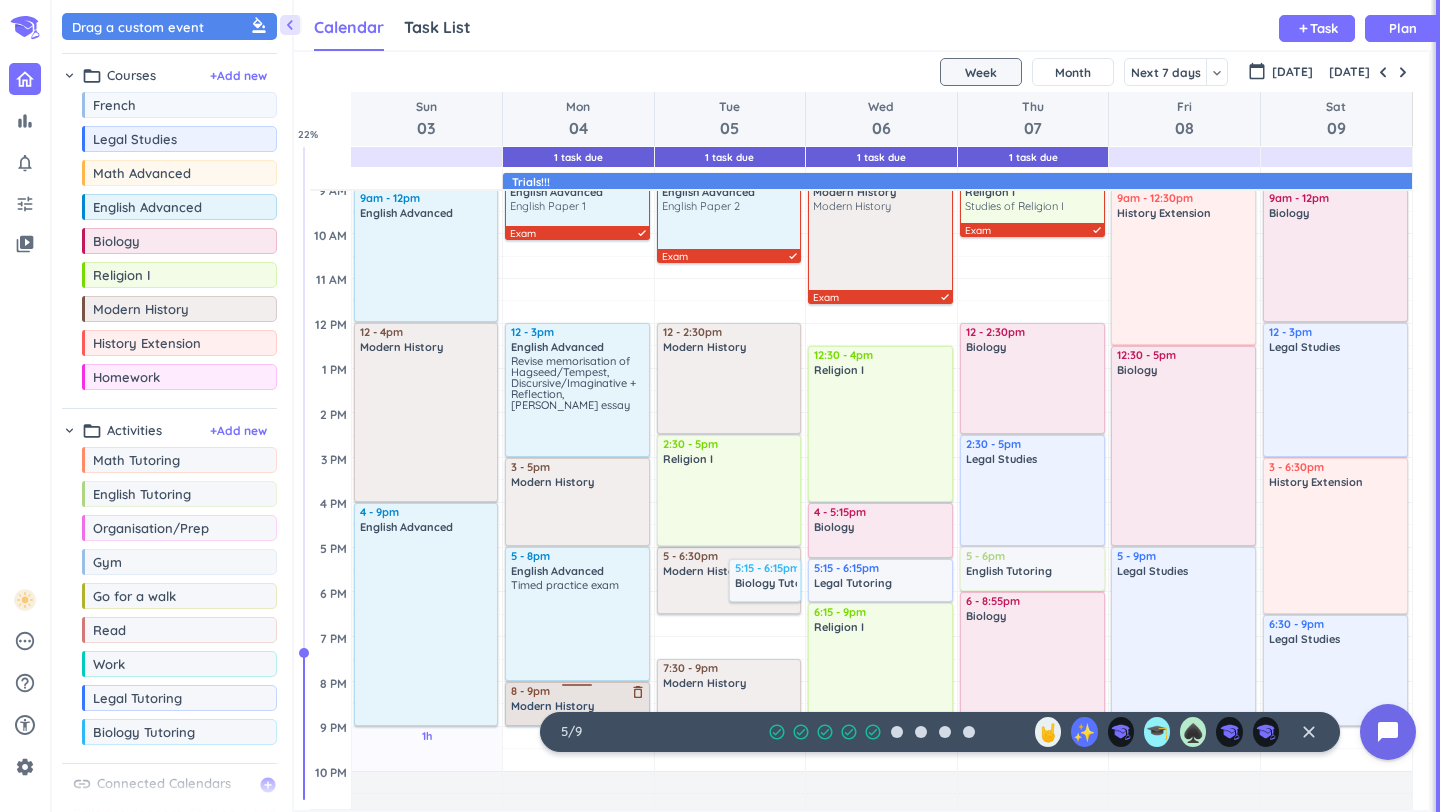 scroll, scrollTop: 216, scrollLeft: 0, axis: vertical 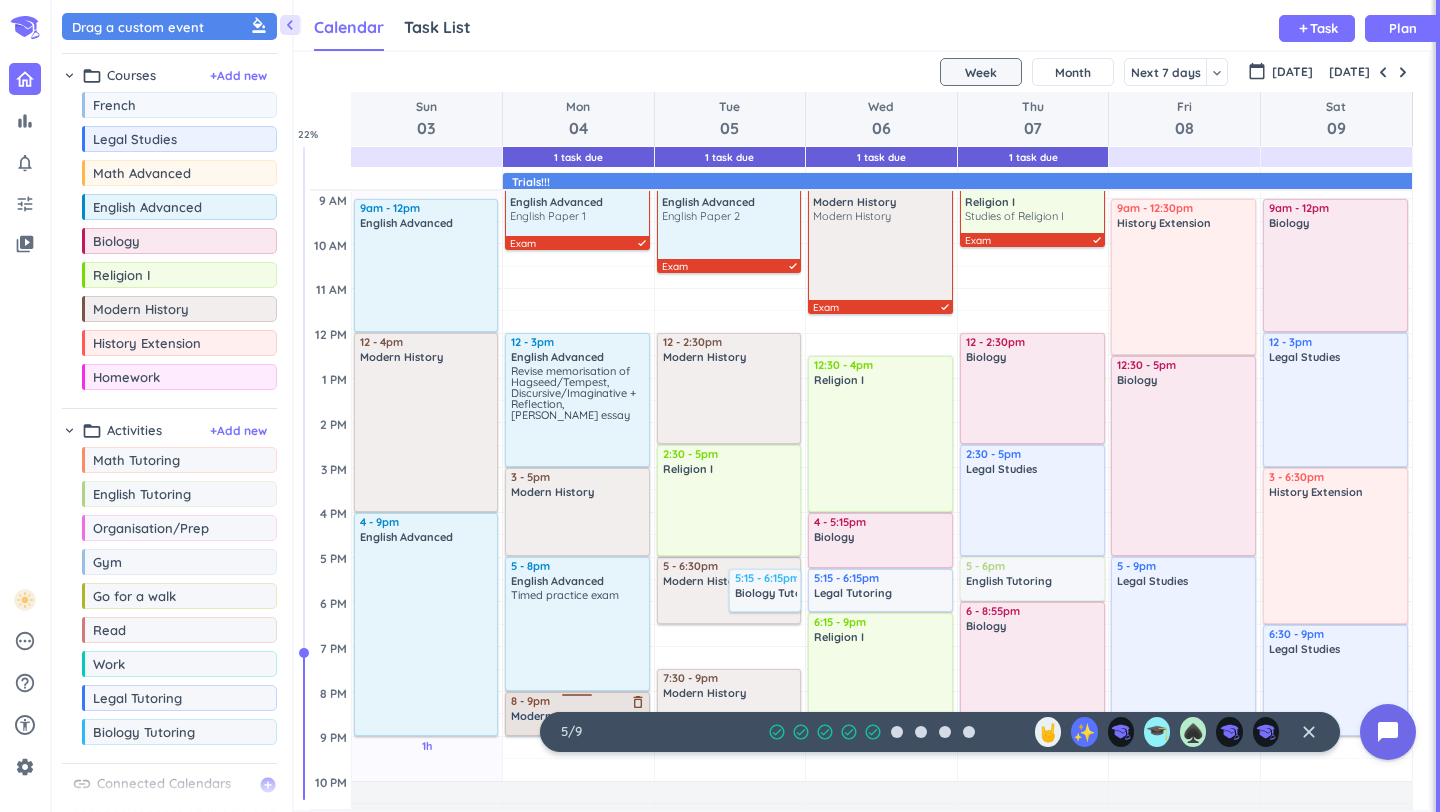 click on "Modern History" at bounding box center [552, 716] 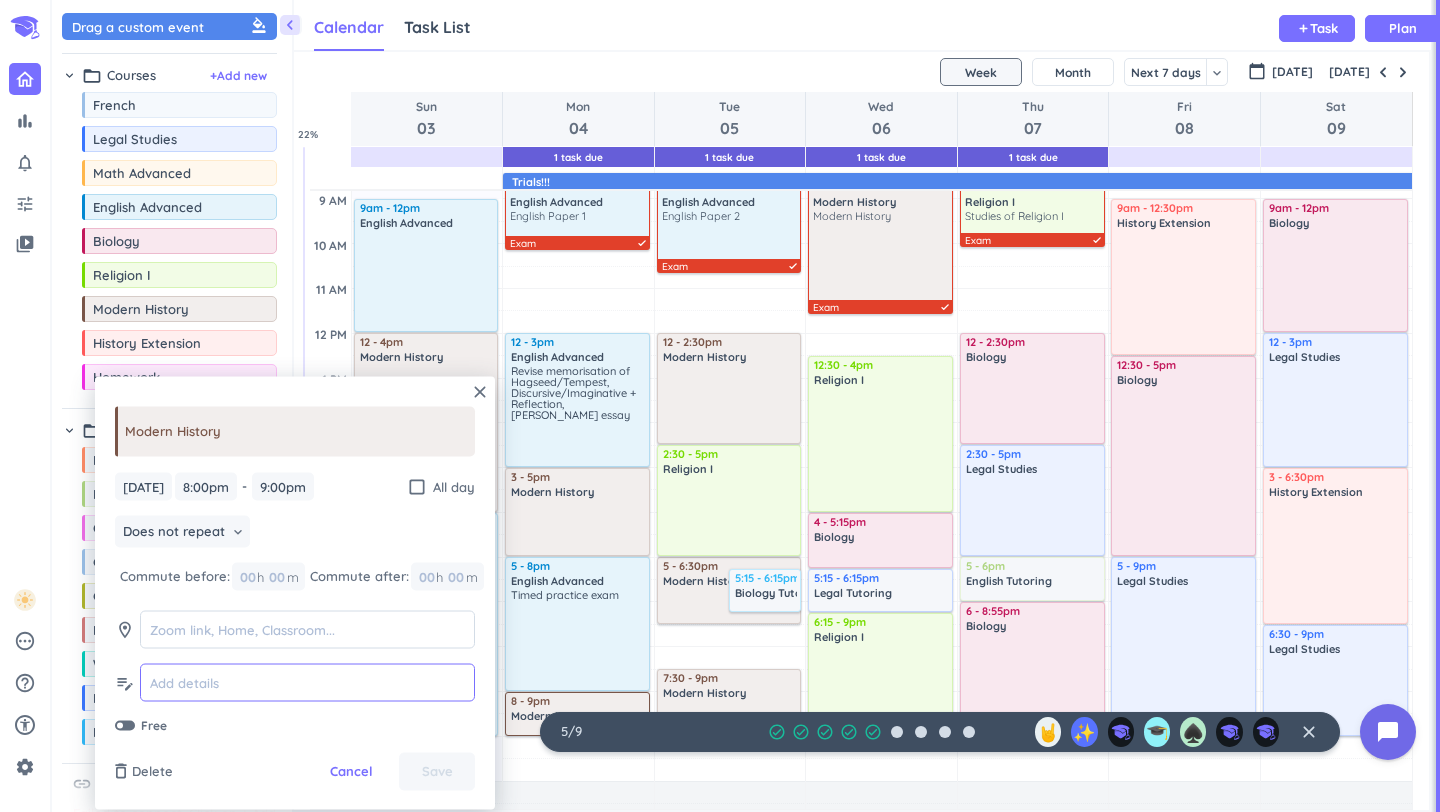 click at bounding box center (307, 682) 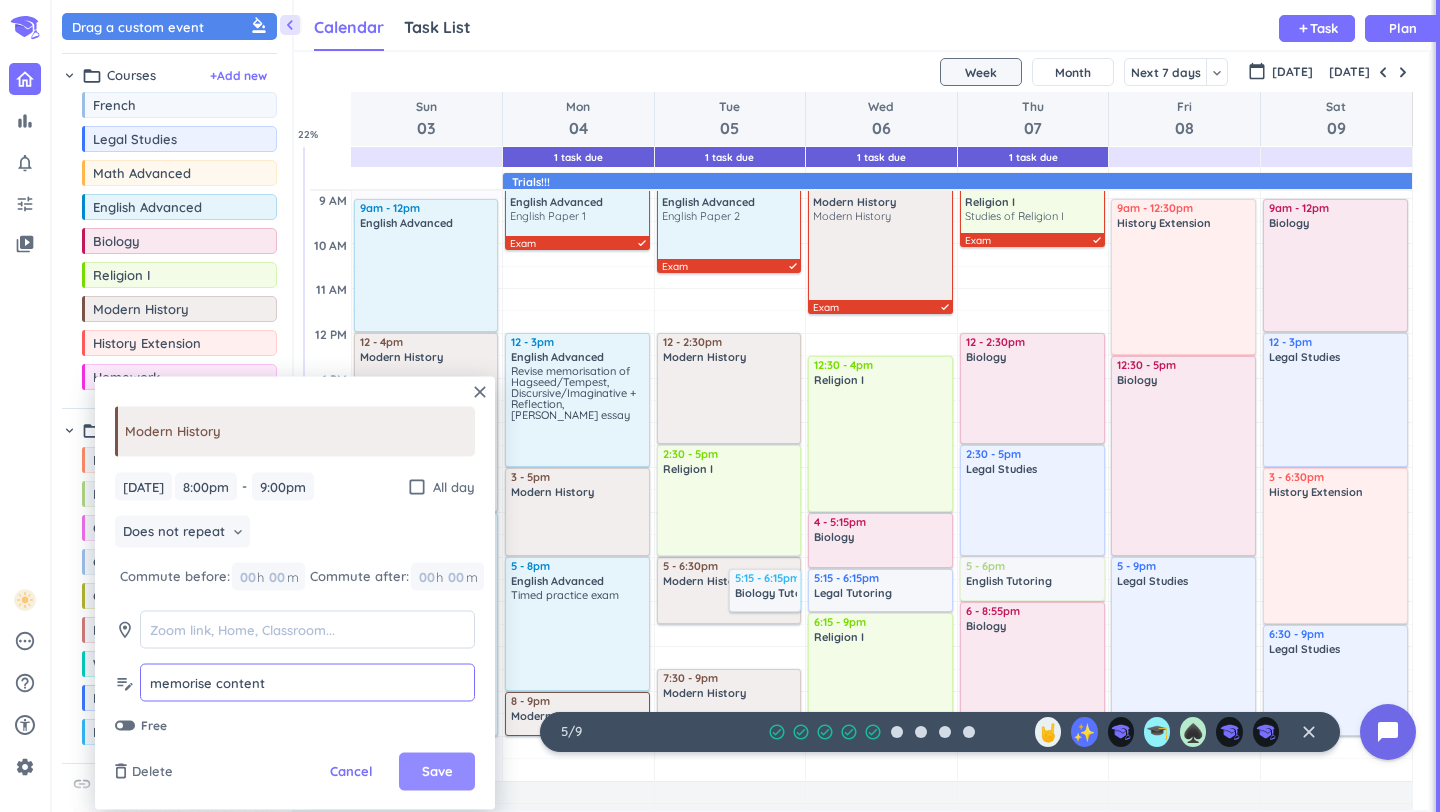 type on "memorise content" 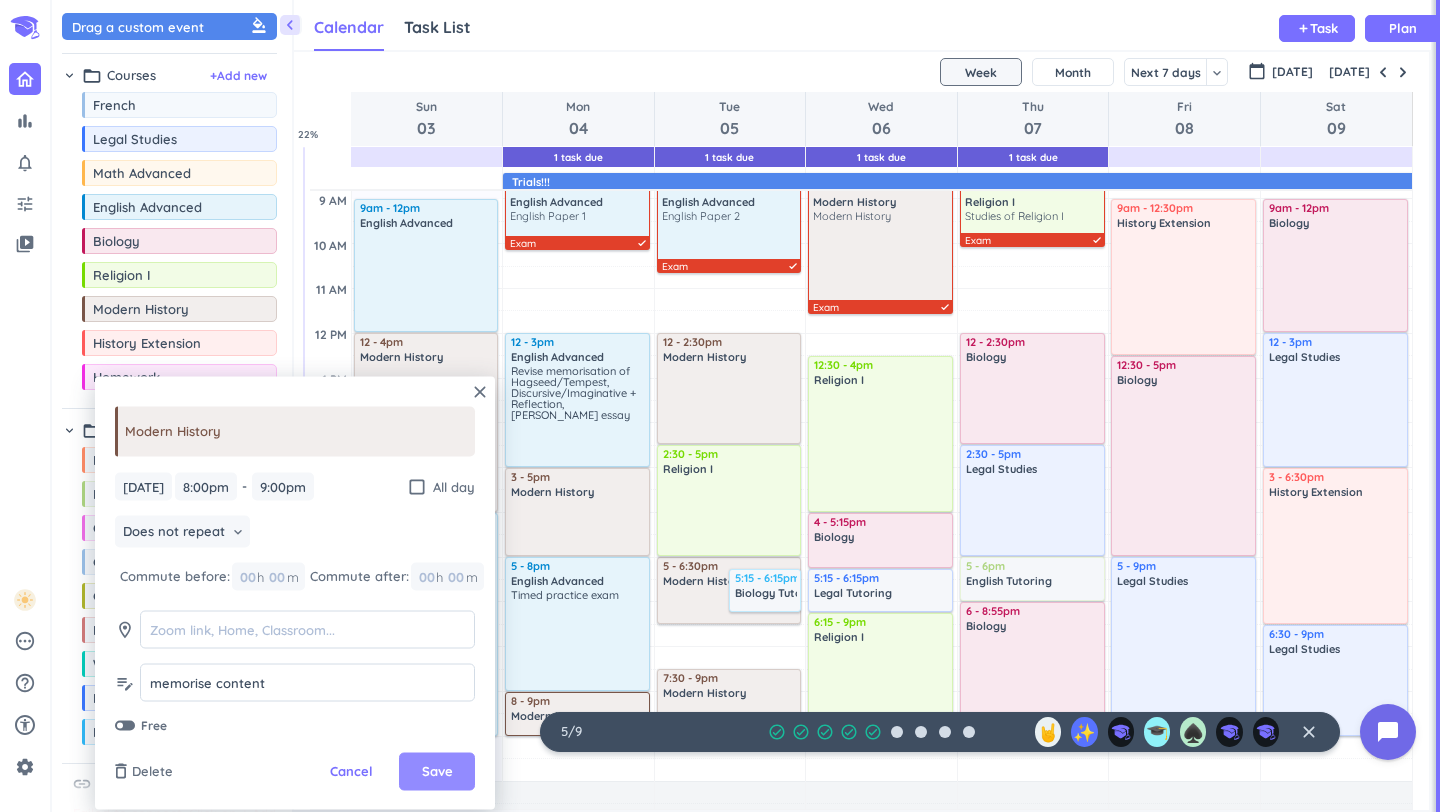 click on "Save" at bounding box center [437, 772] 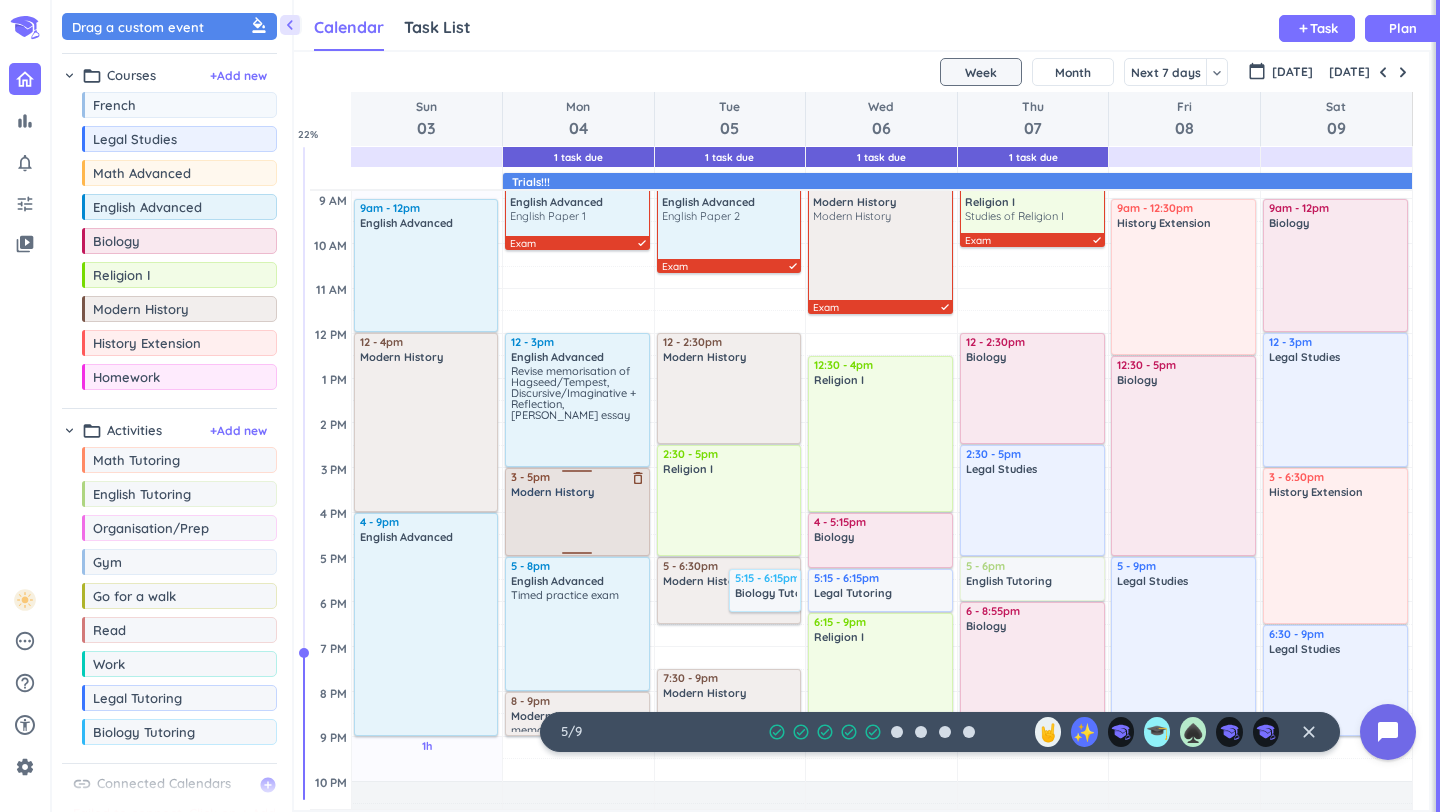 click at bounding box center [578, 526] 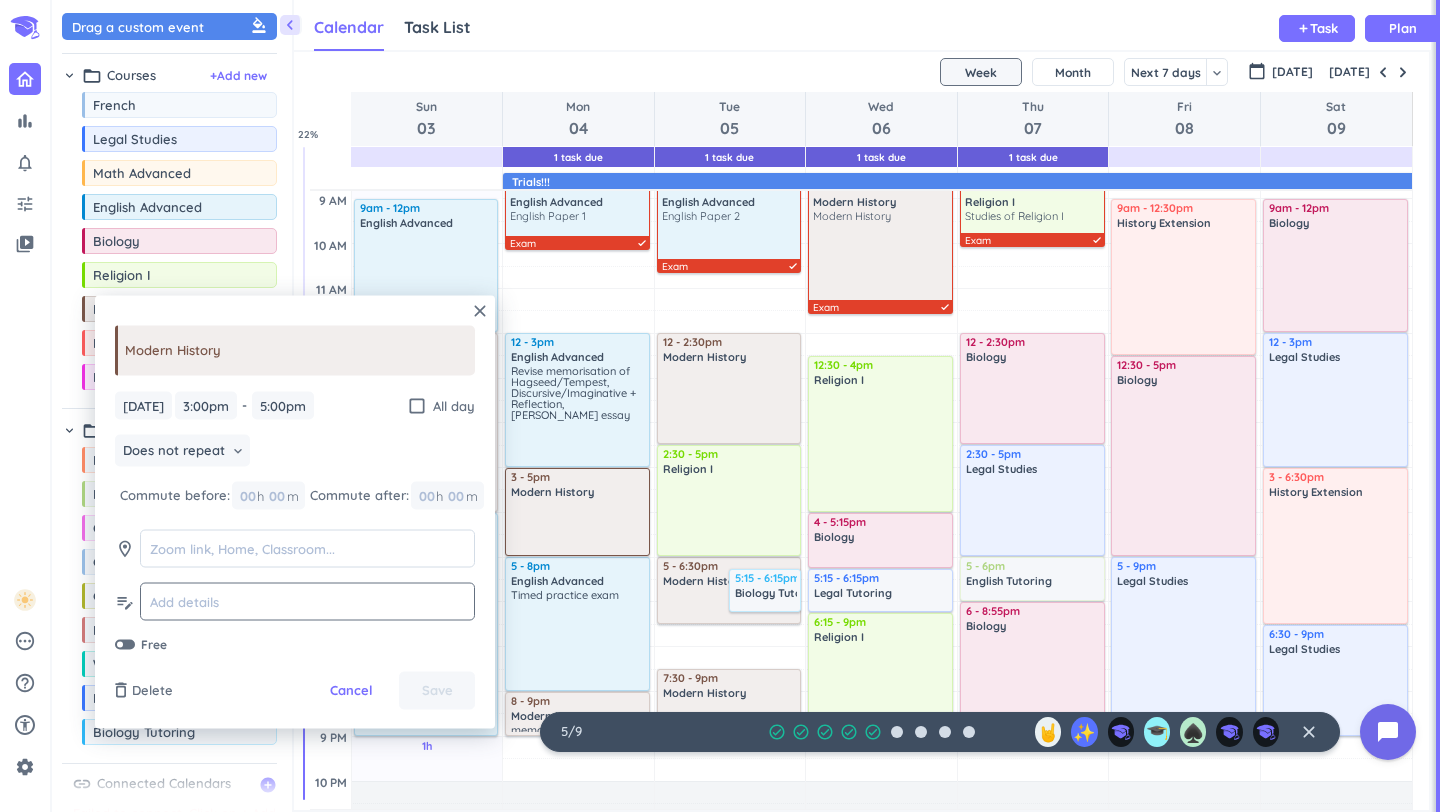 click 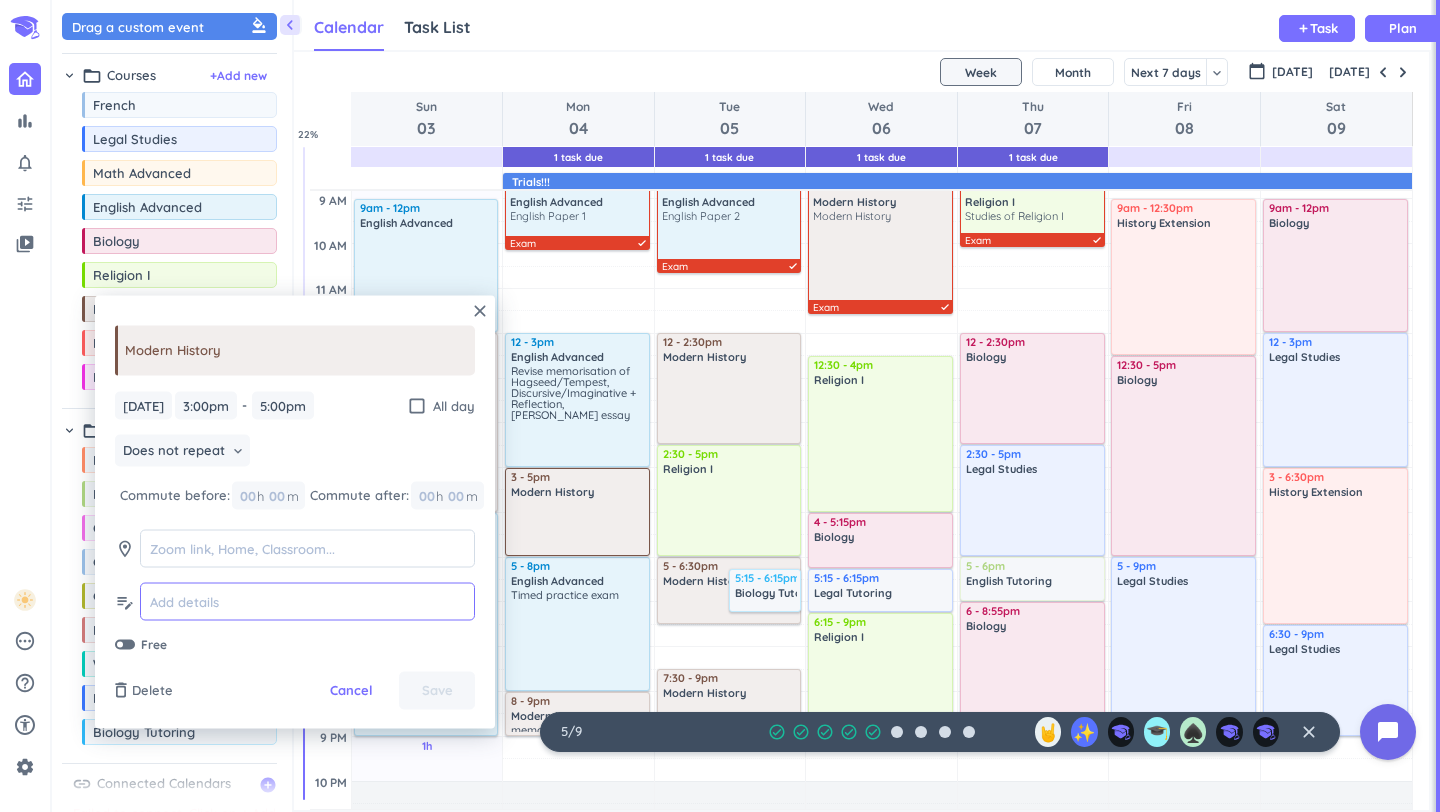 click at bounding box center (307, 601) 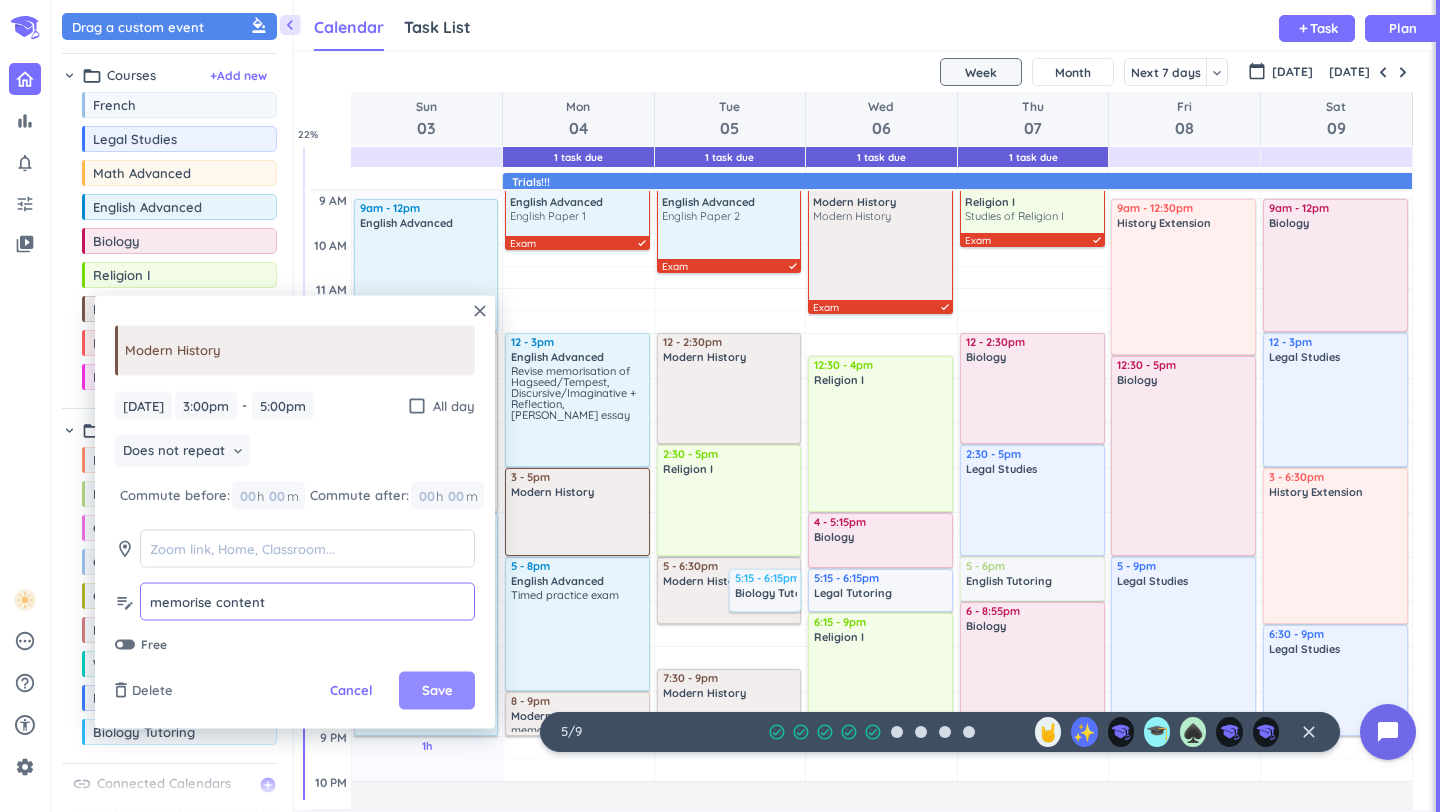 type on "memorise content" 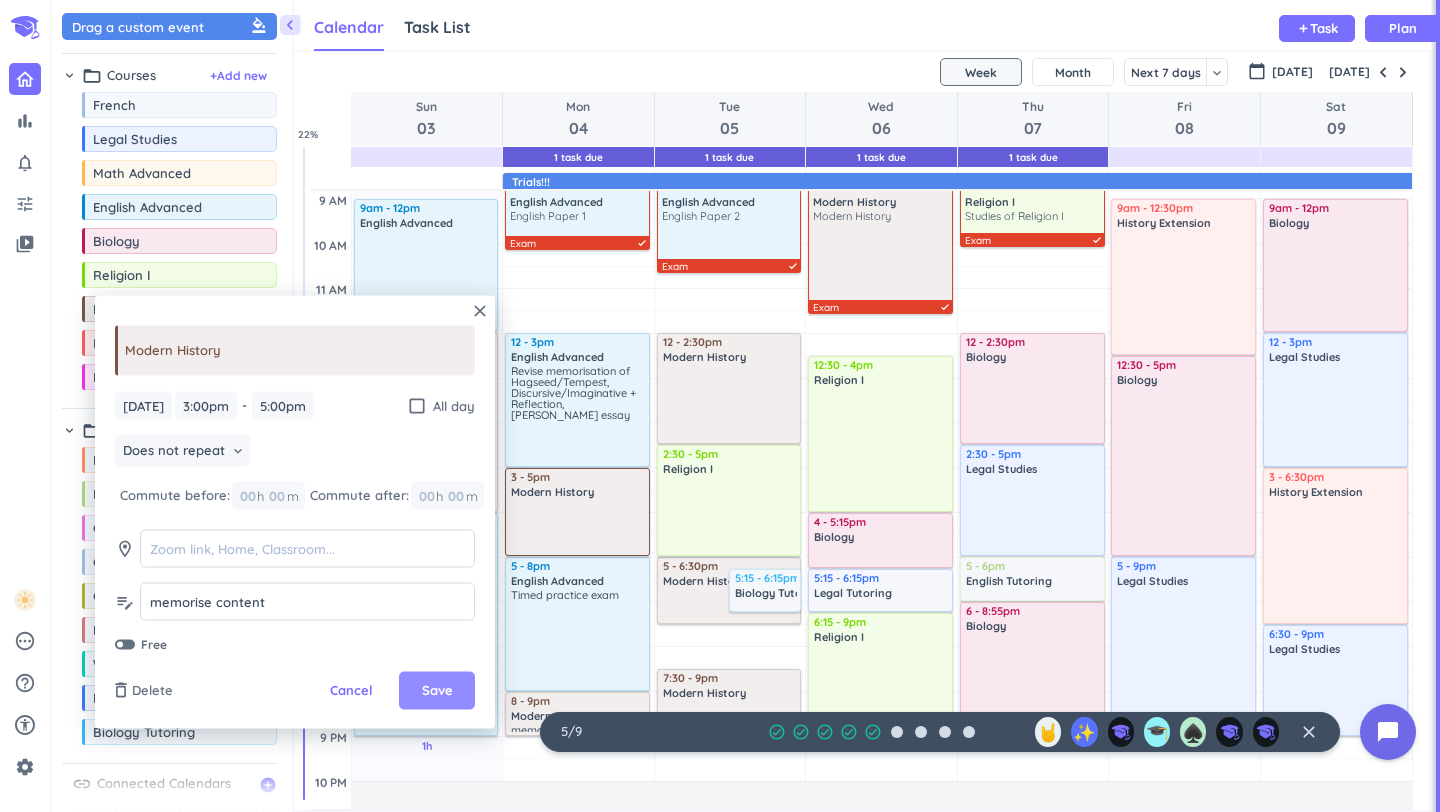 click on "Save" at bounding box center [437, 691] 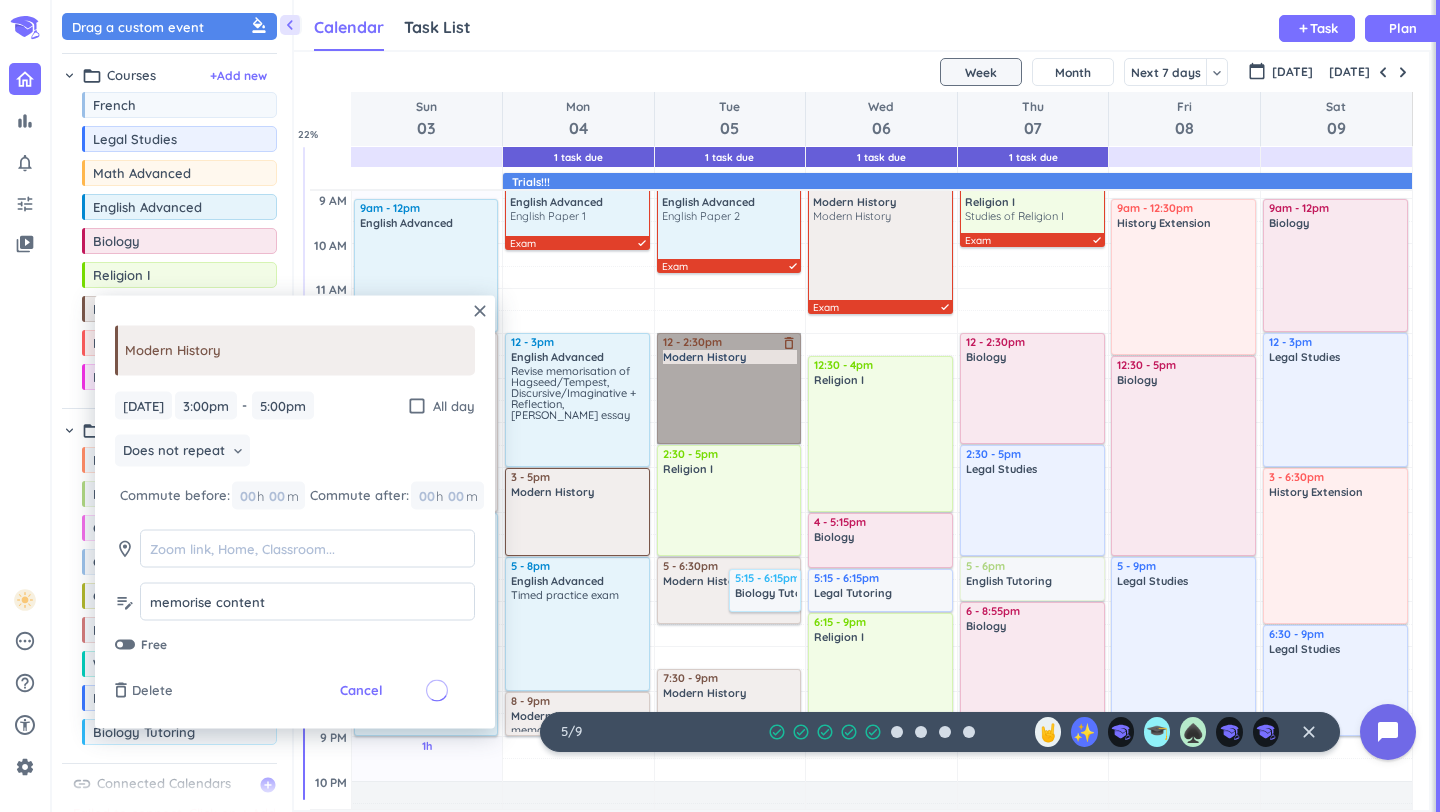click on "12 - 2:30pm Modern History delete_outline" at bounding box center (729, 388) 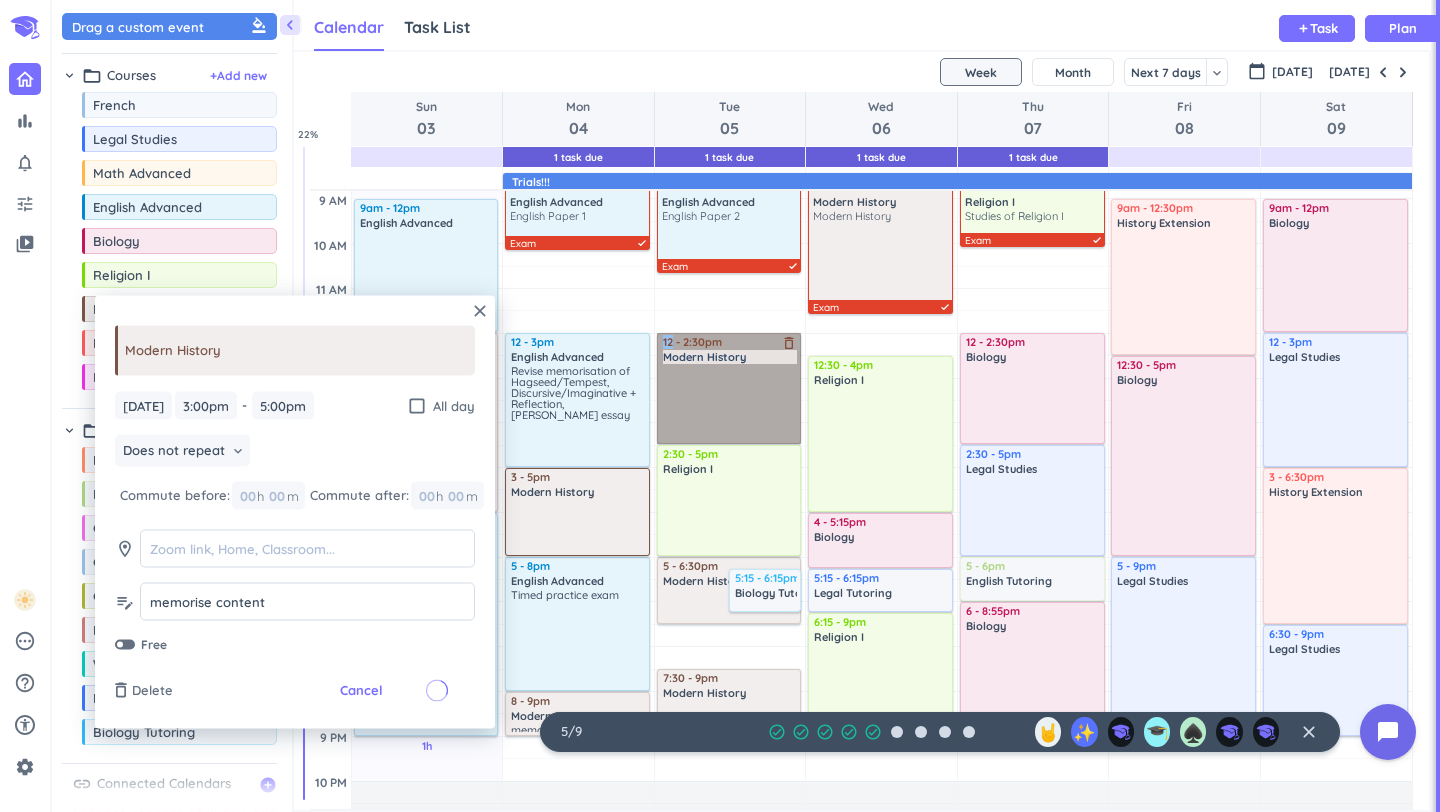 click on "12 - 2:30pm Modern History delete_outline" at bounding box center (729, 388) 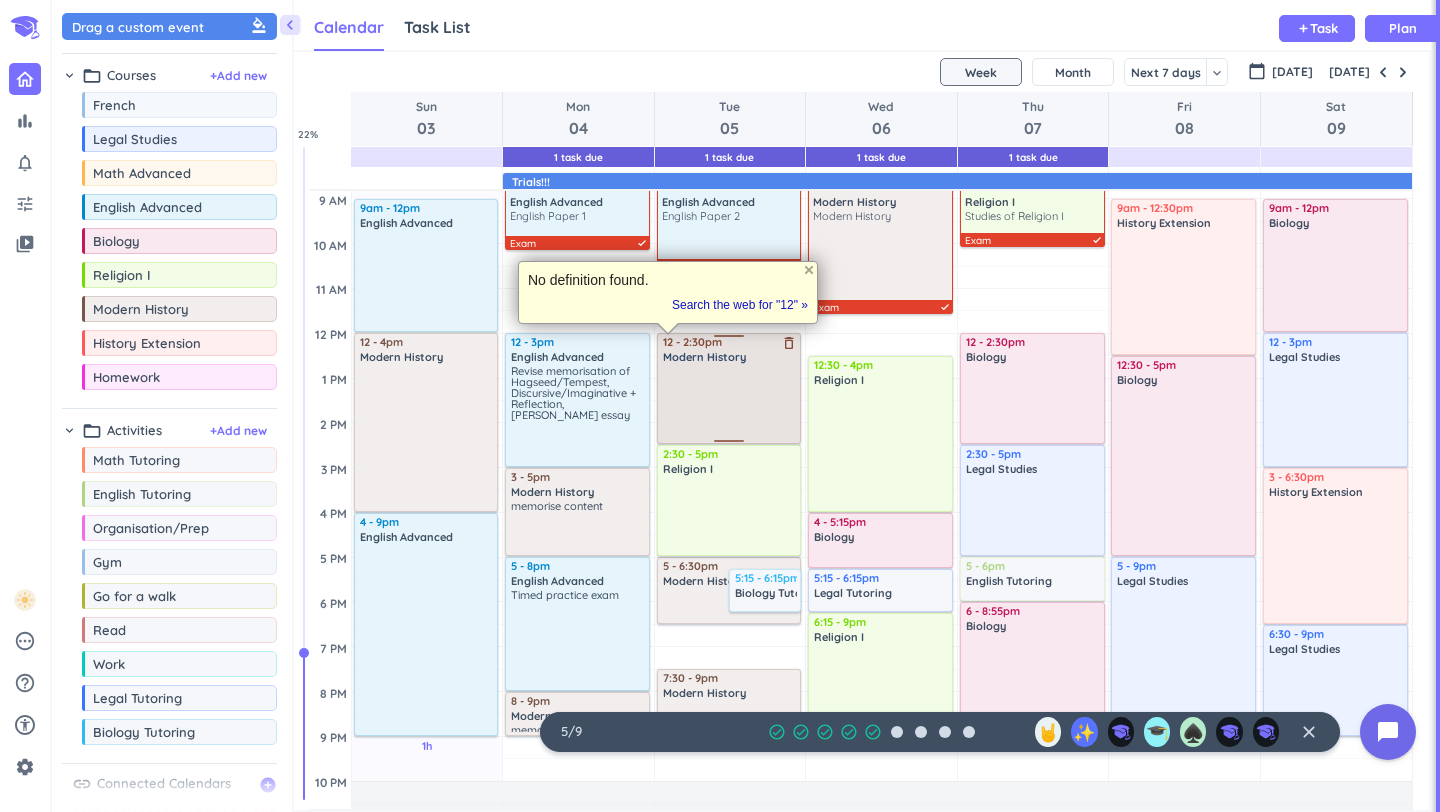 click at bounding box center (730, 403) 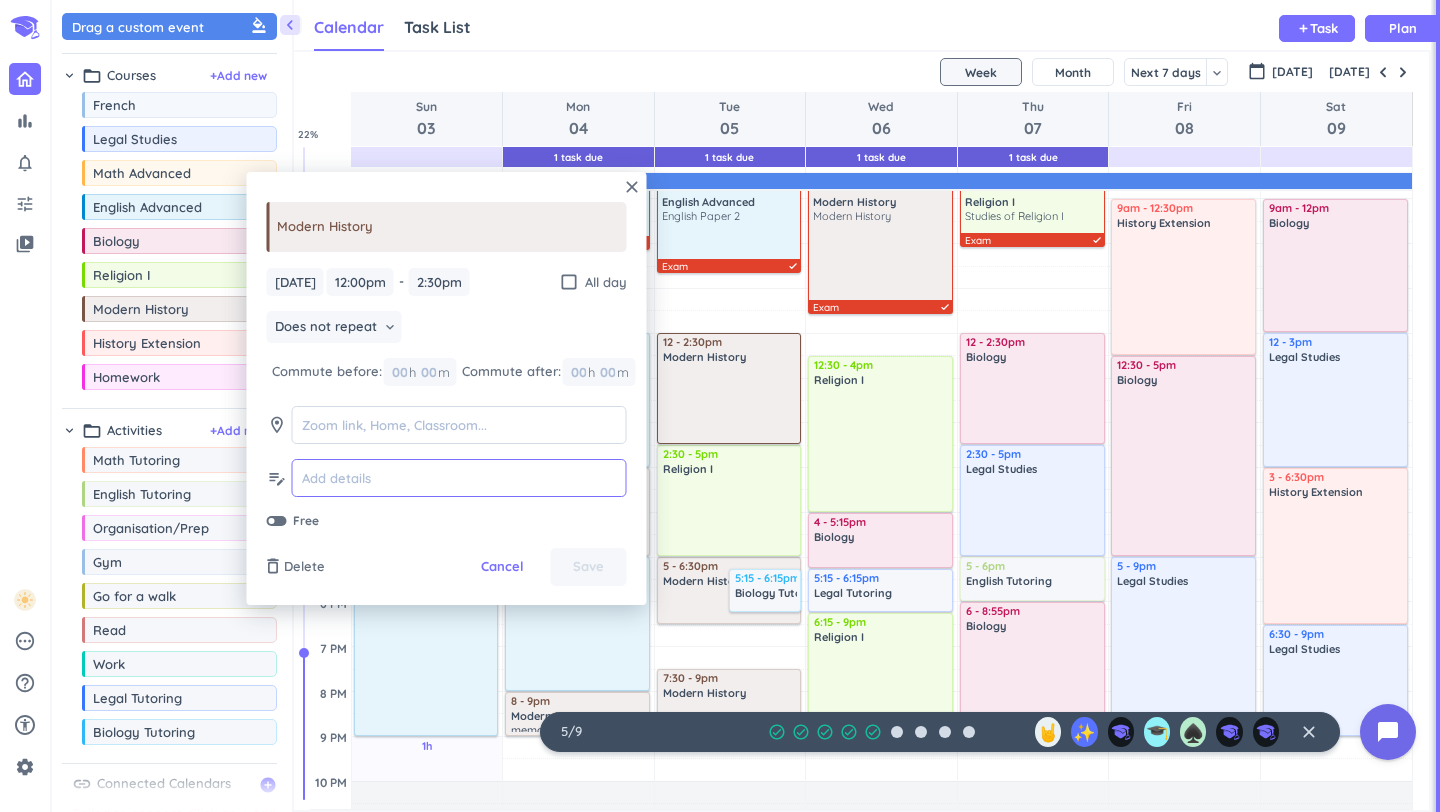 click at bounding box center [459, 478] 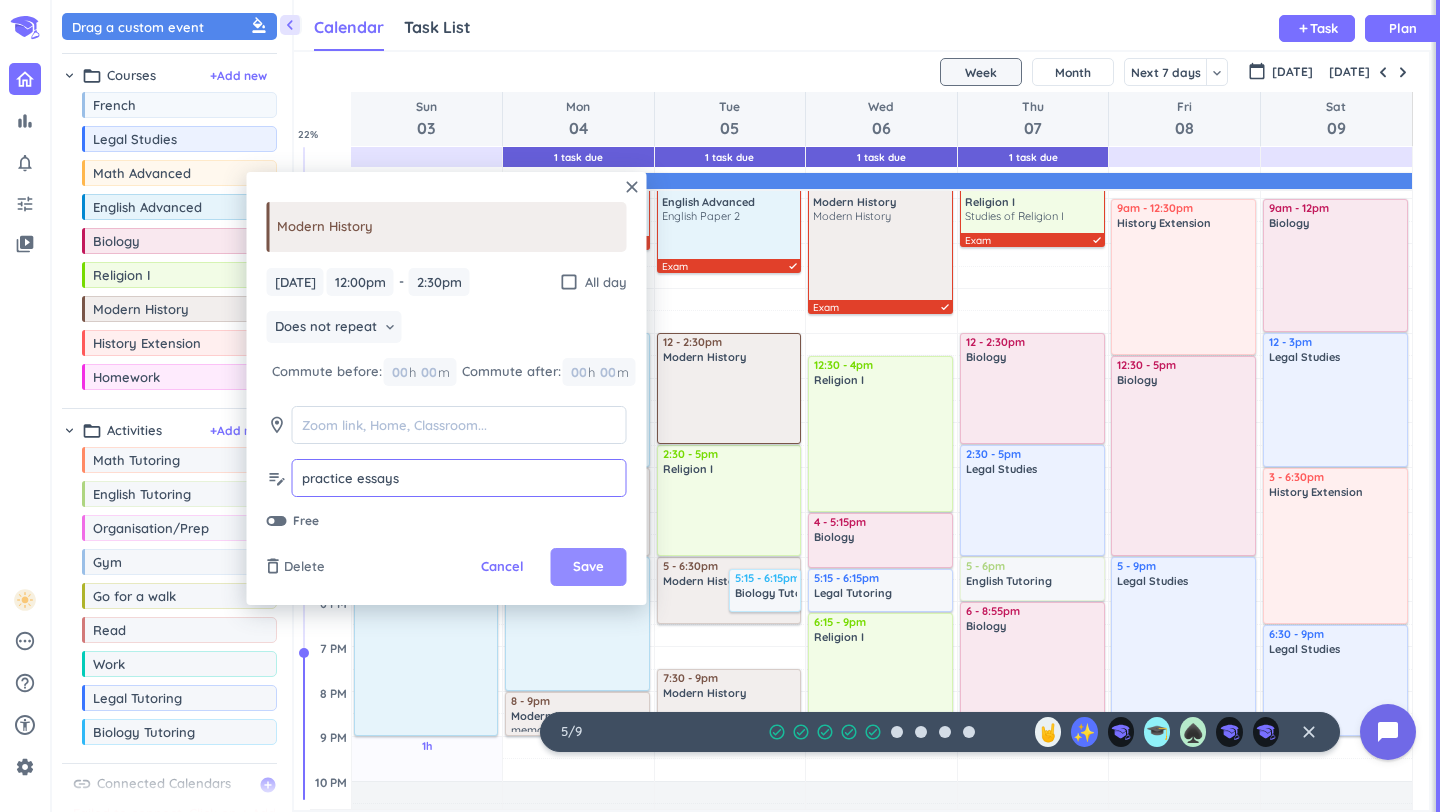 type on "practice essays" 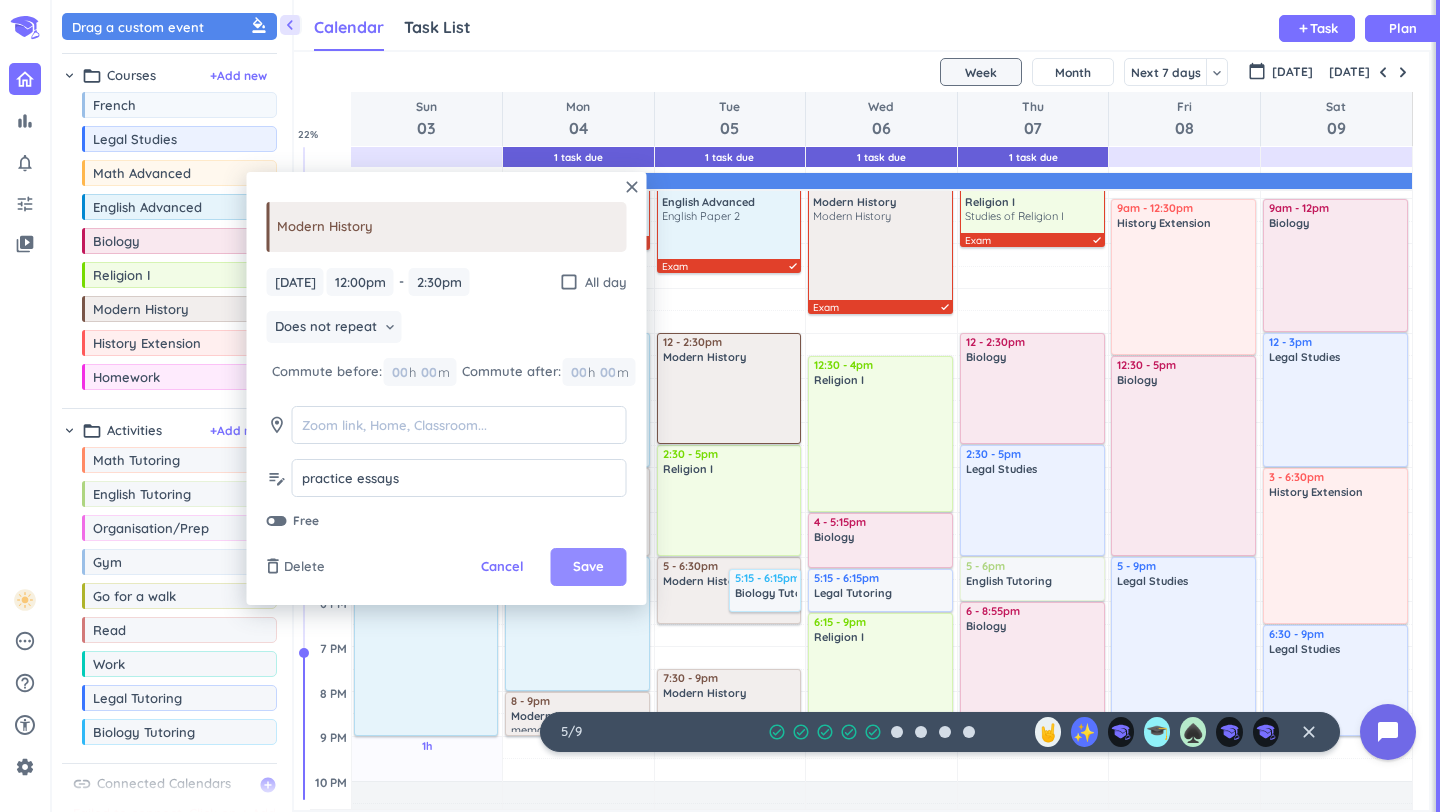 click on "Save" at bounding box center [589, 567] 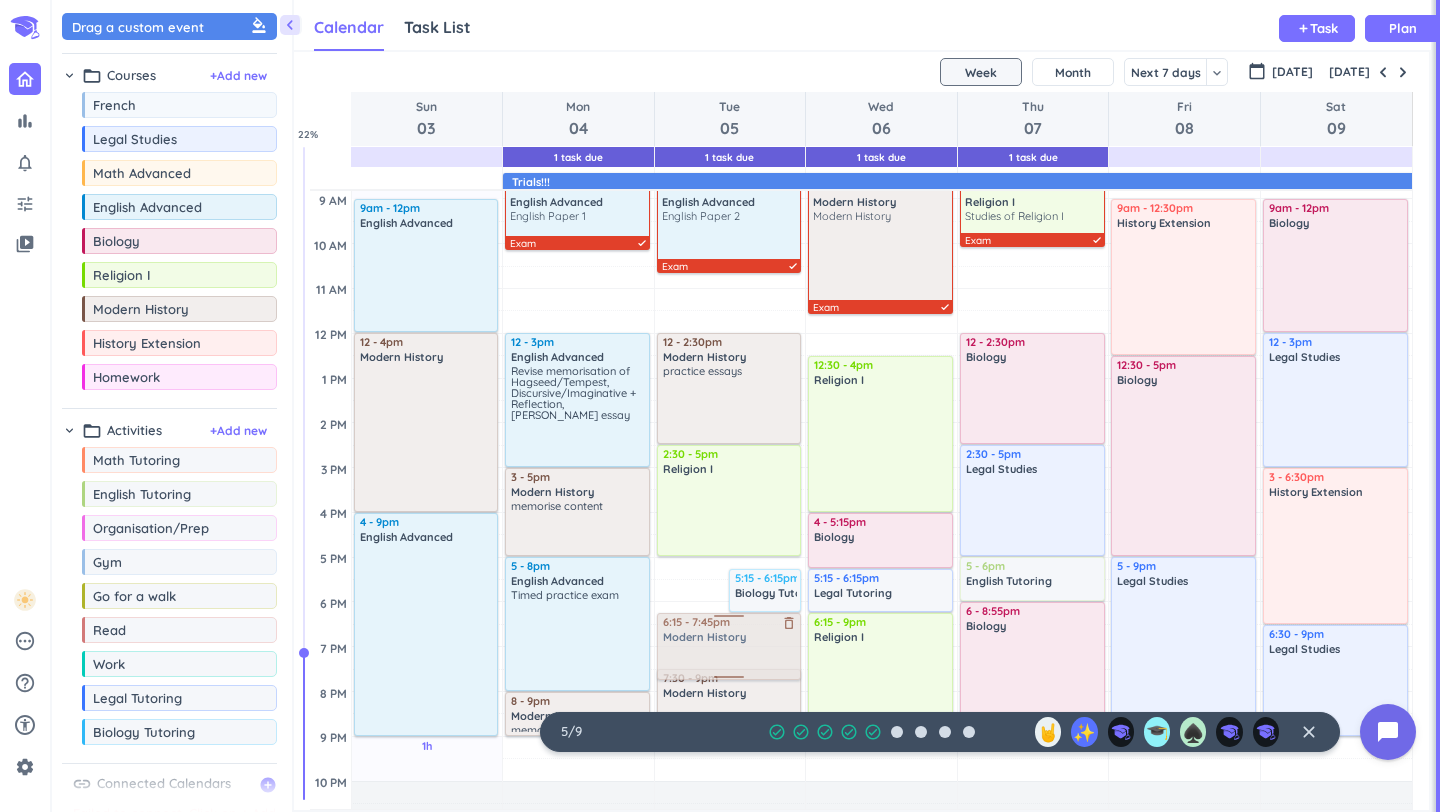 drag, startPoint x: 697, startPoint y: 596, endPoint x: 696, endPoint y: 657, distance: 61.008198 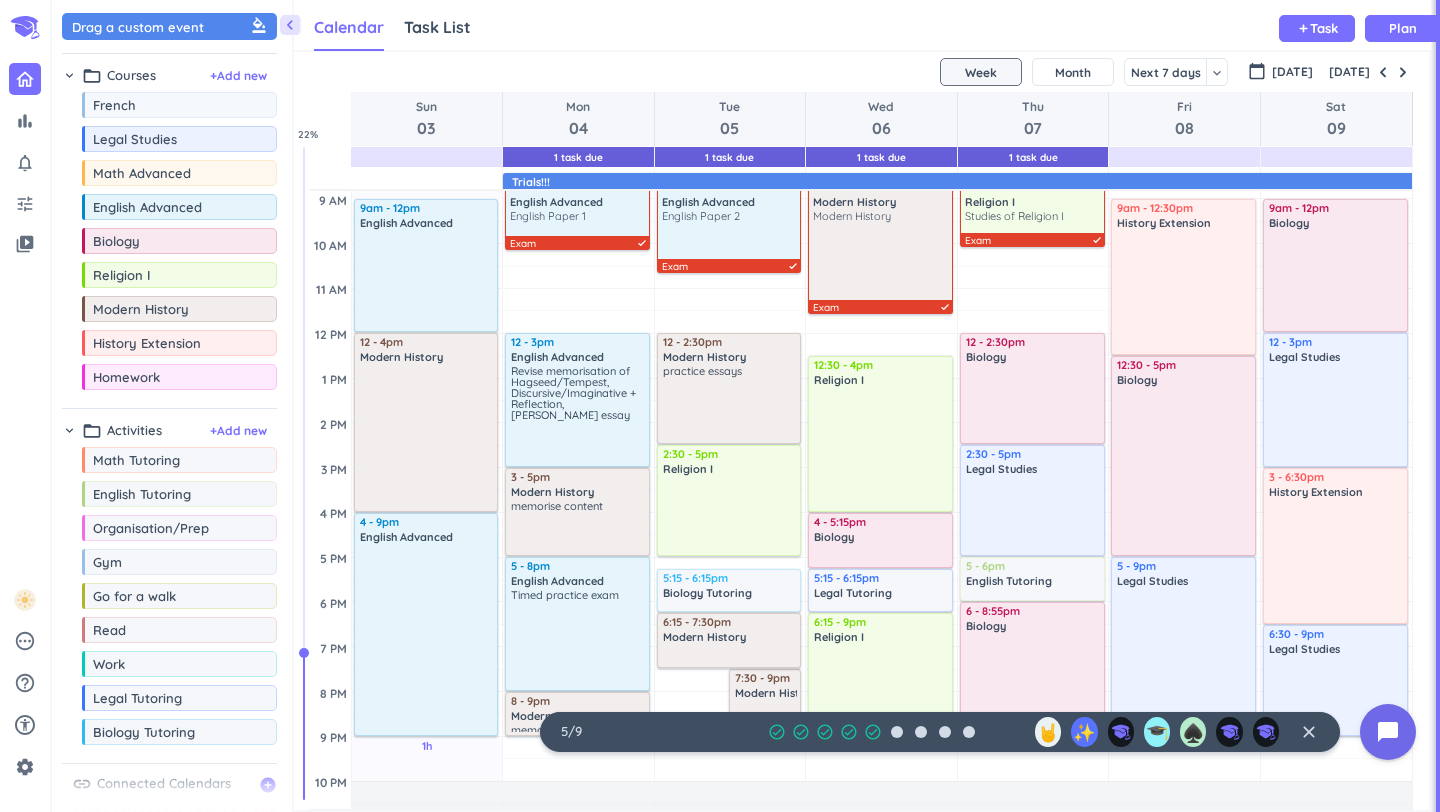 drag, startPoint x: 723, startPoint y: 682, endPoint x: 727, endPoint y: 670, distance: 12.649111 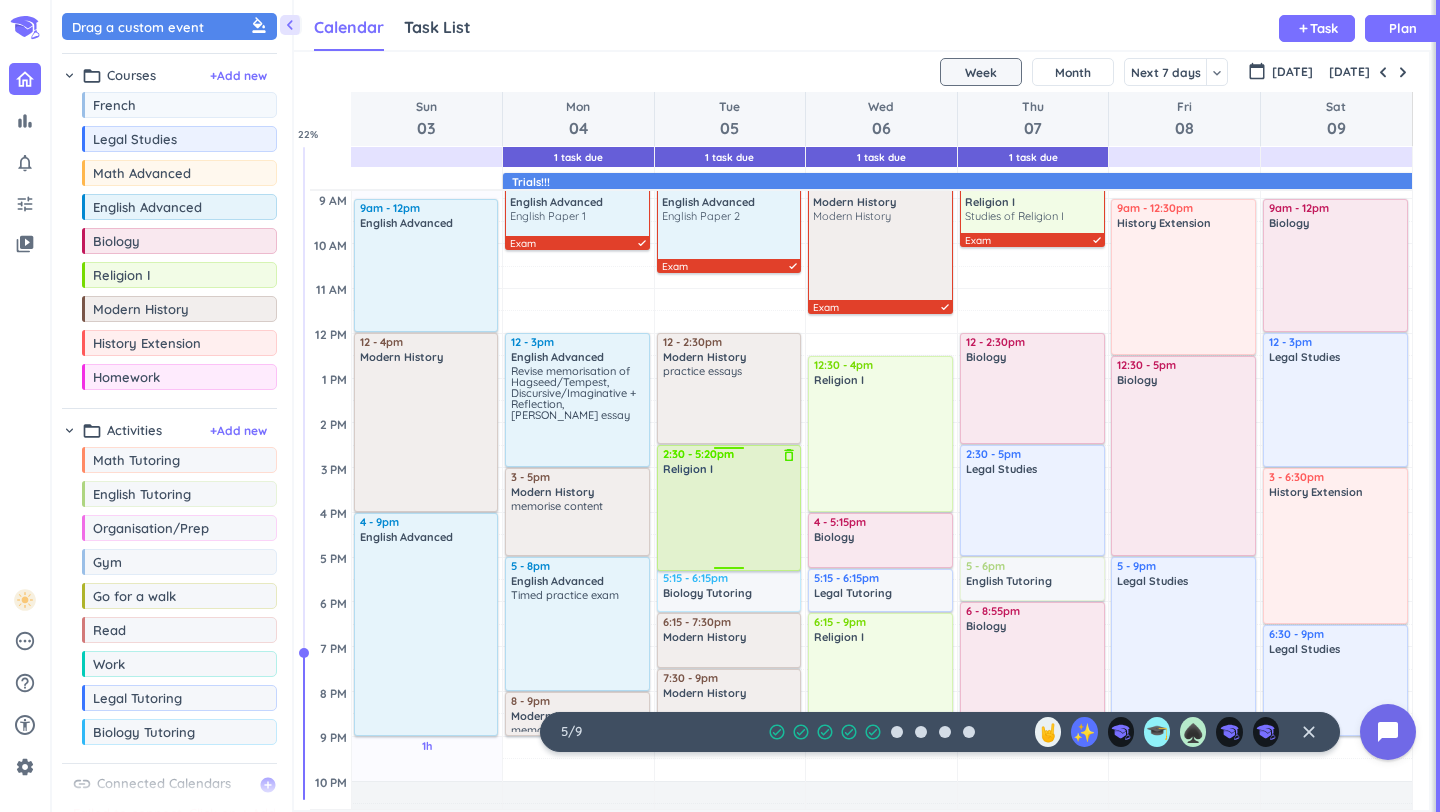 drag, startPoint x: 728, startPoint y: 554, endPoint x: 730, endPoint y: 569, distance: 15.132746 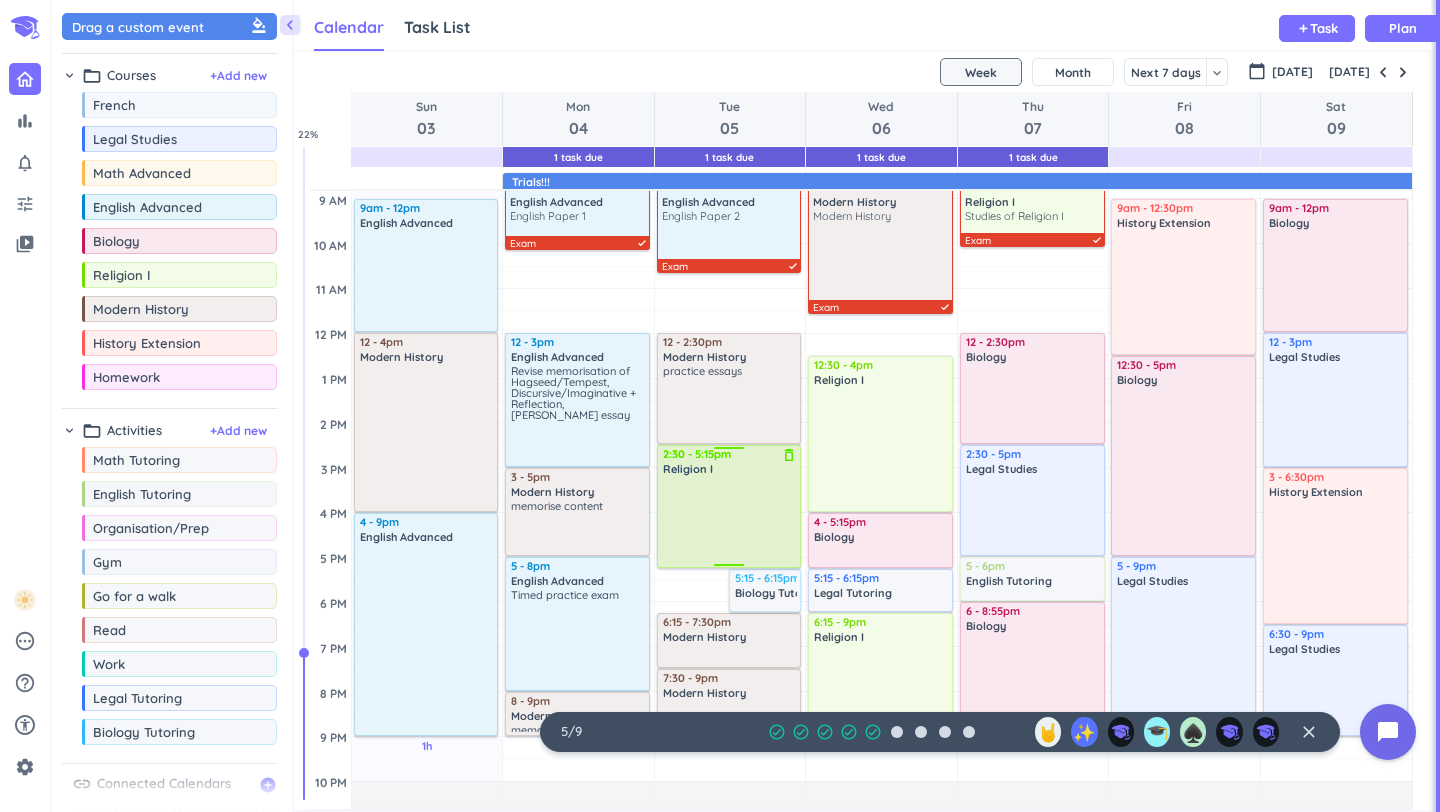 click on "Adjust Awake Time Adjust Awake Time 2:30 - 5:20pm Religion I delete_outline 5:15 - 6:15pm Biology Tutoring delete_outline 8:30 - 10:40am English Advanced  English Paper 2 Exam done 12 - 2:30pm Modern History delete_outline practice essays 6:15 - 7:30pm Modern History delete_outline 7:30 - 9pm Modern History delete_outline 2:30 - 5:15pm Religion I delete_outline" at bounding box center (730, 512) 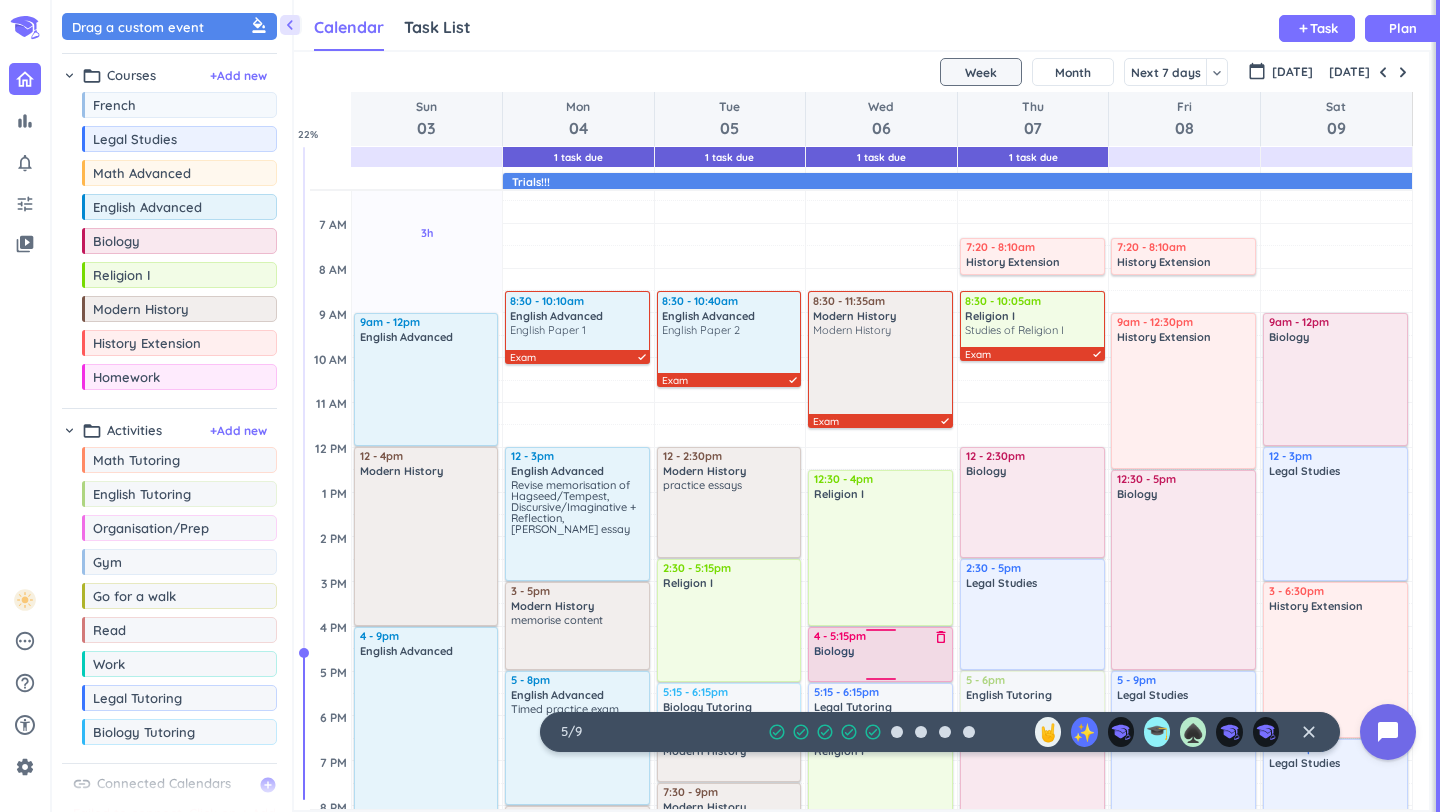 scroll, scrollTop: 0, scrollLeft: 0, axis: both 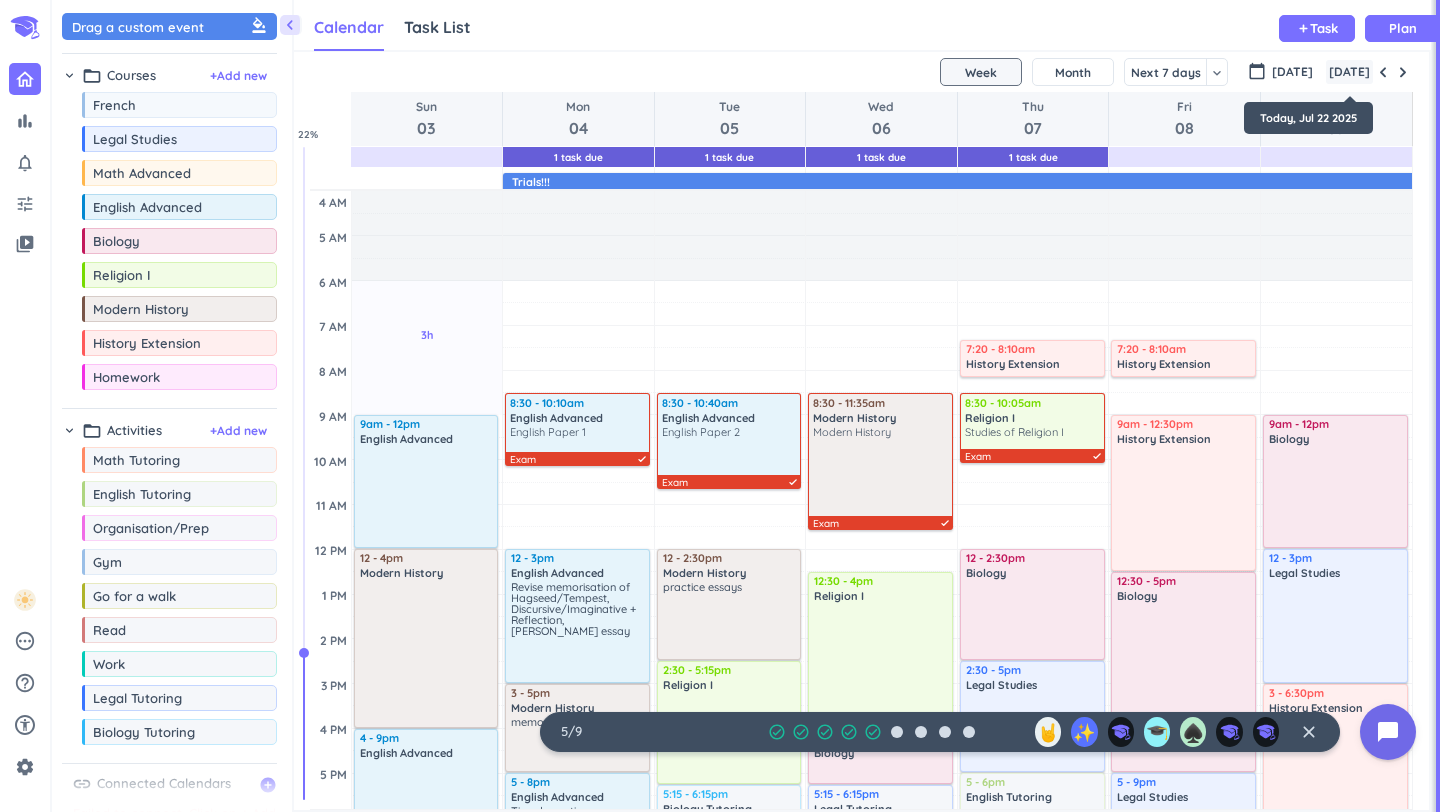 click on "[DATE]" at bounding box center [1349, 72] 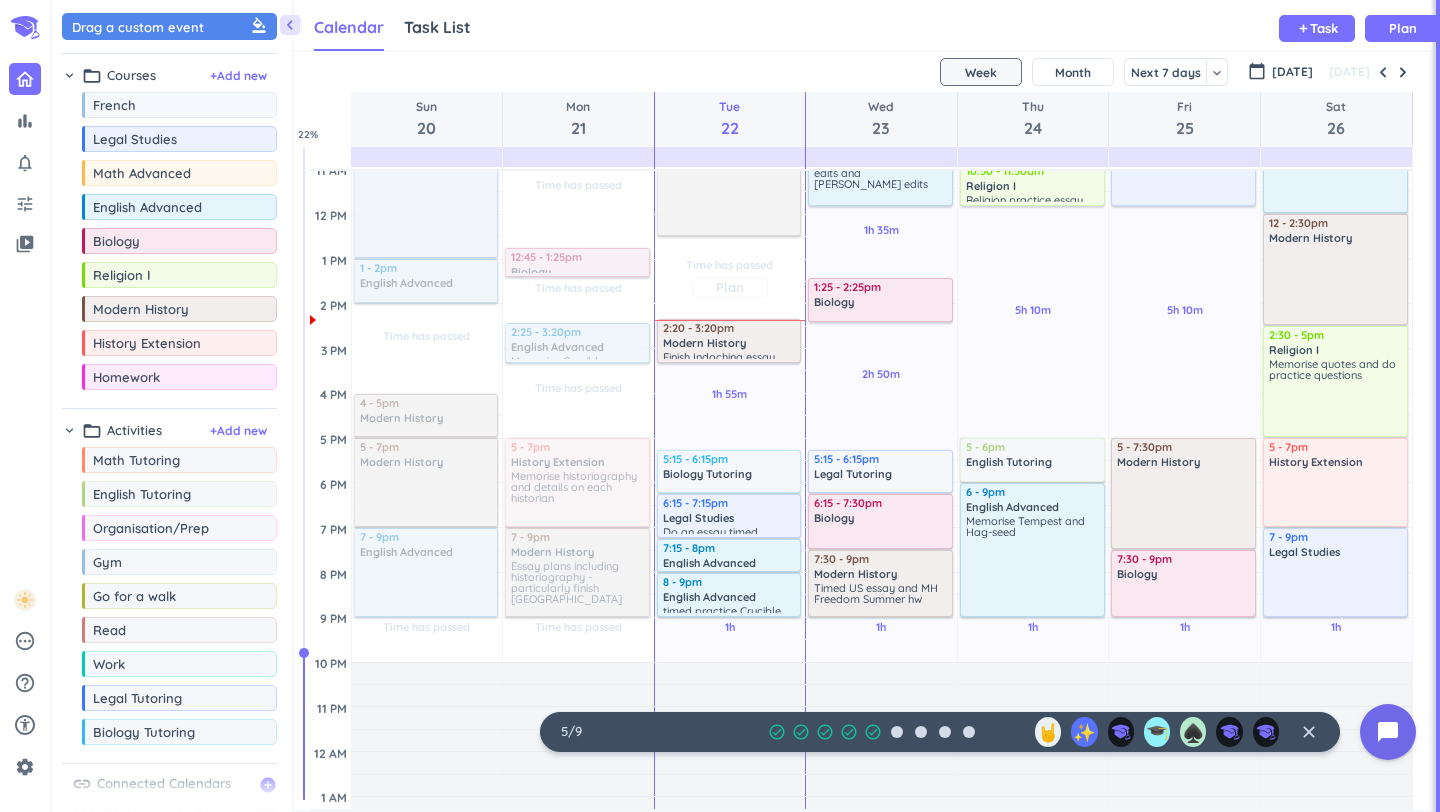 scroll, scrollTop: 282, scrollLeft: 0, axis: vertical 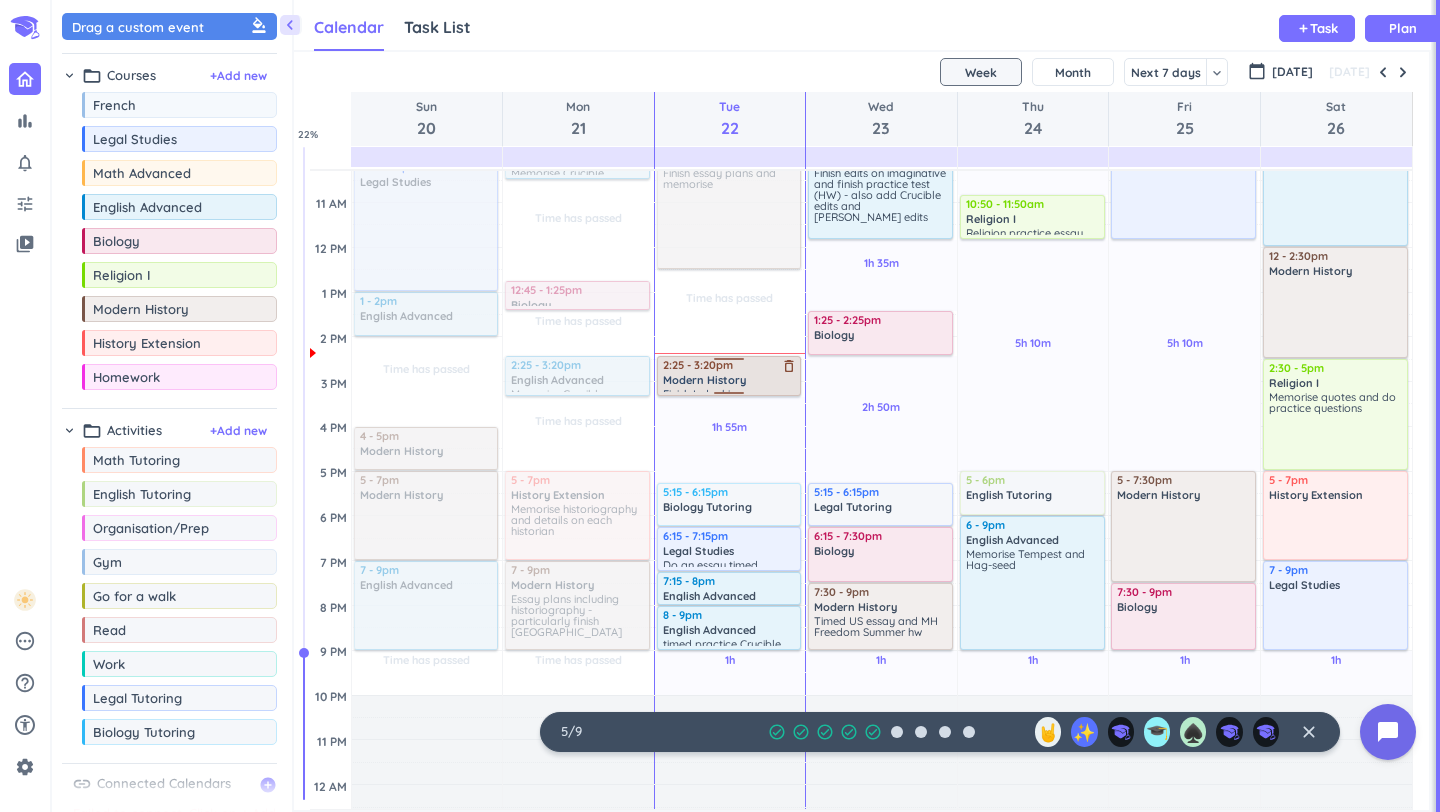 click on "Time has passed Past due Plan Time has passed Past due Plan 1h 55m Past due Plan 1h  Past due Plan Adjust Awake Time Adjust Awake Time 9:30am - 12:30pm Modern History delete_outline Finish essay plans and memorise  2:20 - 3:20pm Modern History delete_outline Finish Indochina essay plans 5:15 - 6:15pm Biology Tutoring delete_outline 6:15 - 7:15pm Legal Studies  delete_outline Do an essay timed 7:15 - 8pm English Advanced  delete_outline Finish memorising Crucible 8 - 9pm English Advanced  delete_outline timed practice Crucible question 2:25 - 3:20pm Modern History delete_outline Finish Indochina essay plans" at bounding box center (730, 426) 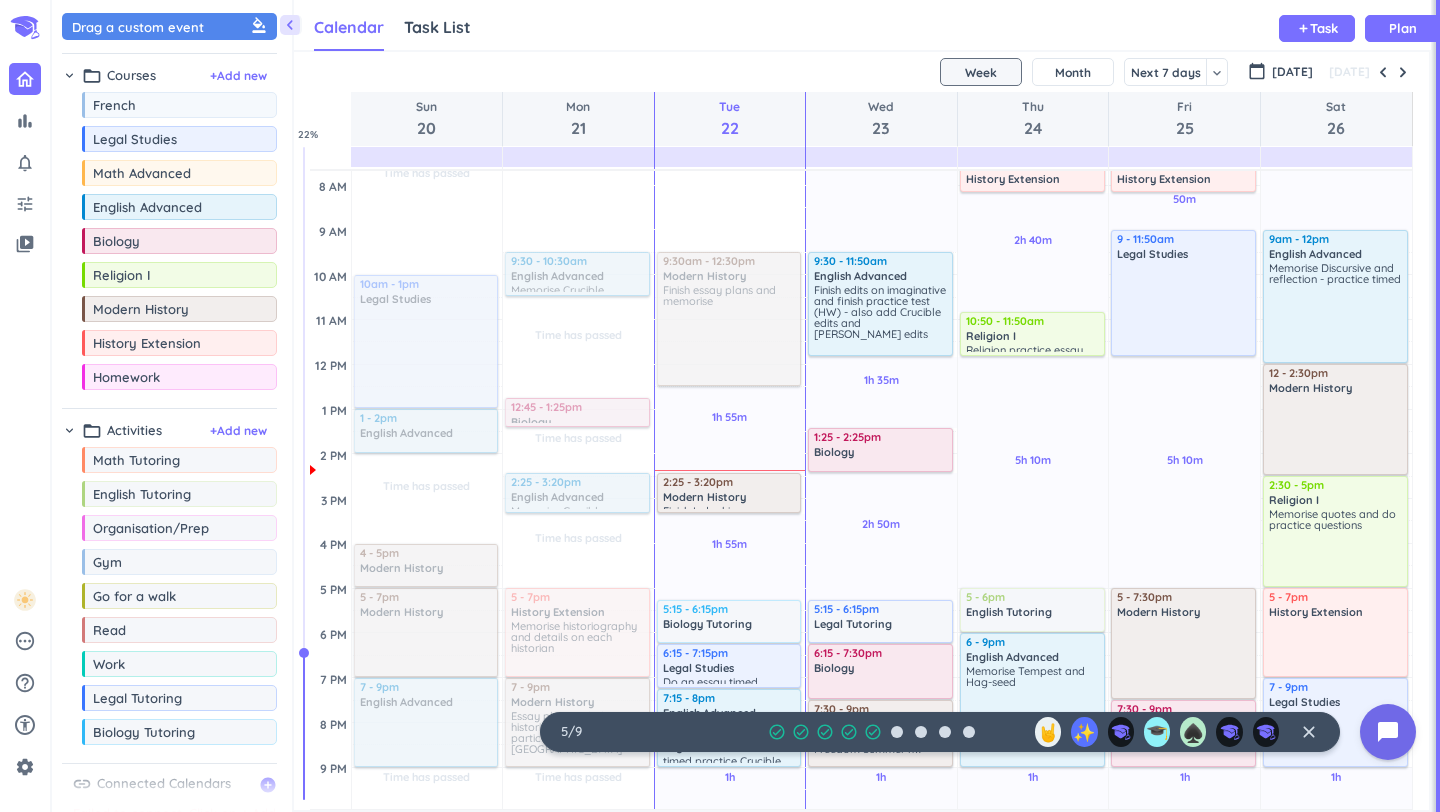 scroll, scrollTop: 0, scrollLeft: 0, axis: both 